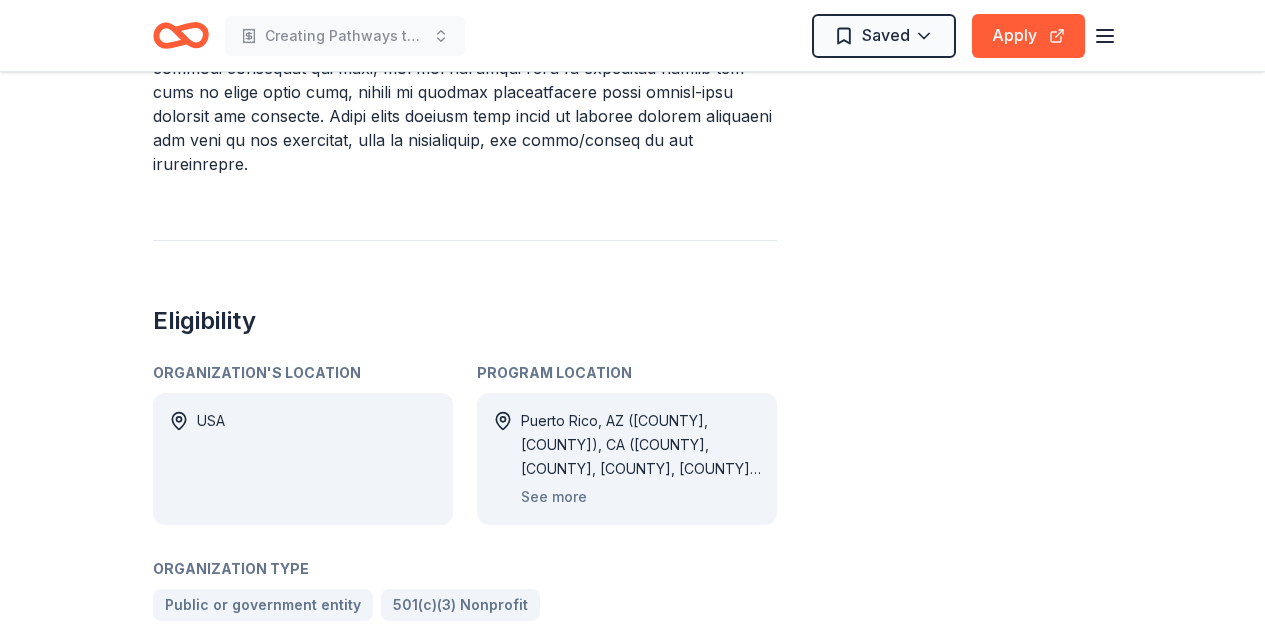 scroll, scrollTop: 896, scrollLeft: 0, axis: vertical 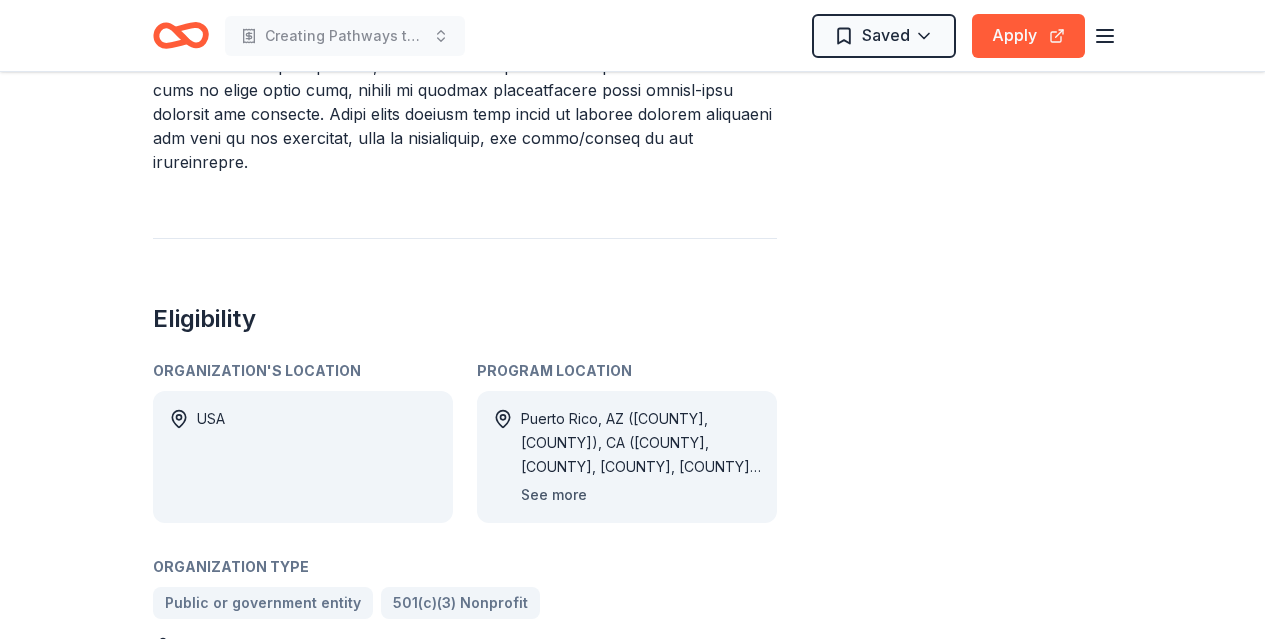 click on "See more" at bounding box center (554, 495) 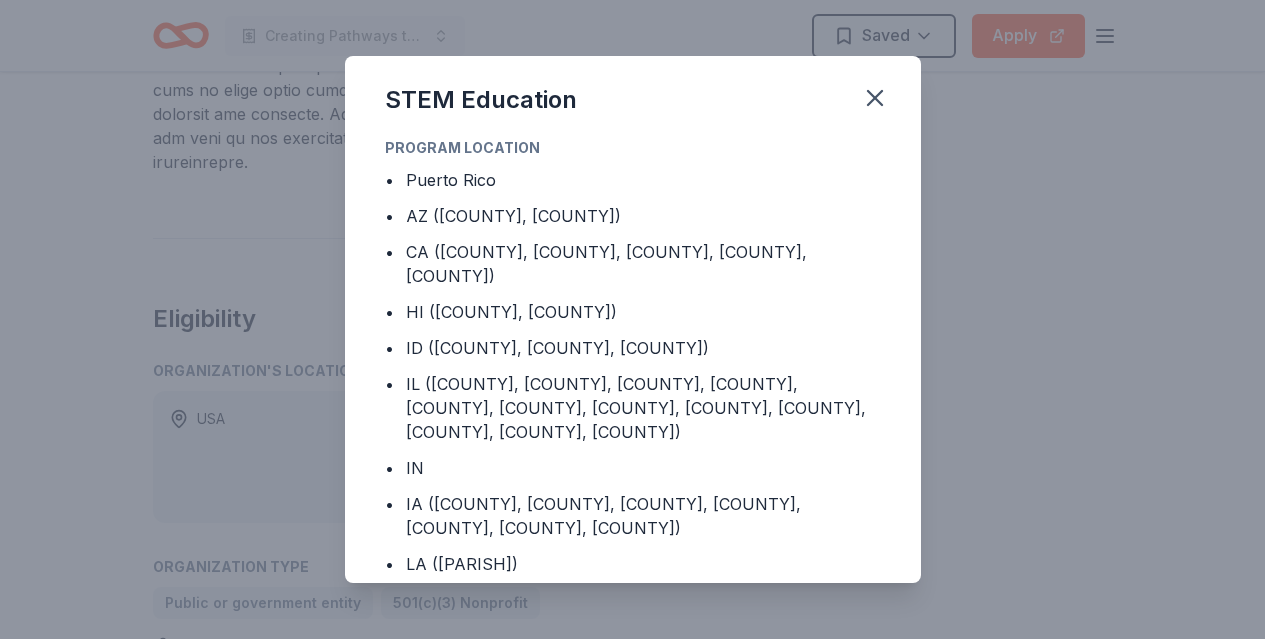 click on "STEM Education" at bounding box center (633, 96) 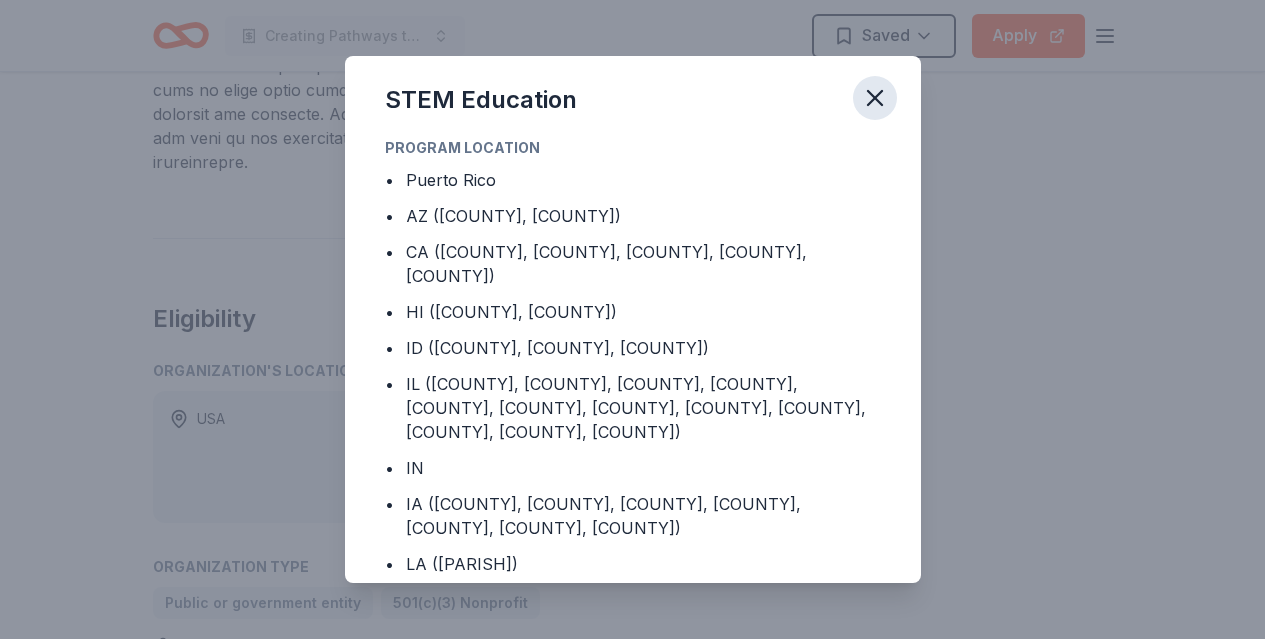 click 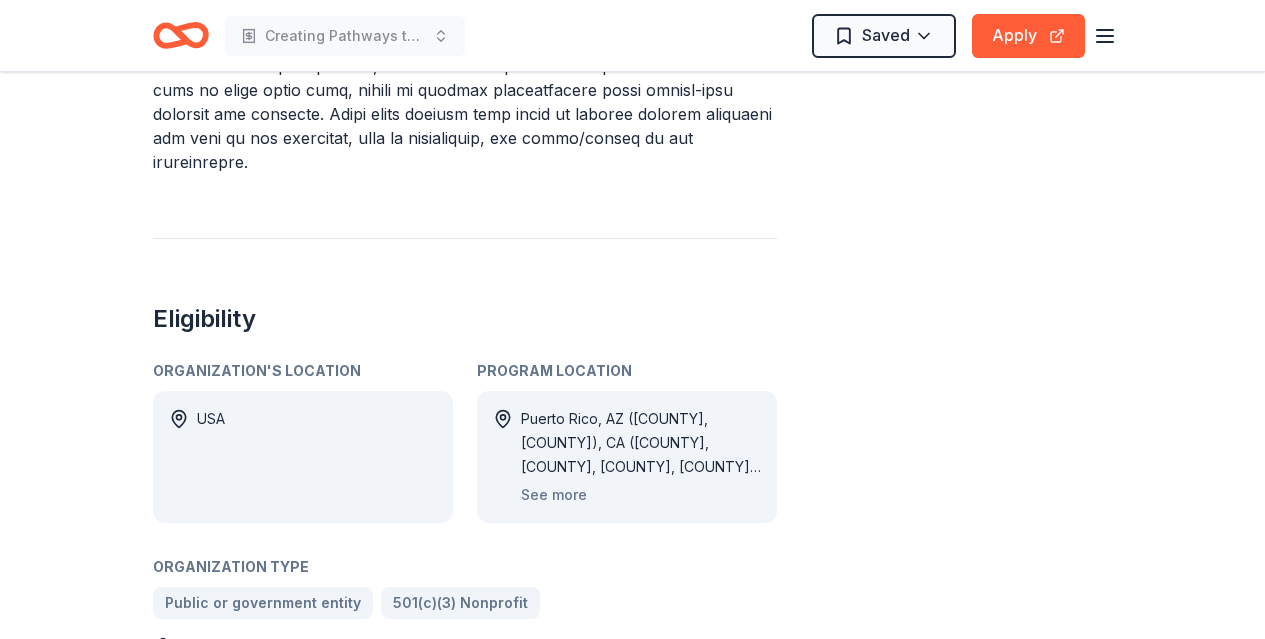 click 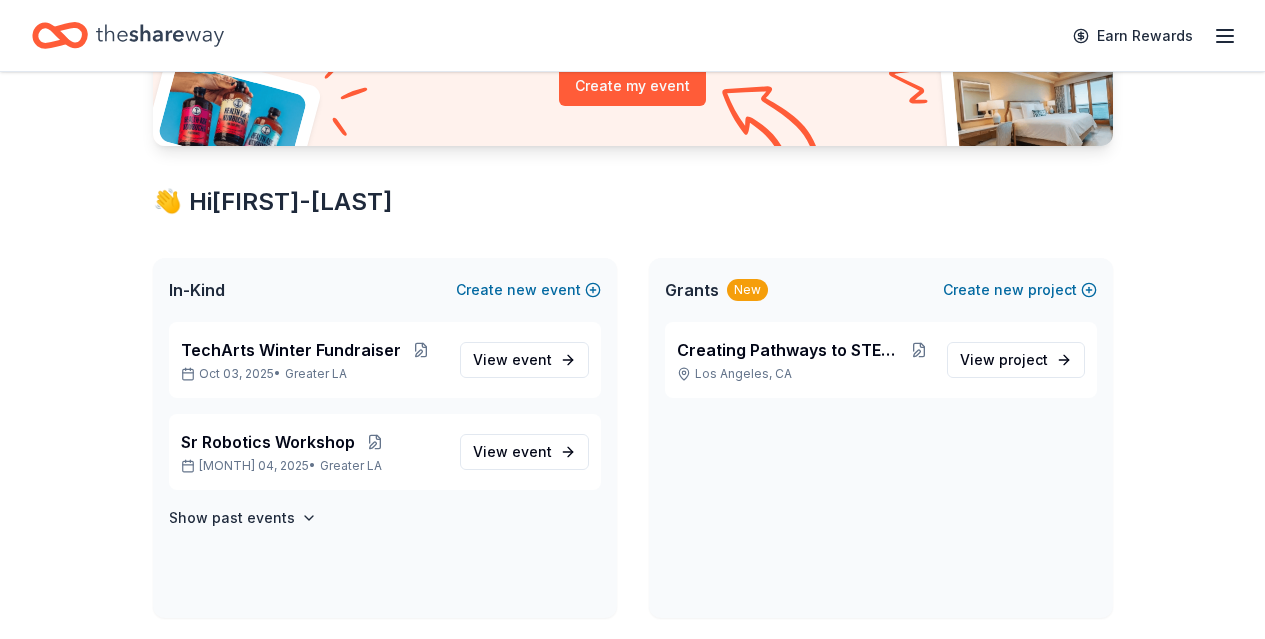 scroll, scrollTop: 261, scrollLeft: 0, axis: vertical 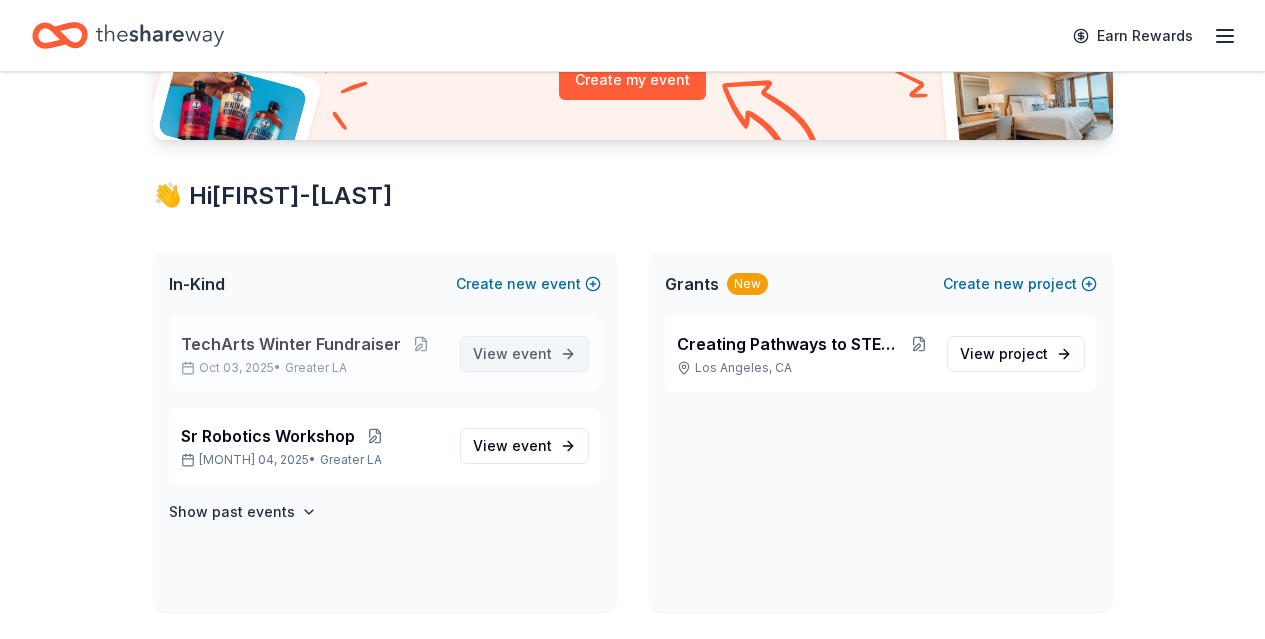 click on "View   event" at bounding box center (512, 354) 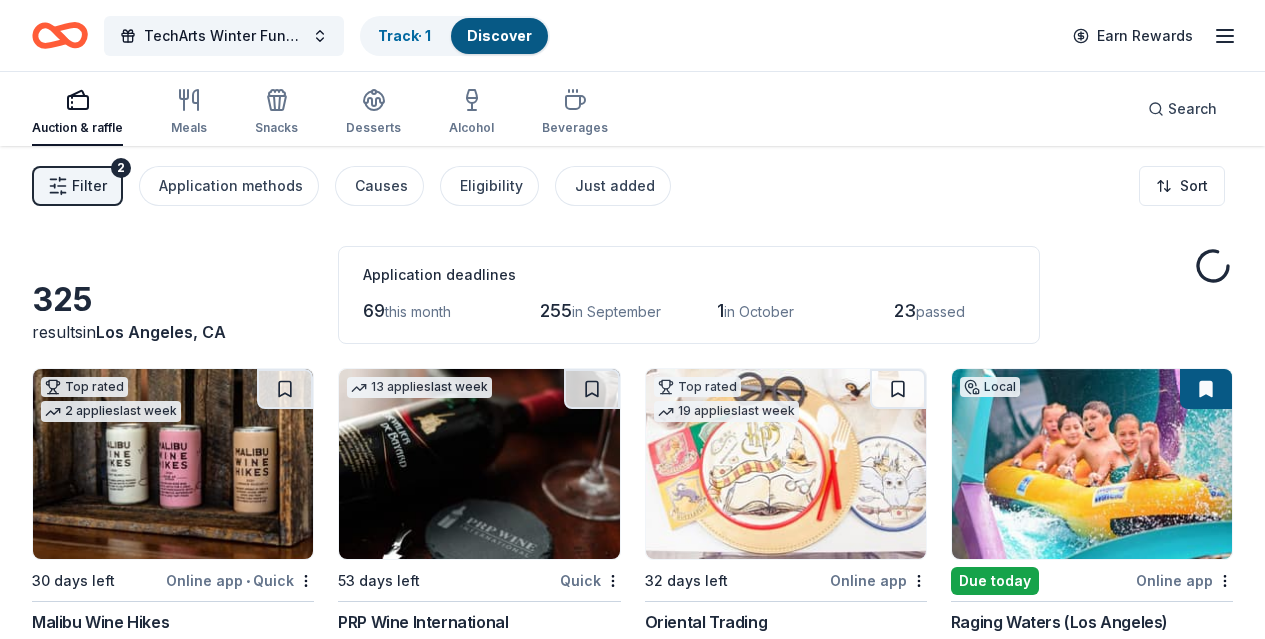 scroll, scrollTop: 1751, scrollLeft: 0, axis: vertical 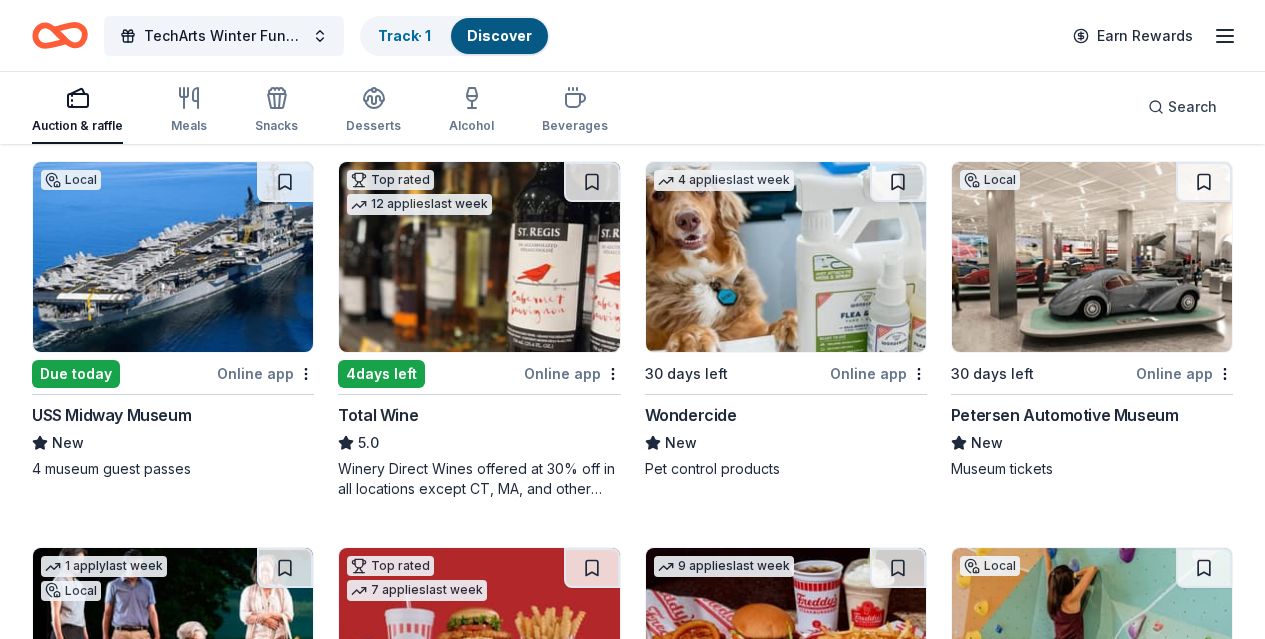 click at bounding box center [479, 257] 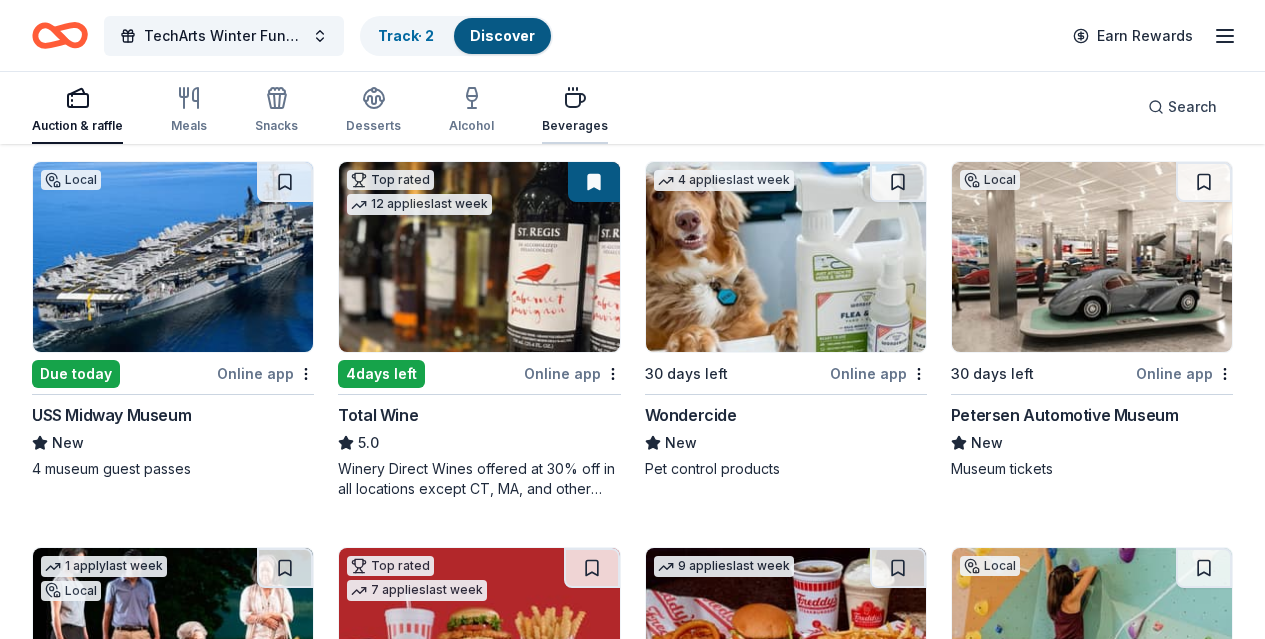 click on "Beverages" at bounding box center (575, 110) 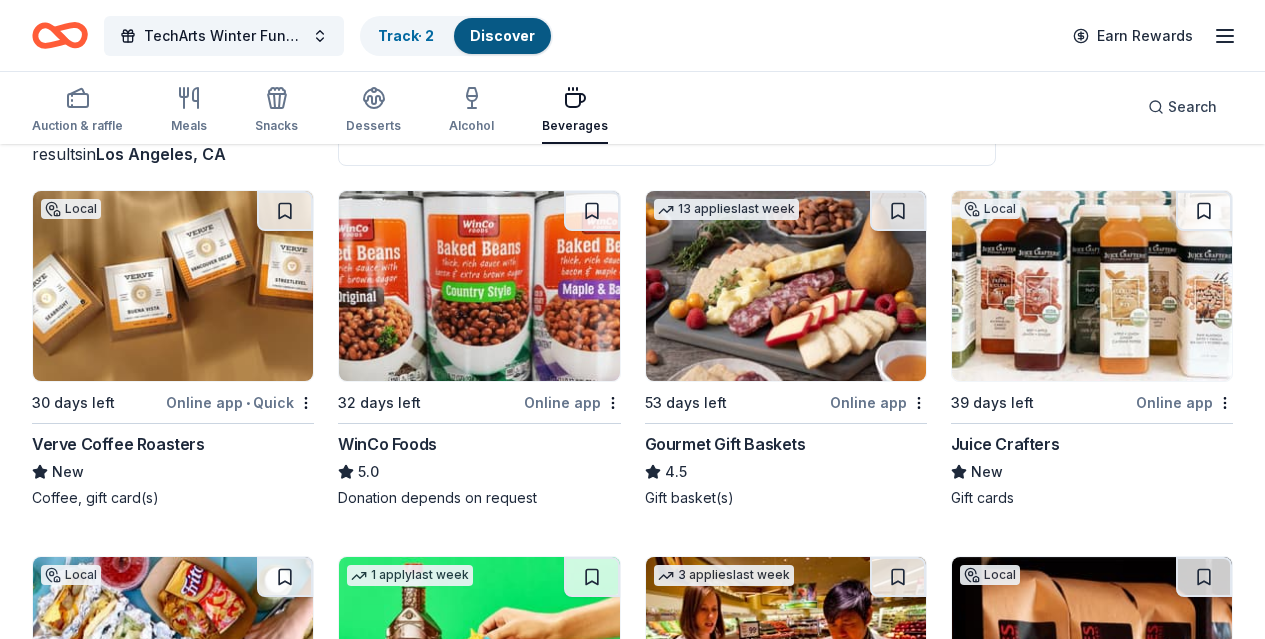 scroll, scrollTop: 105, scrollLeft: 0, axis: vertical 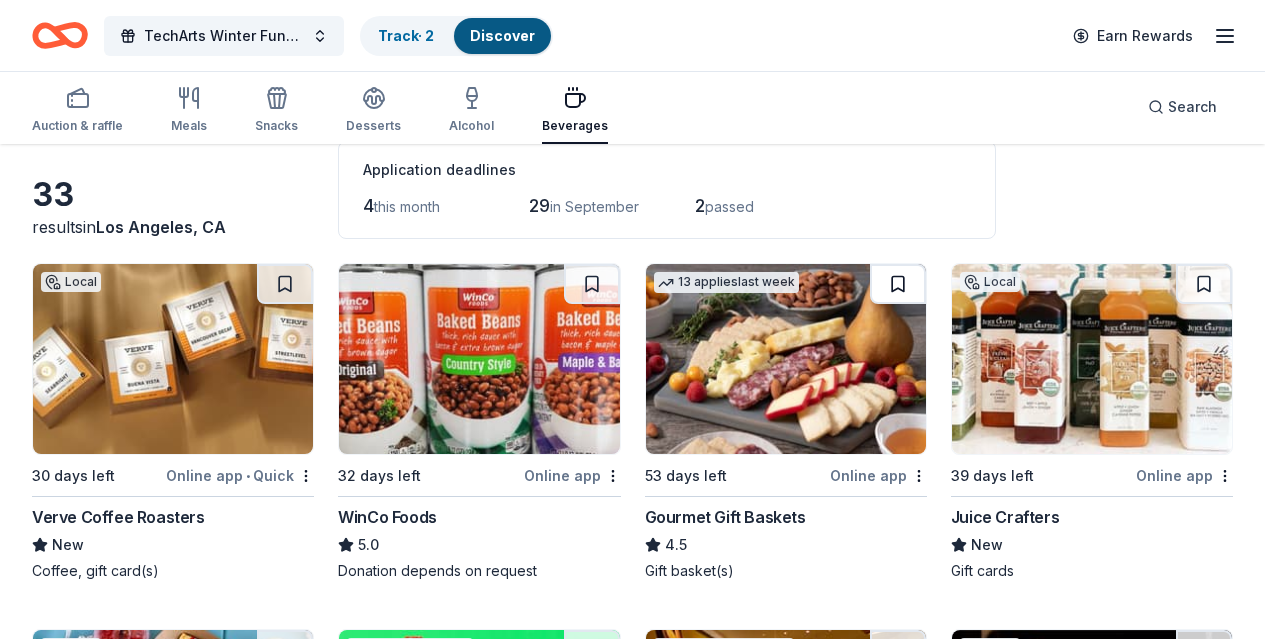 click at bounding box center (898, 284) 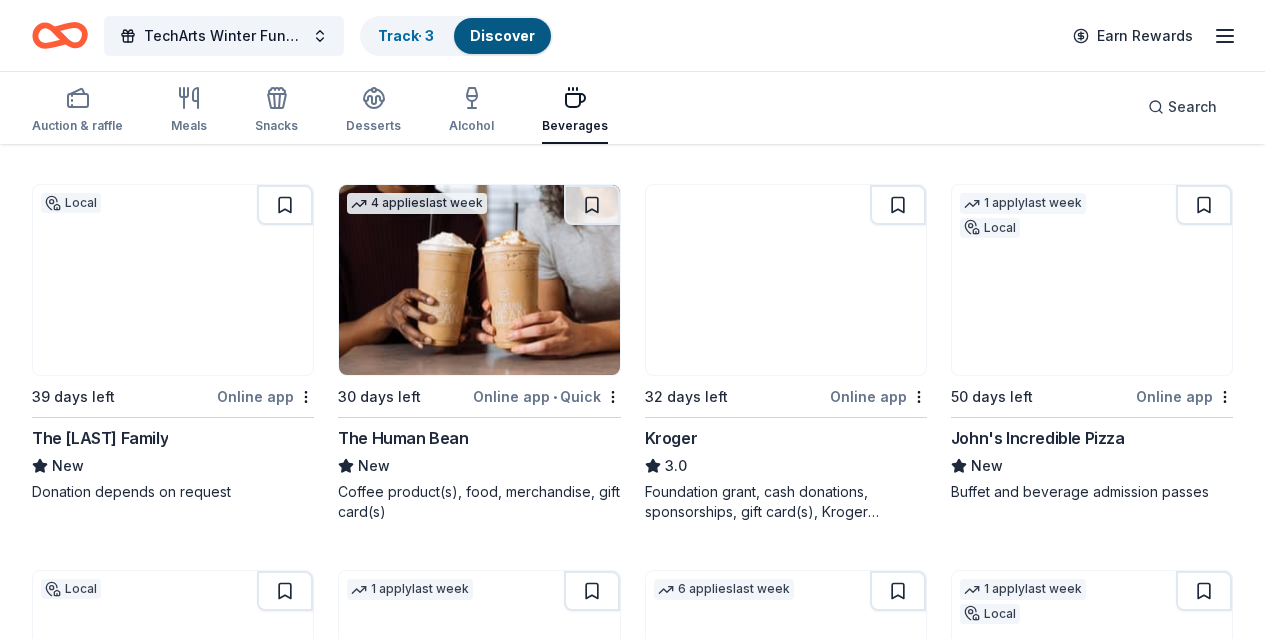 scroll, scrollTop: 905, scrollLeft: 0, axis: vertical 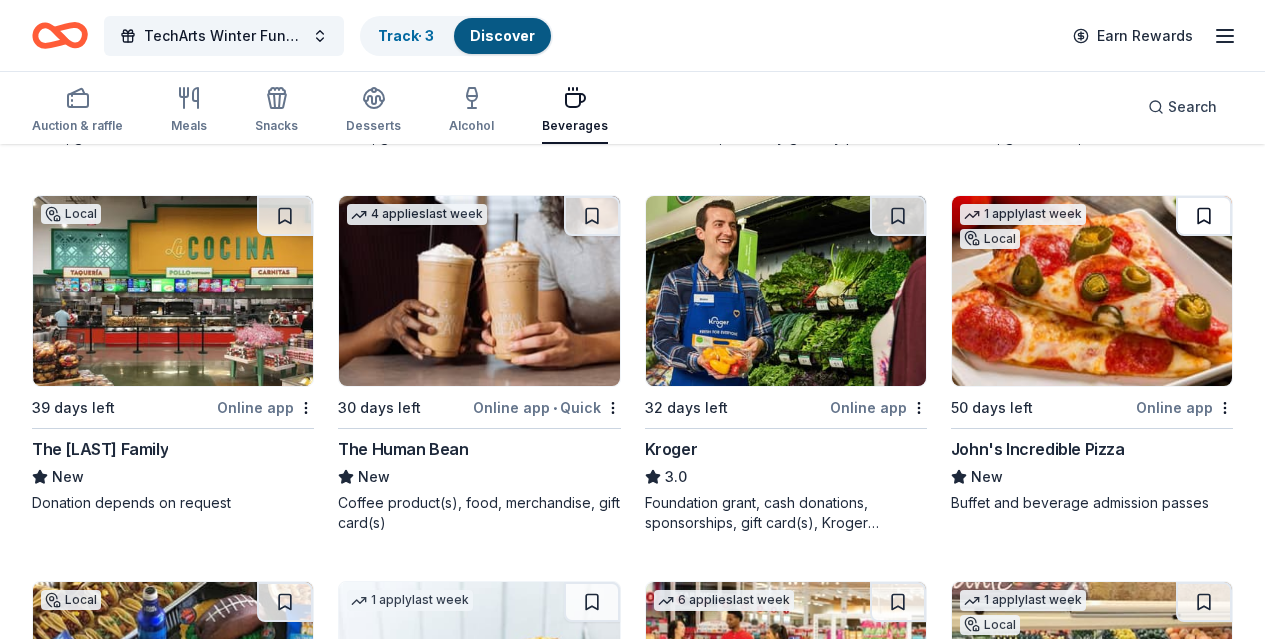click at bounding box center (1204, 216) 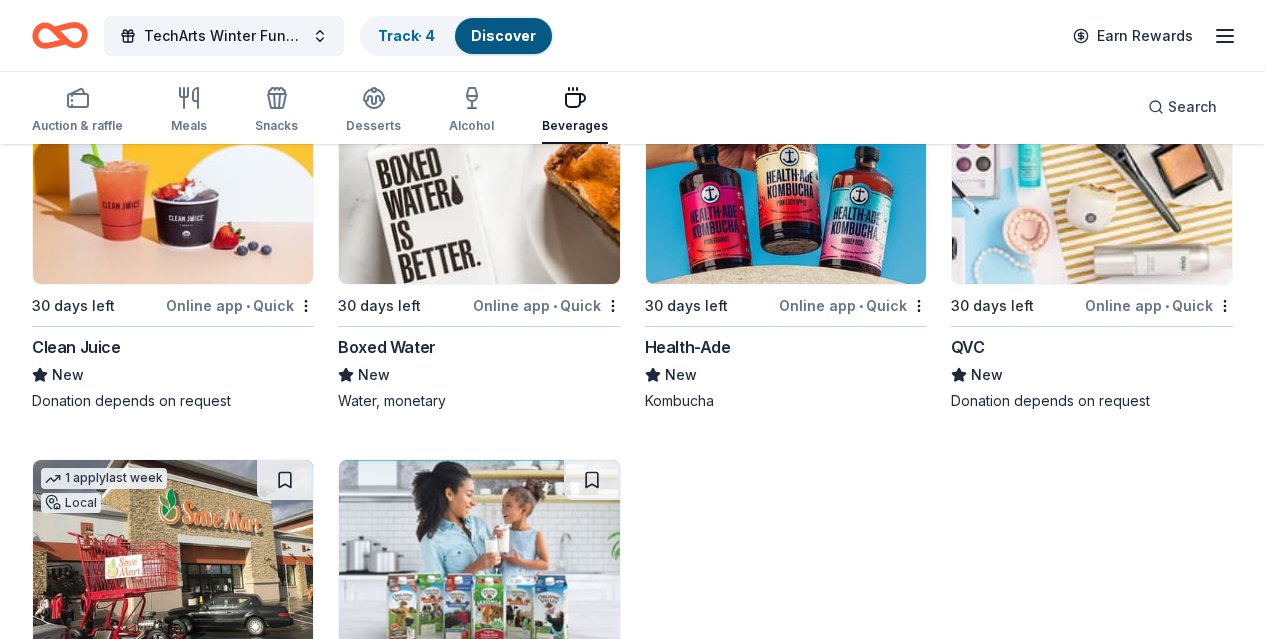 scroll, scrollTop: 2487, scrollLeft: 0, axis: vertical 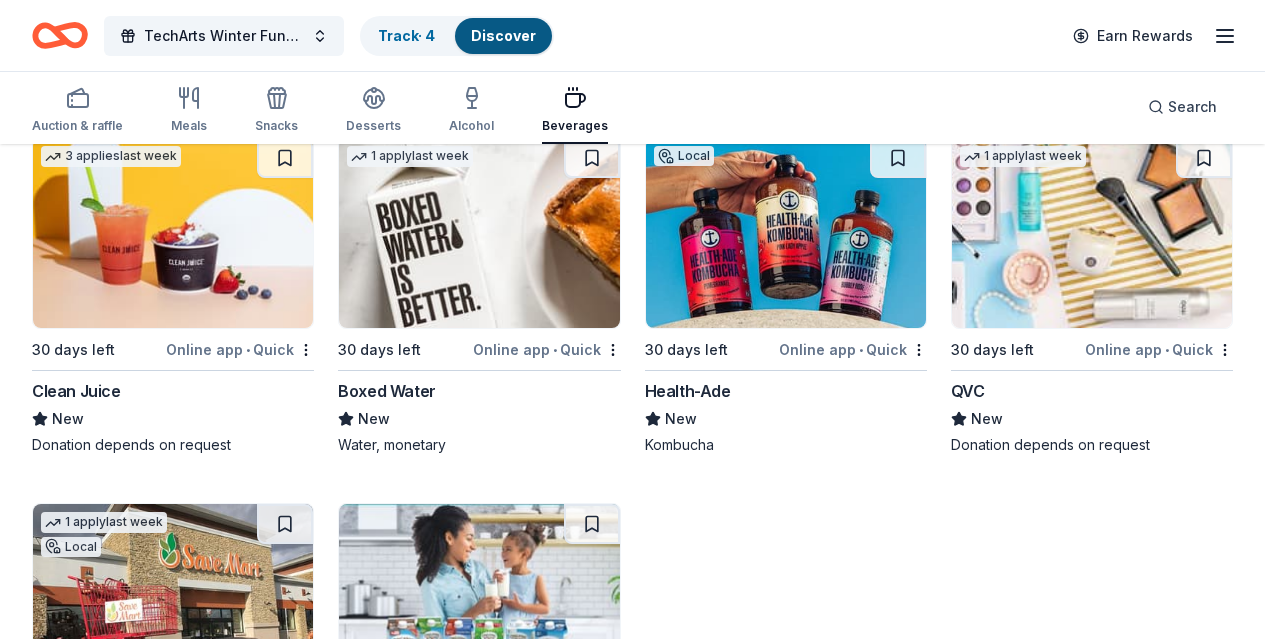 click at bounding box center (479, 233) 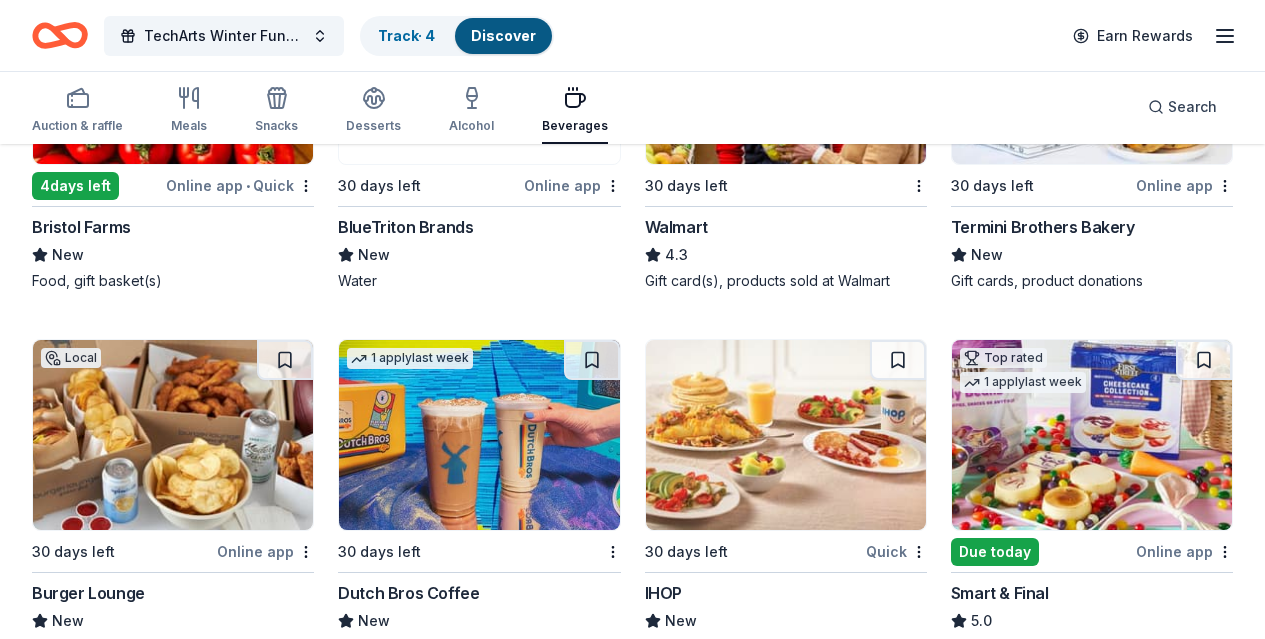 scroll, scrollTop: 1893, scrollLeft: 0, axis: vertical 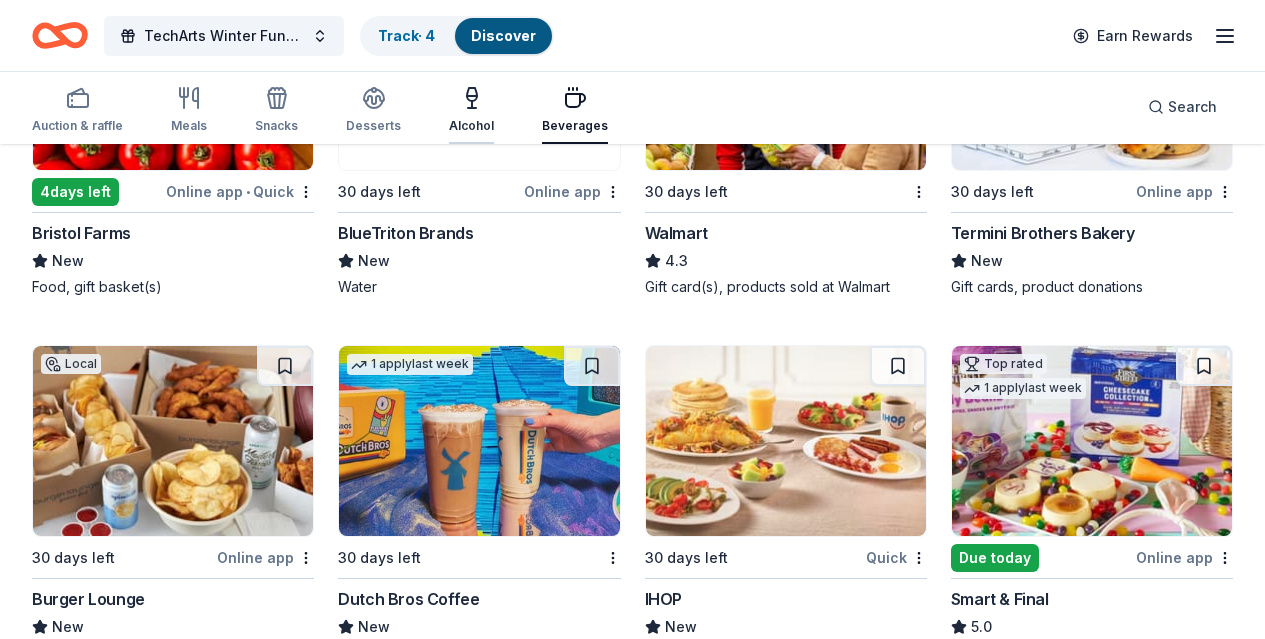 click at bounding box center [471, 98] 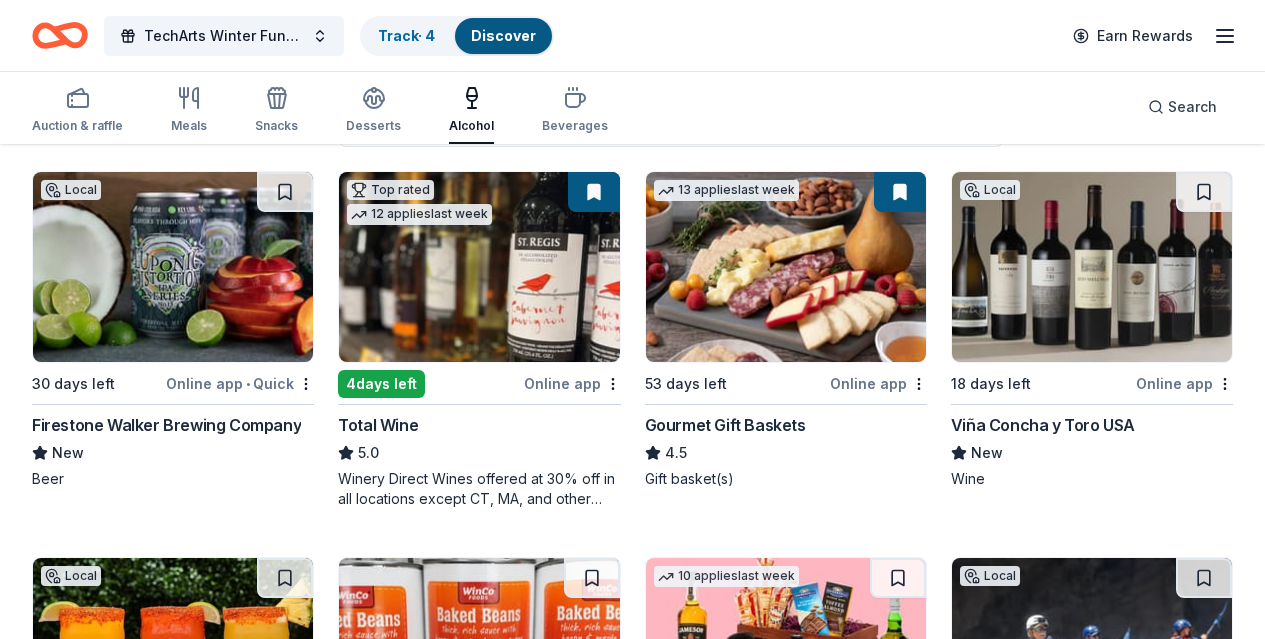 scroll, scrollTop: 0, scrollLeft: 0, axis: both 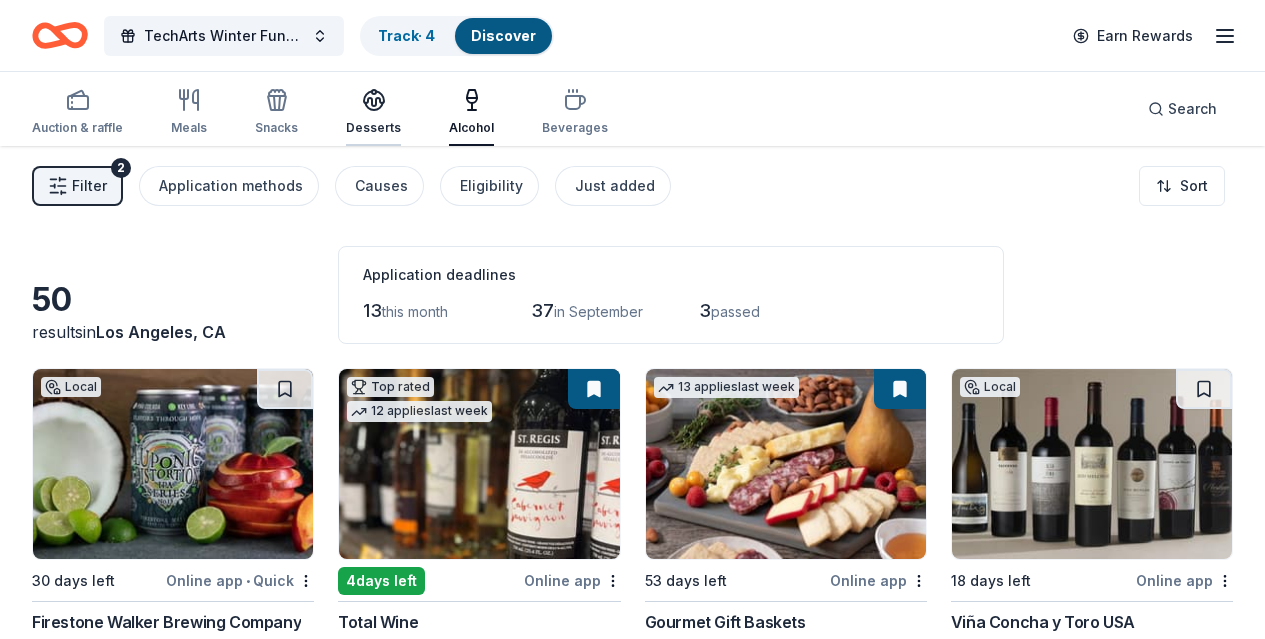 click at bounding box center (373, 100) 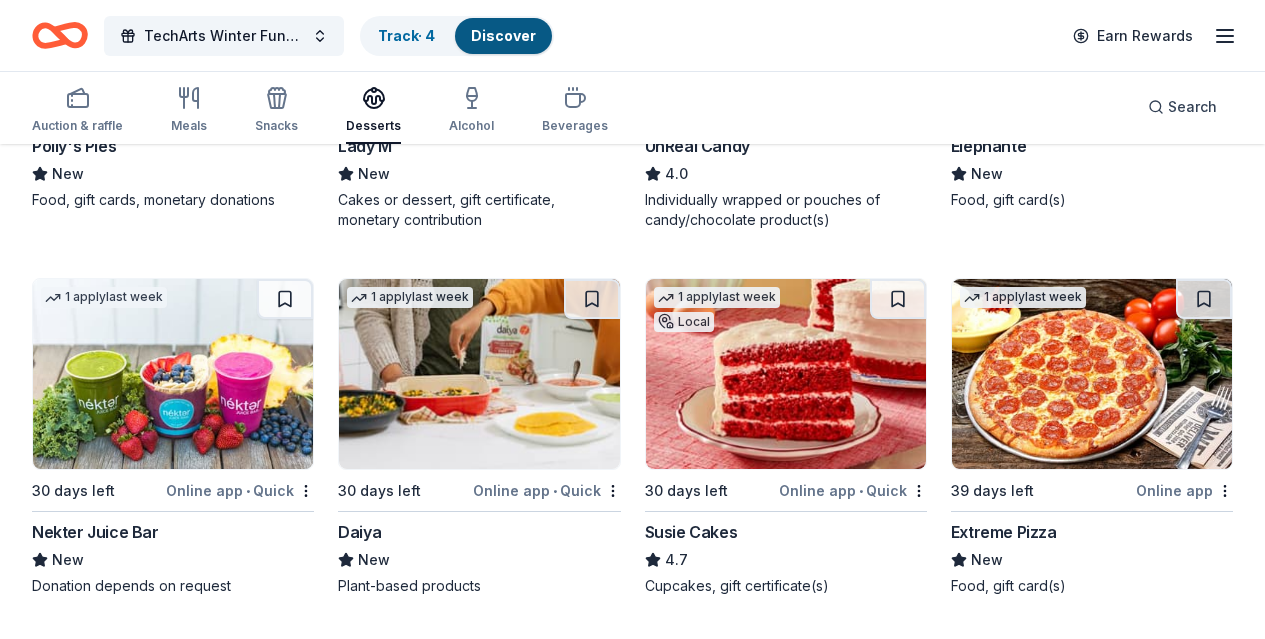 scroll, scrollTop: 1220, scrollLeft: 0, axis: vertical 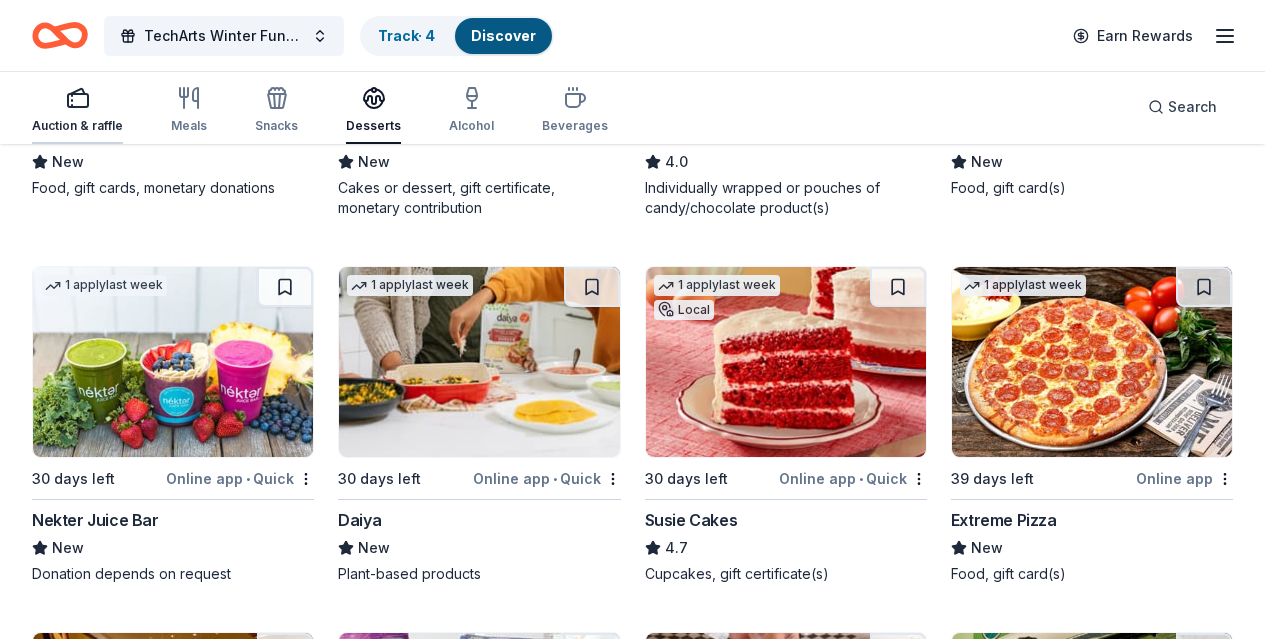 click 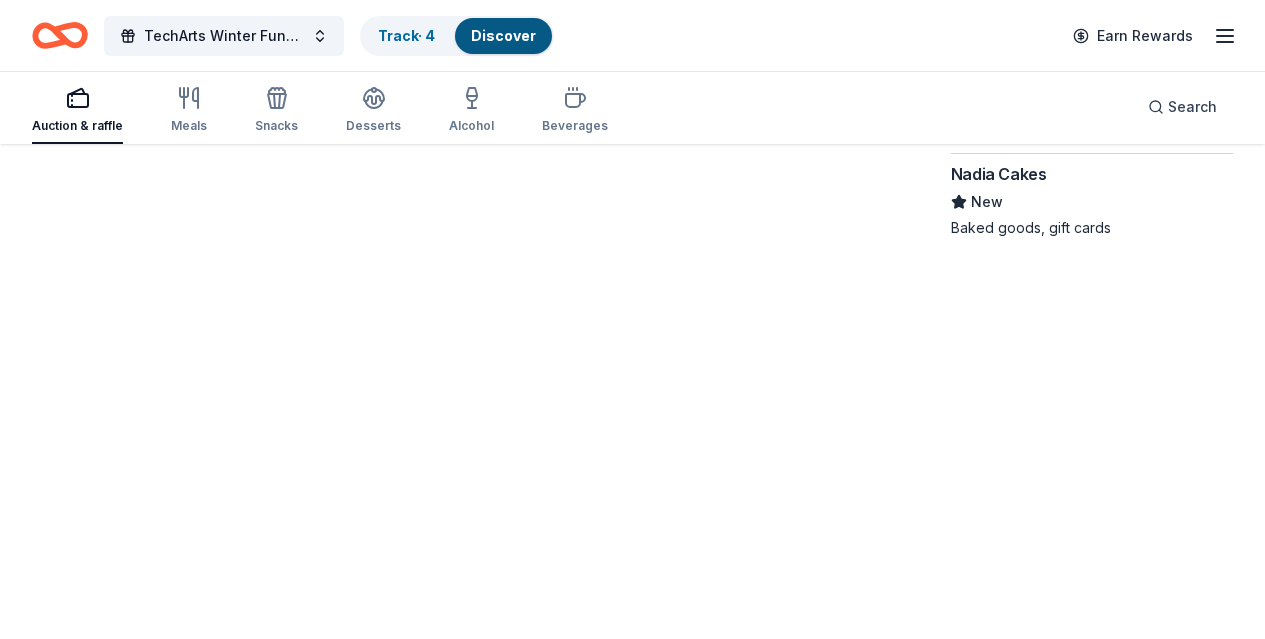 scroll, scrollTop: 0, scrollLeft: 0, axis: both 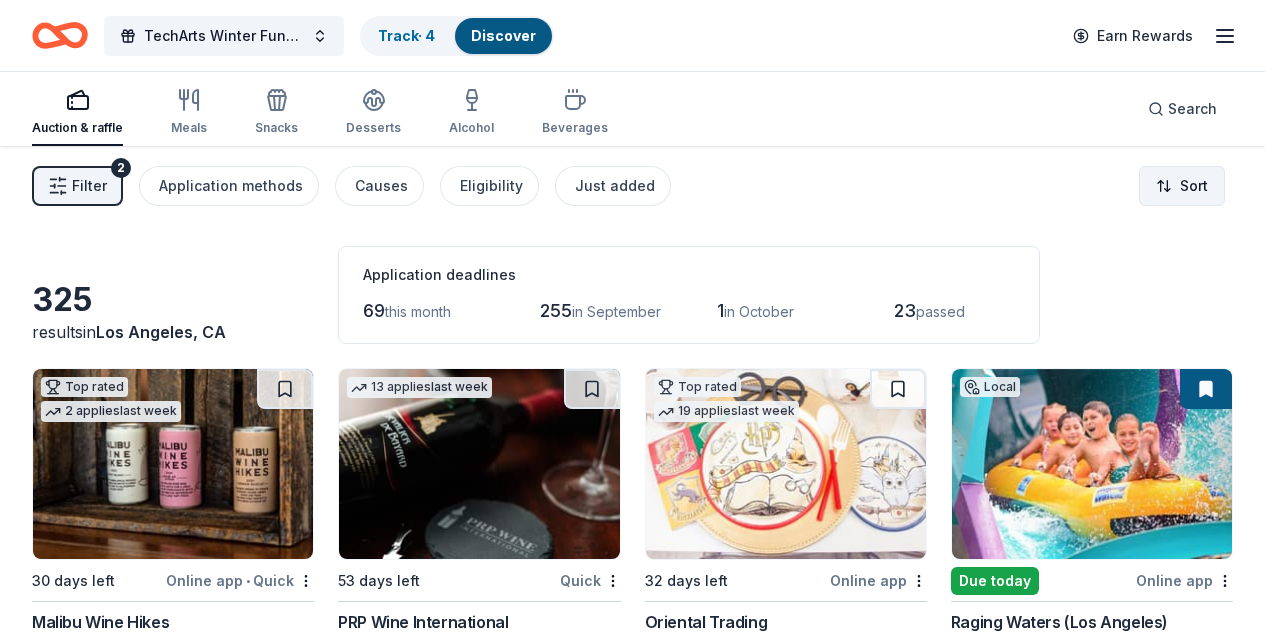 click on "Create Post Save Idea Create Post Save Idea Create Post Save Idea TechArts Winter Fundraiser Track  · 4 Discover Earn Rewards Auction & raffle Meals Snacks Desserts Alcohol Beverages Search Filter 2 Application methods Causes Eligibility Just added Sort 325 results  in  Los Angeles, CA Application deadlines 69  this month 255  in September 1  in October 23  passed Top rated 2   applies  last week 30 days left Online app • Quick Malibu Wine Hikes 5.0 Gift card for 2 people 13   applies  last week 53 days left Quick PRP Wine International New Two in-home wine sampling gift certificates Top rated 19   applies  last week 32 days left Online app Oriental Trading 4.8 Donation depends on request Local Due today Online app Raging Waters (Los Angeles) New 2 single-day park tickets Top rated Local 39 days left Online app • Quick Hollywood Wax Museum (Hollywood) 5.0 A pair (2) of admission tickets, 1 to the Hollywood Wax Museum and 1 to the Guinness World Records Museum Top rated 17   applies  last week CookinGenie" at bounding box center [632, 319] 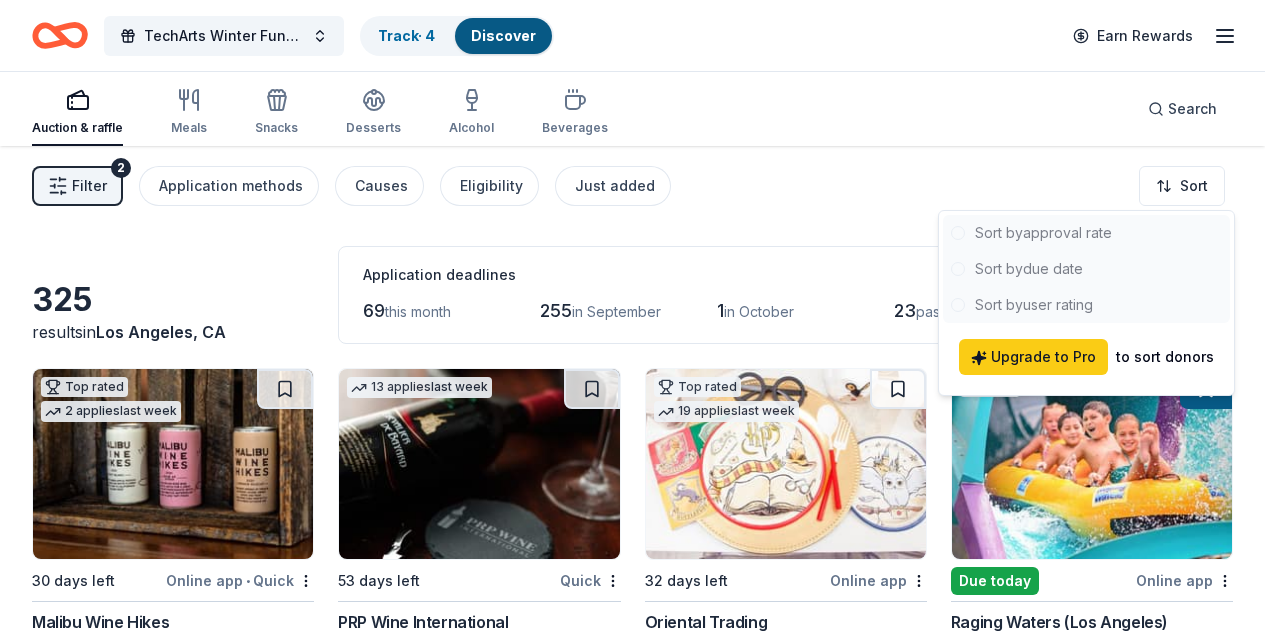 click on "Create Post Save Idea Create Post Save Idea Create Post Save Idea TechArts Winter Fundraiser Track  · 4 Discover Earn Rewards Auction & raffle Meals Snacks Desserts Alcohol Beverages Search Filter 2 Application methods Causes Eligibility Just added Sort 325 results  in  Los Angeles, CA Application deadlines 69  this month 255  in September 1  in October 23  passed Top rated 2   applies  last week 30 days left Online app • Quick Malibu Wine Hikes 5.0 Gift card for 2 people 13   applies  last week 53 days left Quick PRP Wine International New Two in-home wine sampling gift certificates Top rated 19   applies  last week 32 days left Online app Oriental Trading 4.8 Donation depends on request Local Due today Online app Raging Waters (Los Angeles) New 2 single-day park tickets Top rated Local 39 days left Online app • Quick Hollywood Wax Museum (Hollywood) 5.0 A pair (2) of admission tickets, 1 to the Hollywood Wax Museum and 1 to the Guinness World Records Museum Top rated 17   applies  last week CookinGenie" at bounding box center [632, 319] 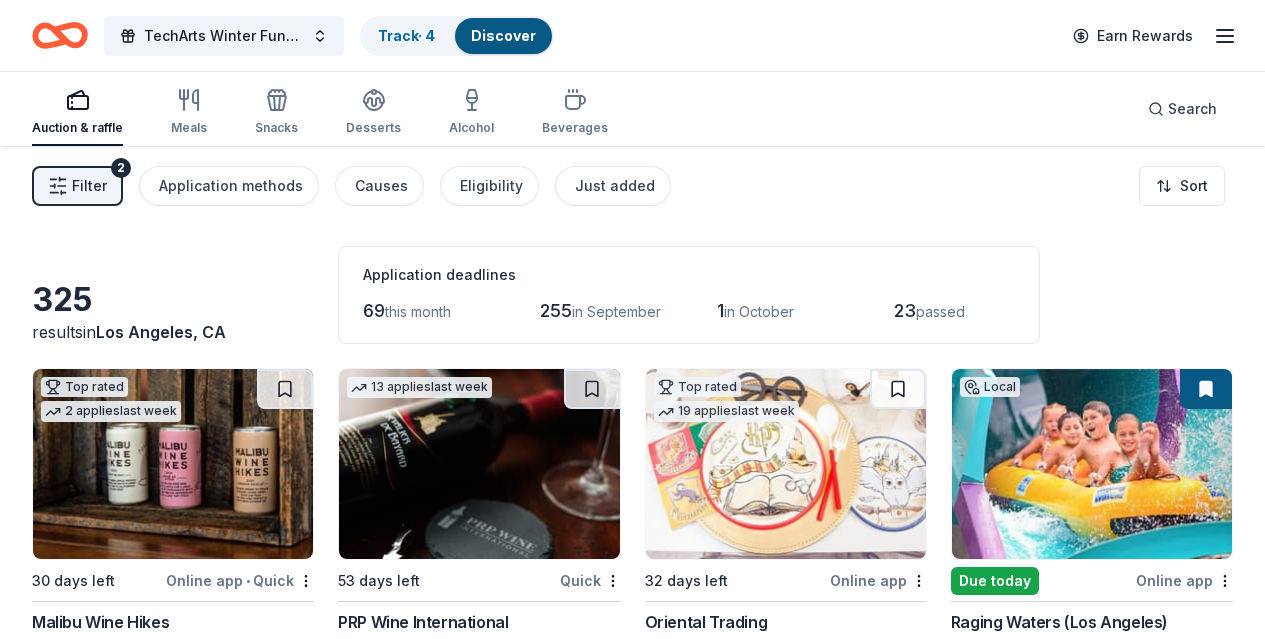 click at bounding box center [1206, 389] 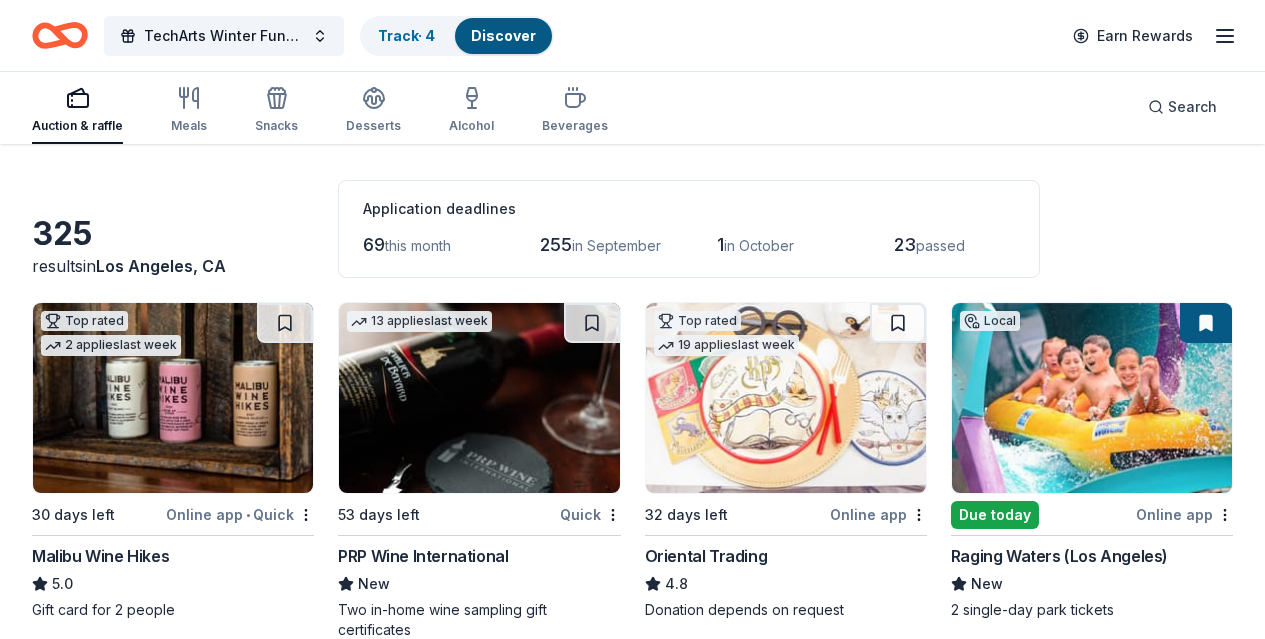 scroll, scrollTop: 131, scrollLeft: 0, axis: vertical 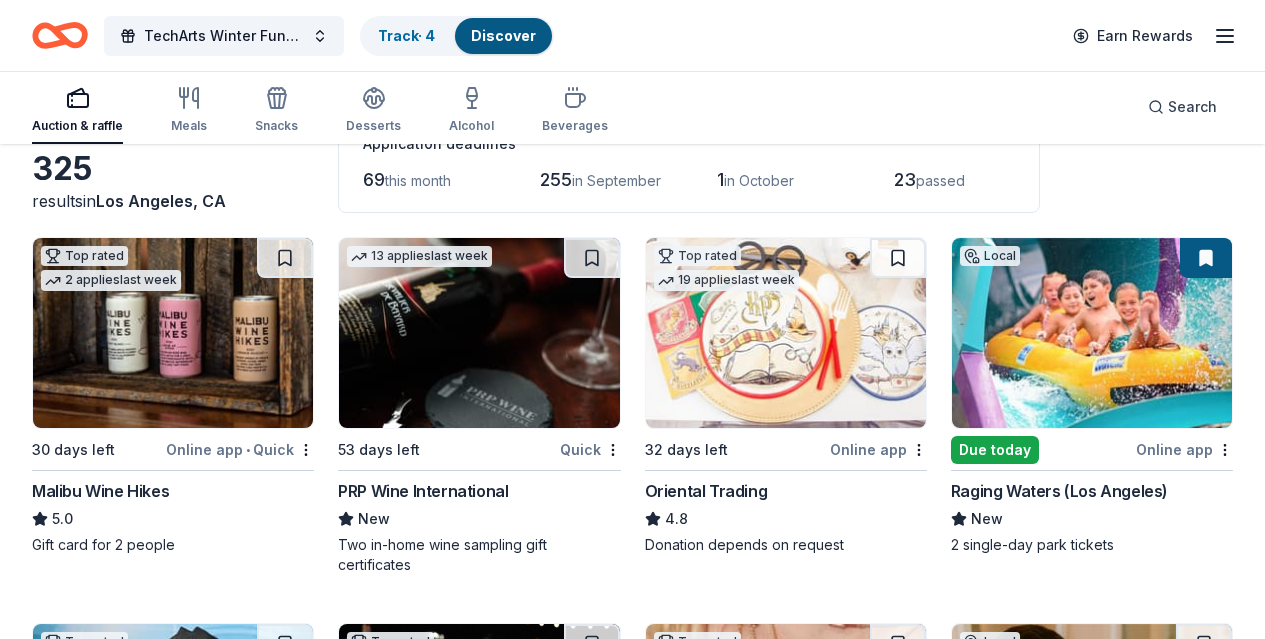 click at bounding box center [1206, 258] 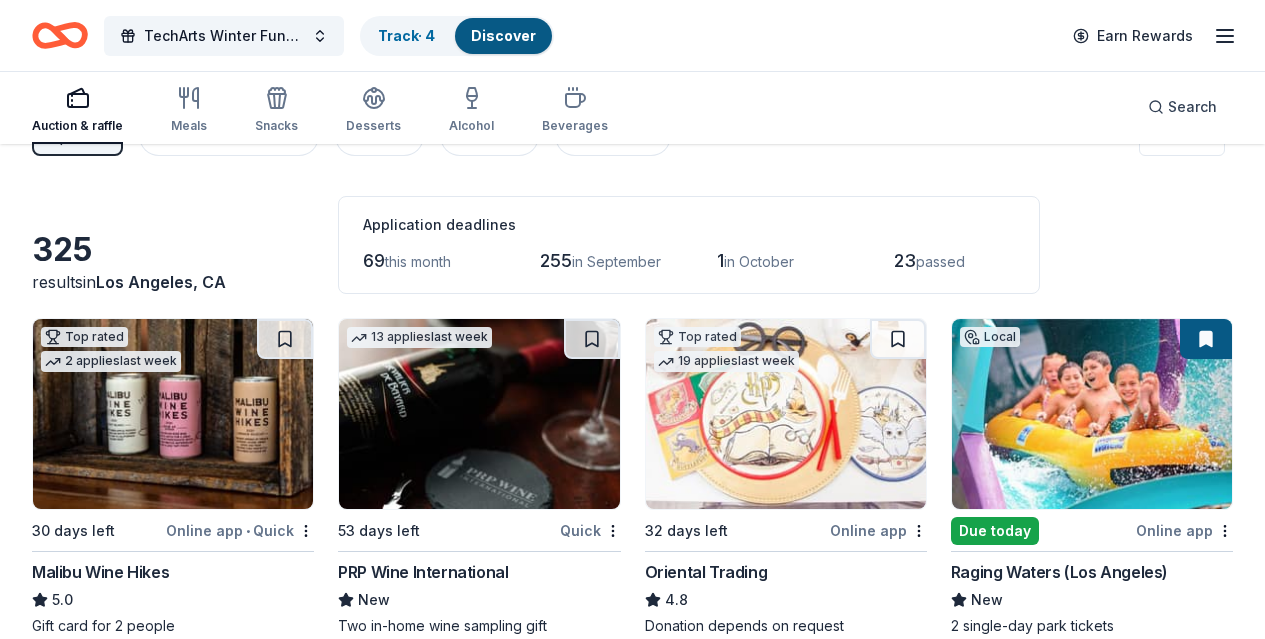 scroll, scrollTop: 0, scrollLeft: 0, axis: both 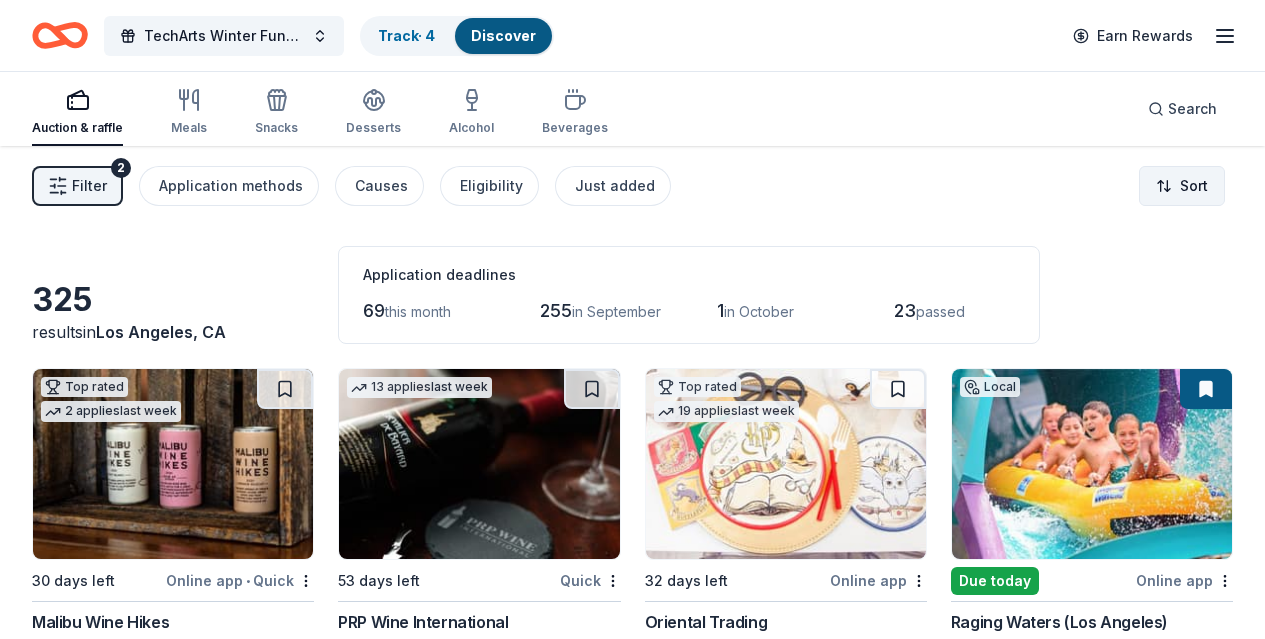 click on "Create Post Save Idea Create Post Save Idea Create Post Save Idea TechArts Winter Fundraiser Track  · 4 Discover Earn Rewards Auction & raffle Meals Snacks Desserts Alcohol Beverages Search Filter 2 Application methods Causes Eligibility Just added Sort 325 results  in  Los Angeles, CA Application deadlines 69  this month 255  in September 1  in October 23  passed Top rated 2   applies  last week 30 days left Online app • Quick Malibu Wine Hikes 5.0 Gift card for 2 people 13   applies  last week 53 days left Quick PRP Wine International New Two in-home wine sampling gift certificates Top rated 19   applies  last week 32 days left Online app Oriental Trading 4.8 Donation depends on request Local Due today Online app Raging Waters (Los Angeles) New 2 single-day park tickets Top rated Local 39 days left Online app • Quick Hollywood Wax Museum (Hollywood) 5.0 A pair (2) of admission tickets, 1 to the Hollywood Wax Museum and 1 to the Guinness World Records Museum Top rated 17   applies  last week CookinGenie" at bounding box center (632, 319) 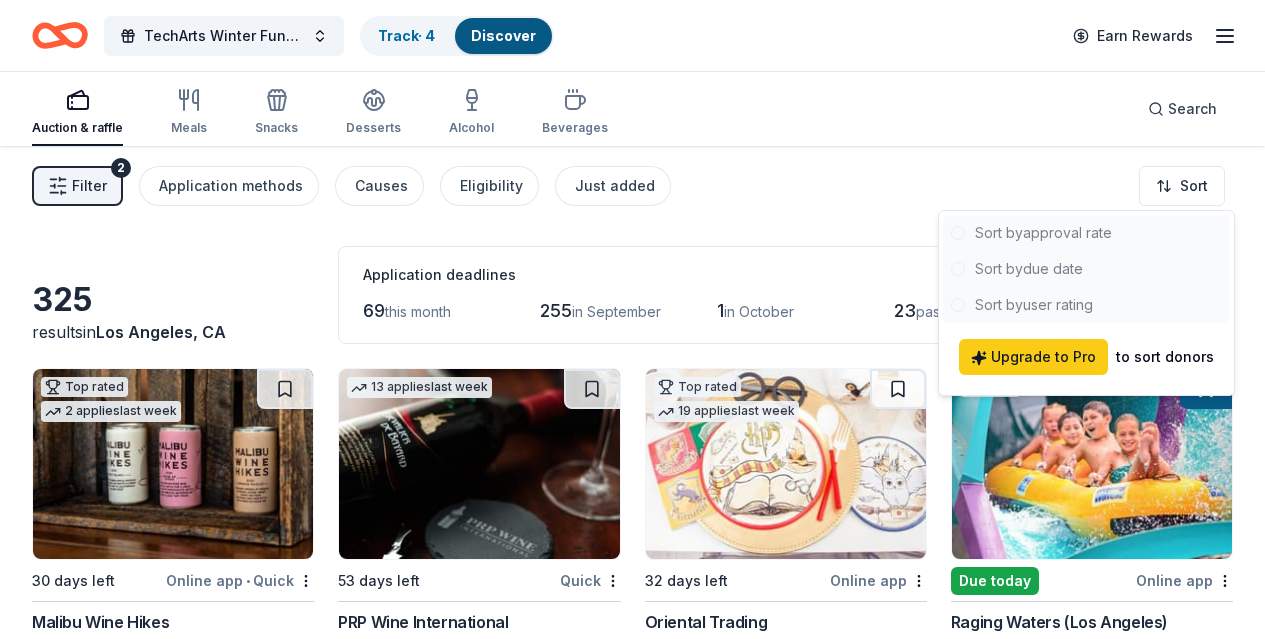 click at bounding box center [1086, 269] 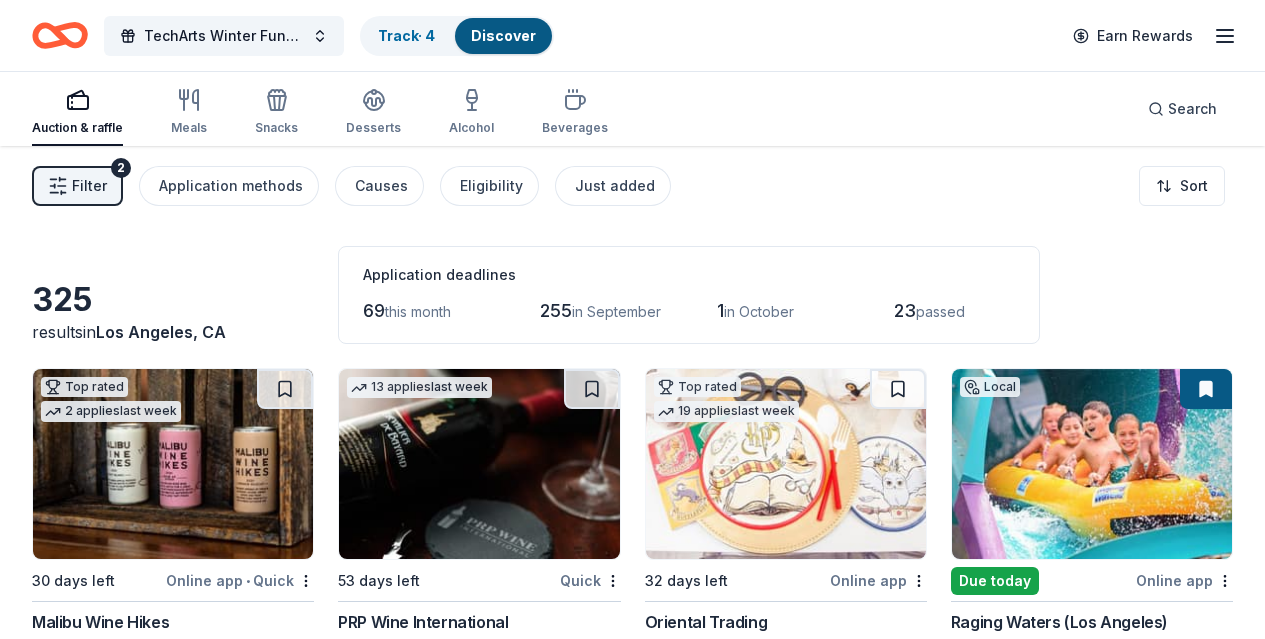 click on "Filter 2 Application methods Causes Eligibility Just added Sort" at bounding box center [632, 186] 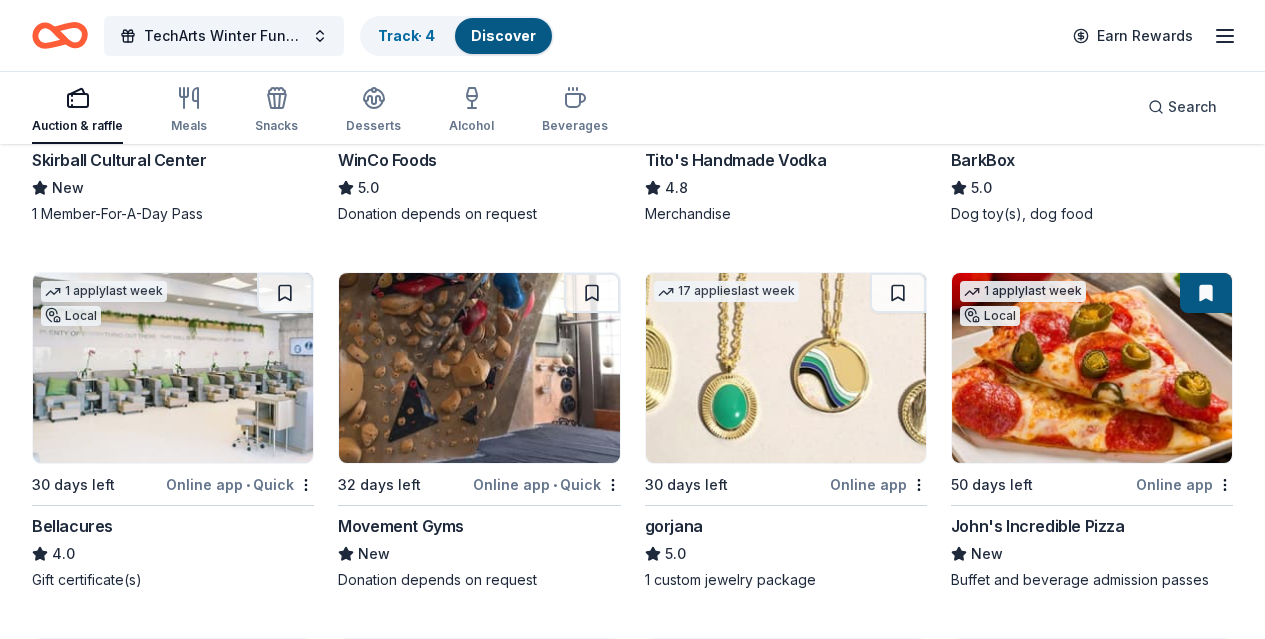 scroll, scrollTop: 3859, scrollLeft: 0, axis: vertical 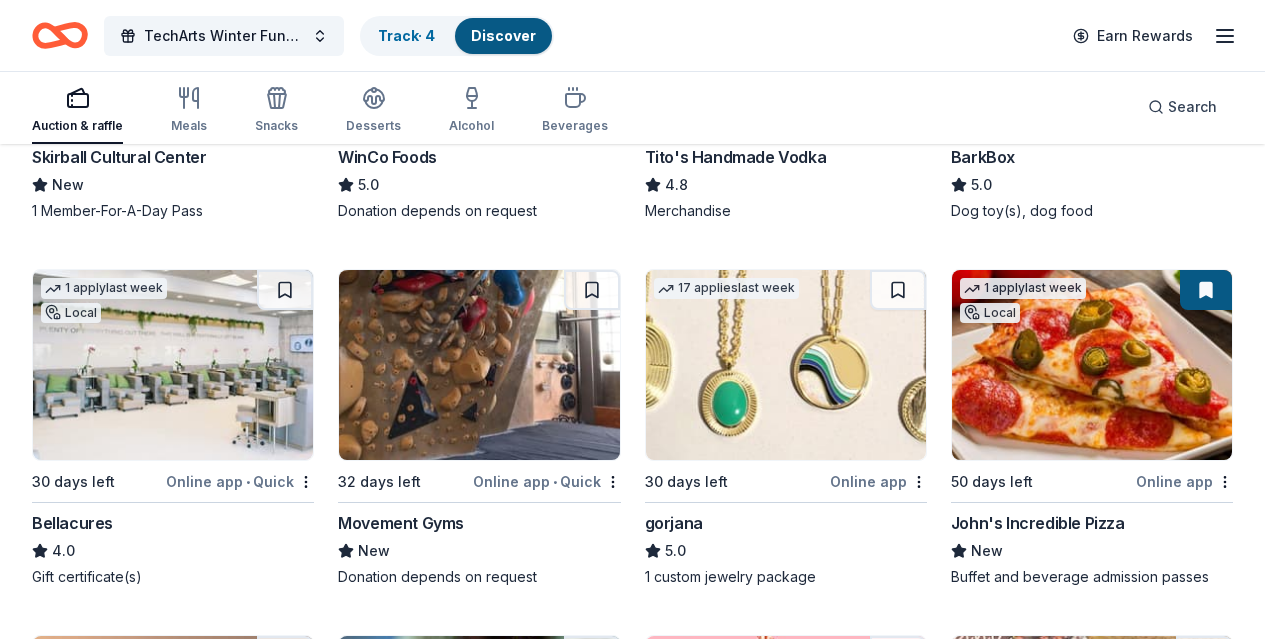 click at bounding box center (173, 365) 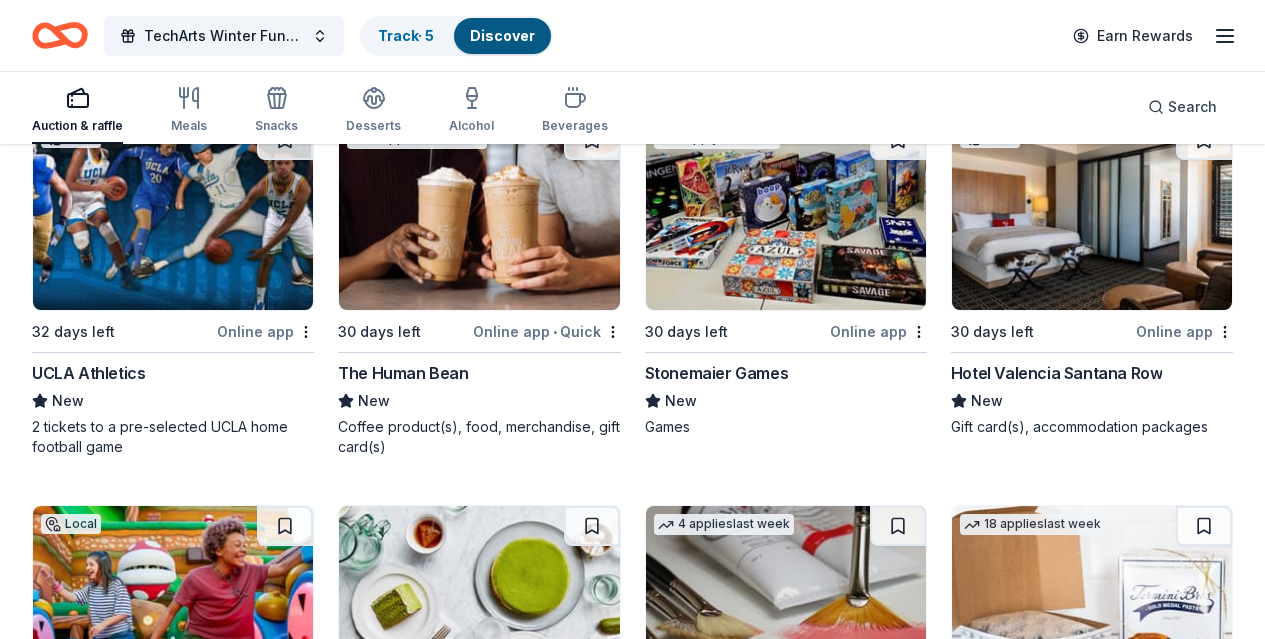 scroll, scrollTop: 7059, scrollLeft: 0, axis: vertical 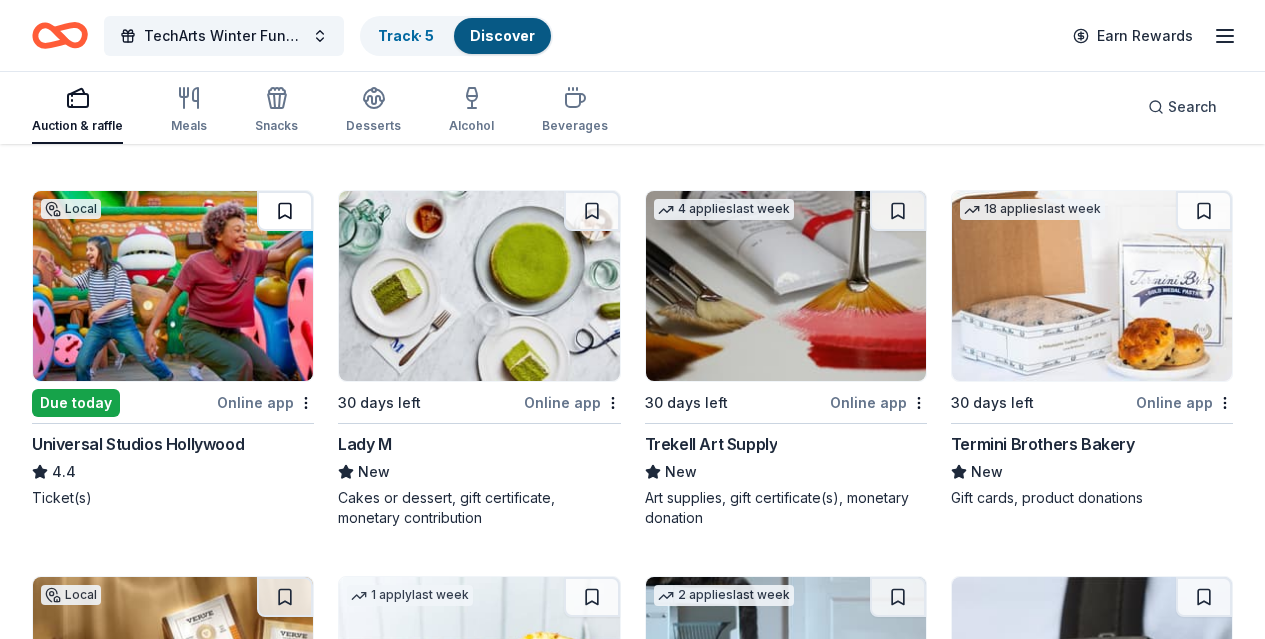 click at bounding box center [285, 211] 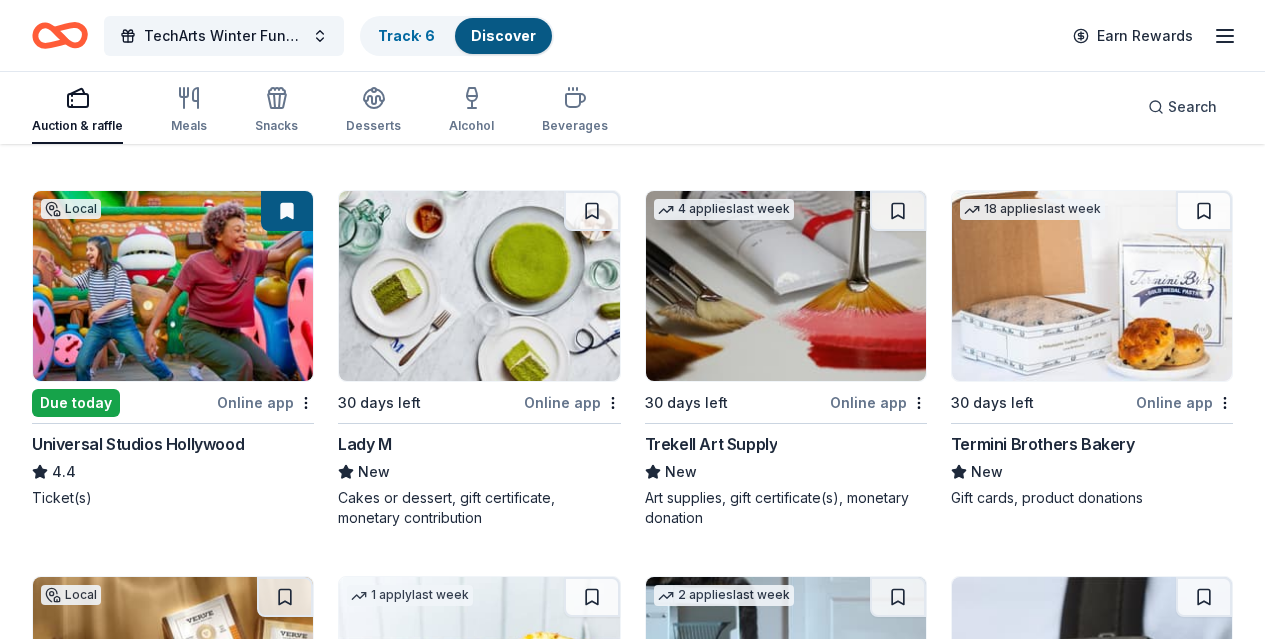click at bounding box center [173, 286] 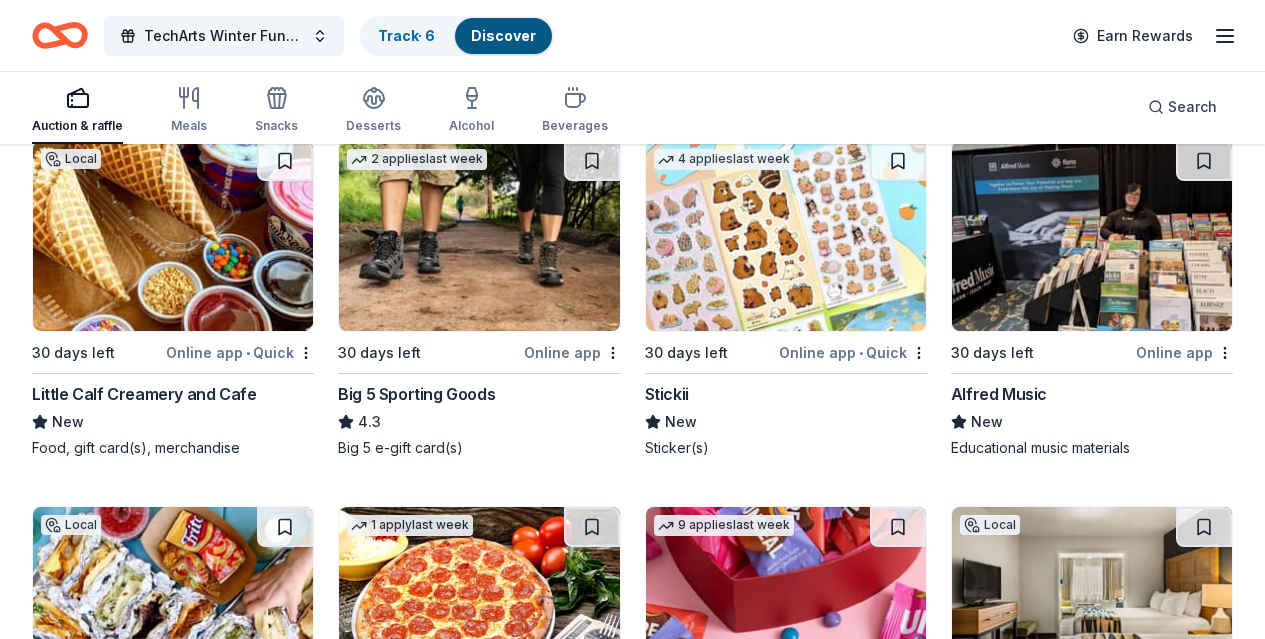 scroll, scrollTop: 8925, scrollLeft: 0, axis: vertical 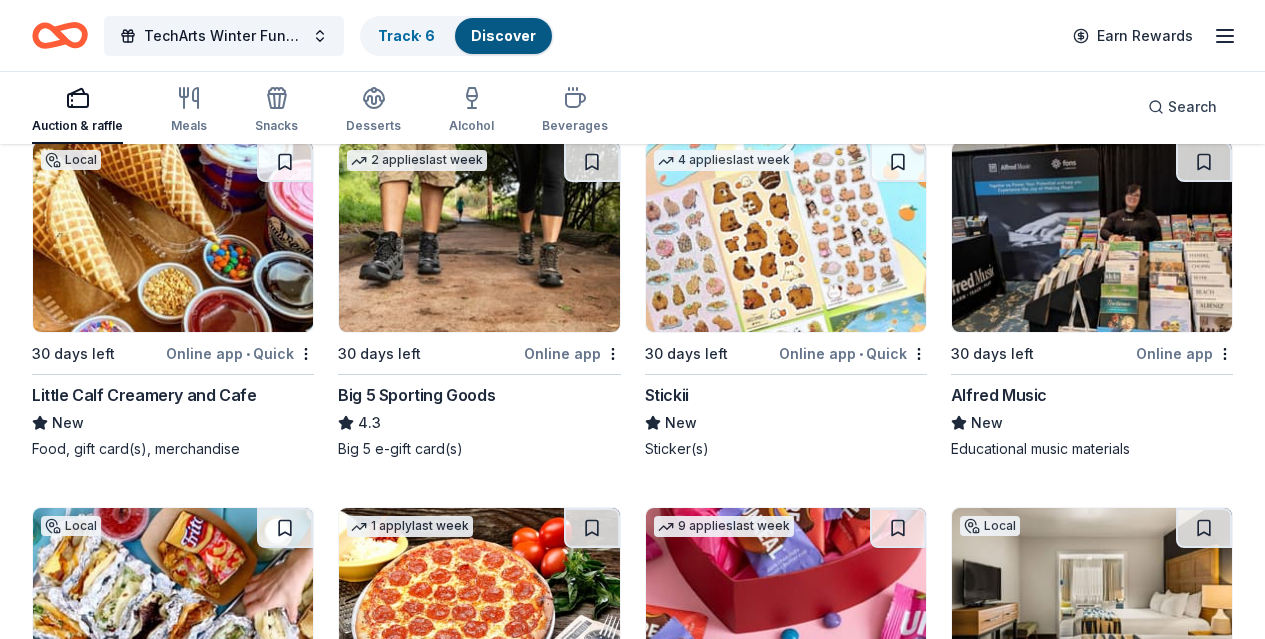 click at bounding box center (479, 237) 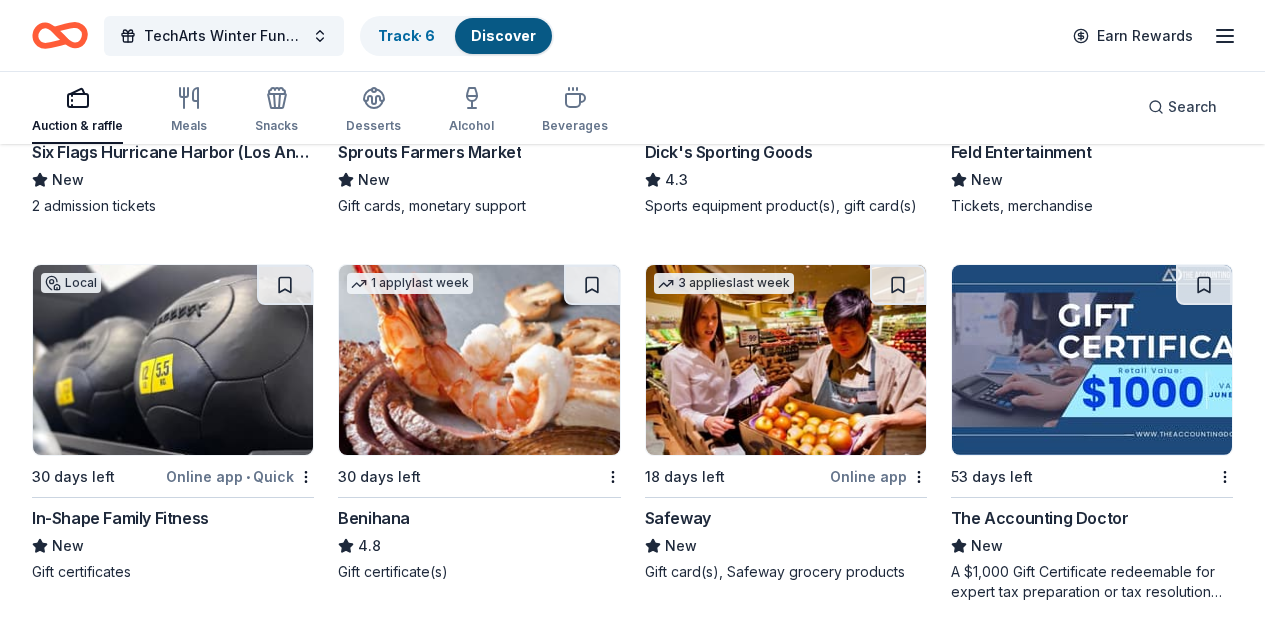 scroll, scrollTop: 10308, scrollLeft: 0, axis: vertical 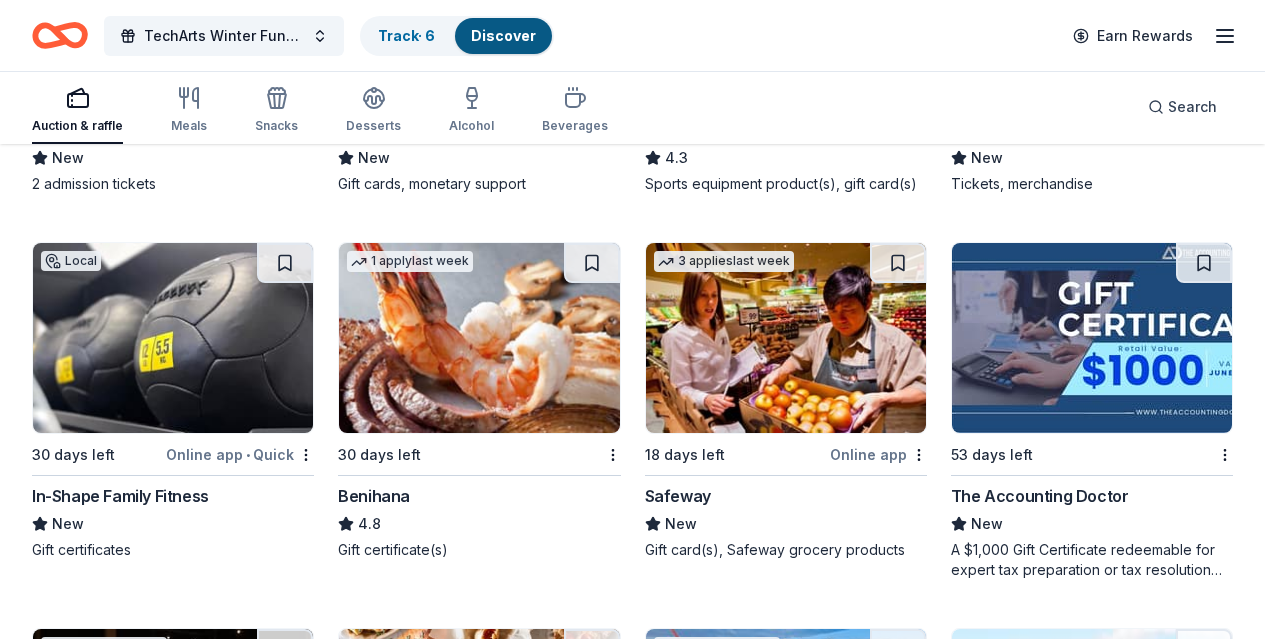 click at bounding box center (479, 338) 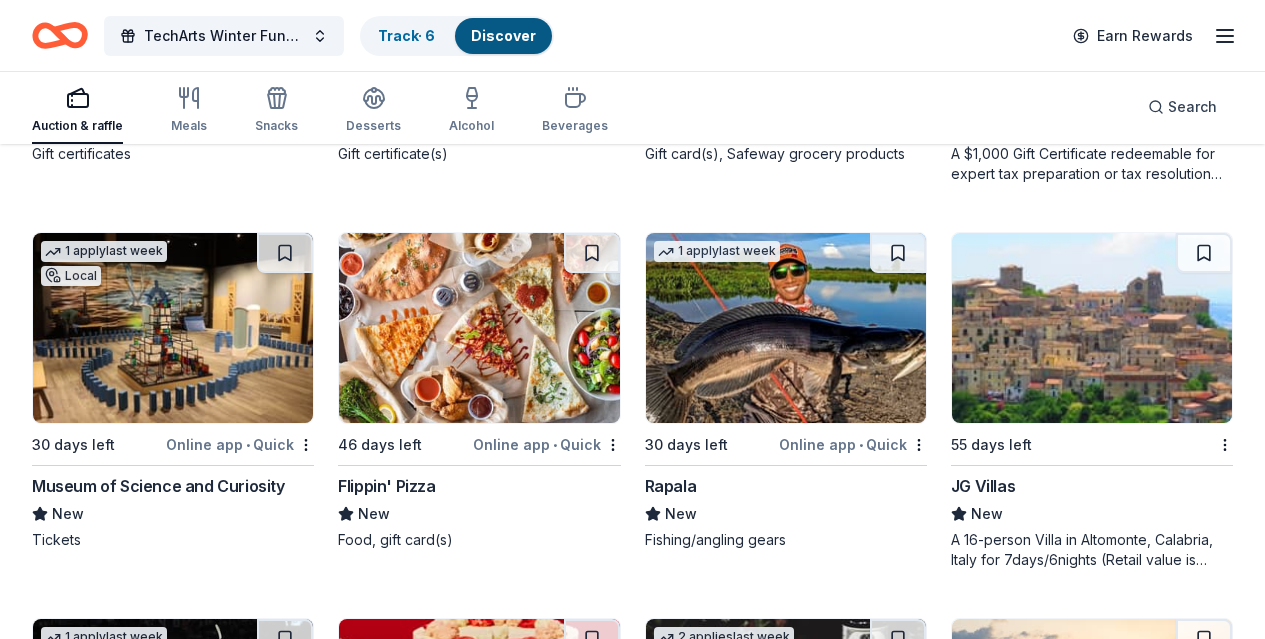 scroll, scrollTop: 10706, scrollLeft: 0, axis: vertical 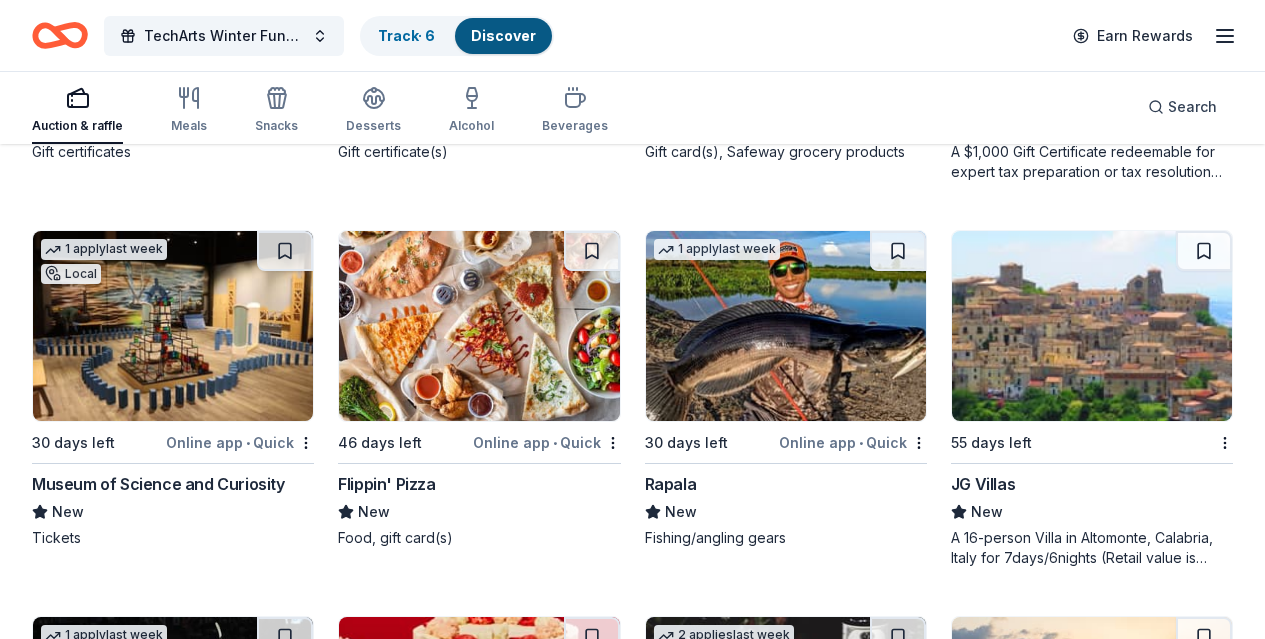 click at bounding box center [173, 326] 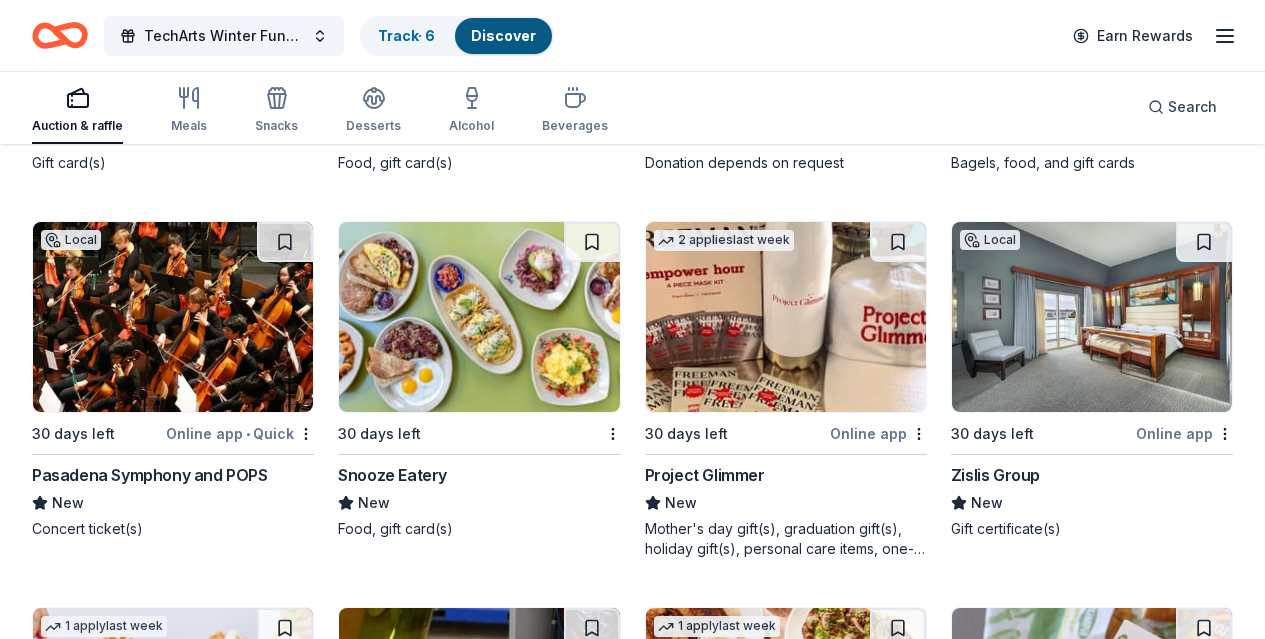 scroll, scrollTop: 12630, scrollLeft: 0, axis: vertical 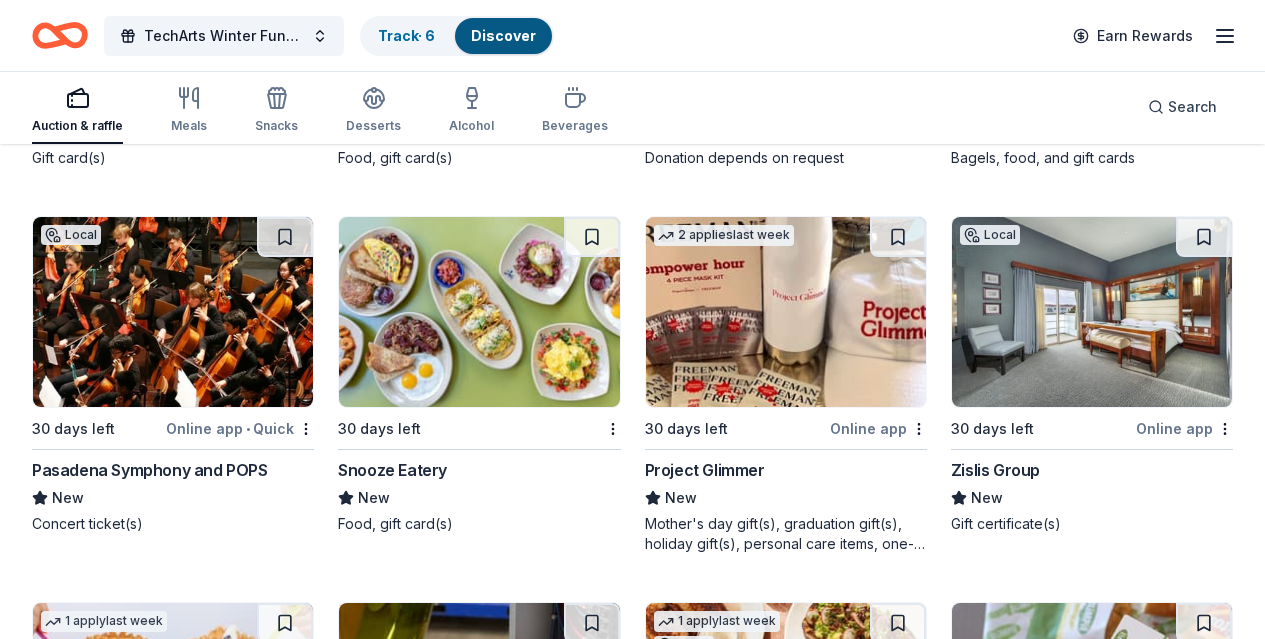 click at bounding box center [173, 312] 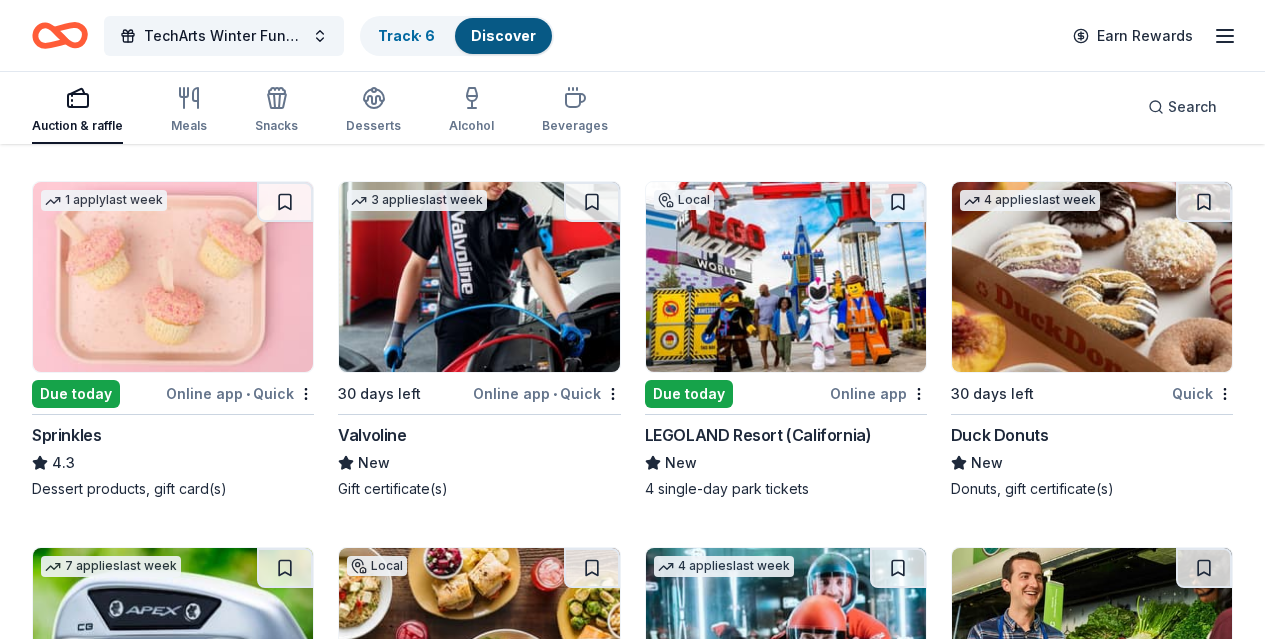 scroll, scrollTop: 14170, scrollLeft: 0, axis: vertical 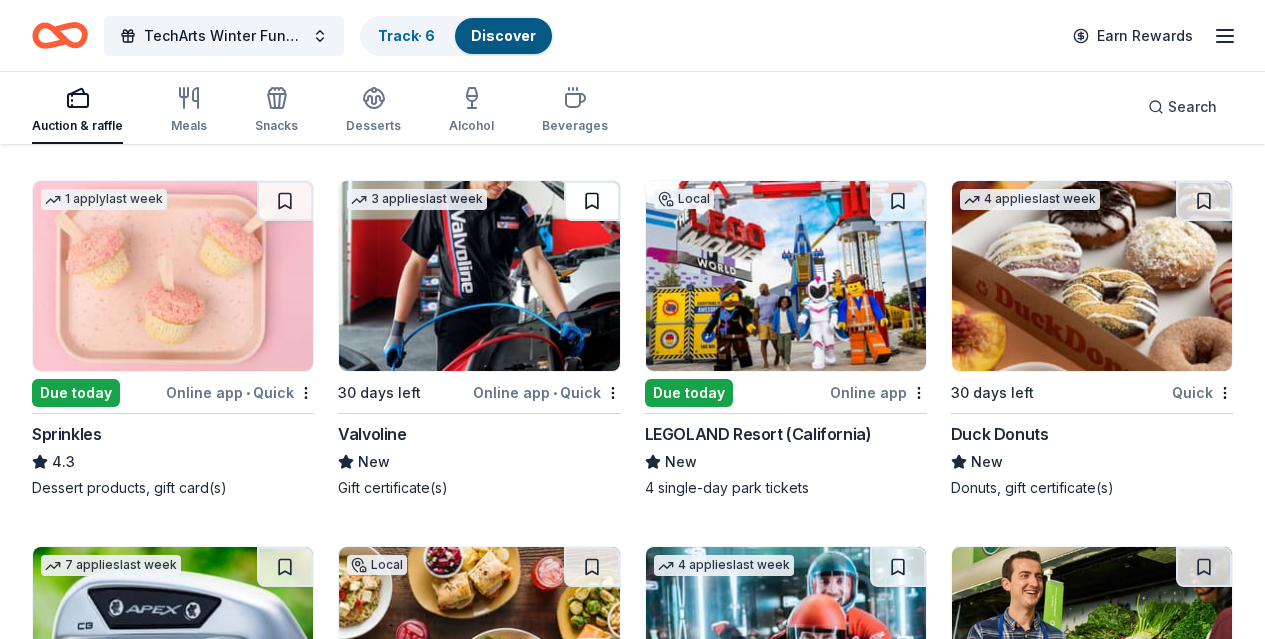 click at bounding box center [592, 201] 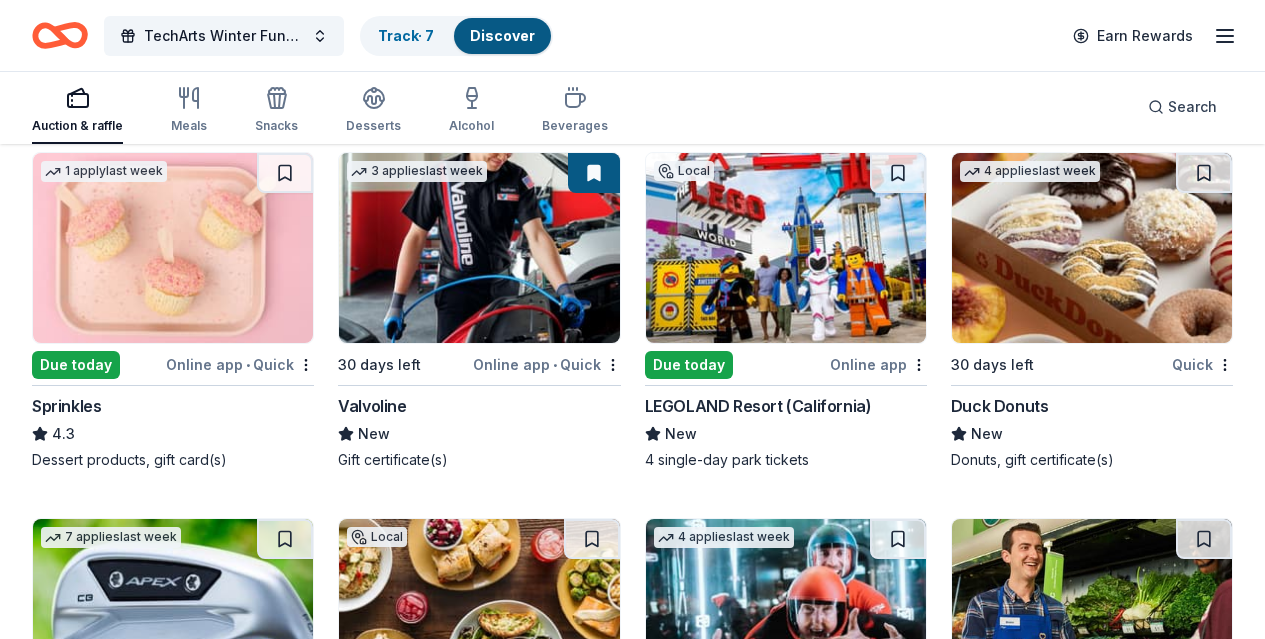 scroll, scrollTop: 14200, scrollLeft: 0, axis: vertical 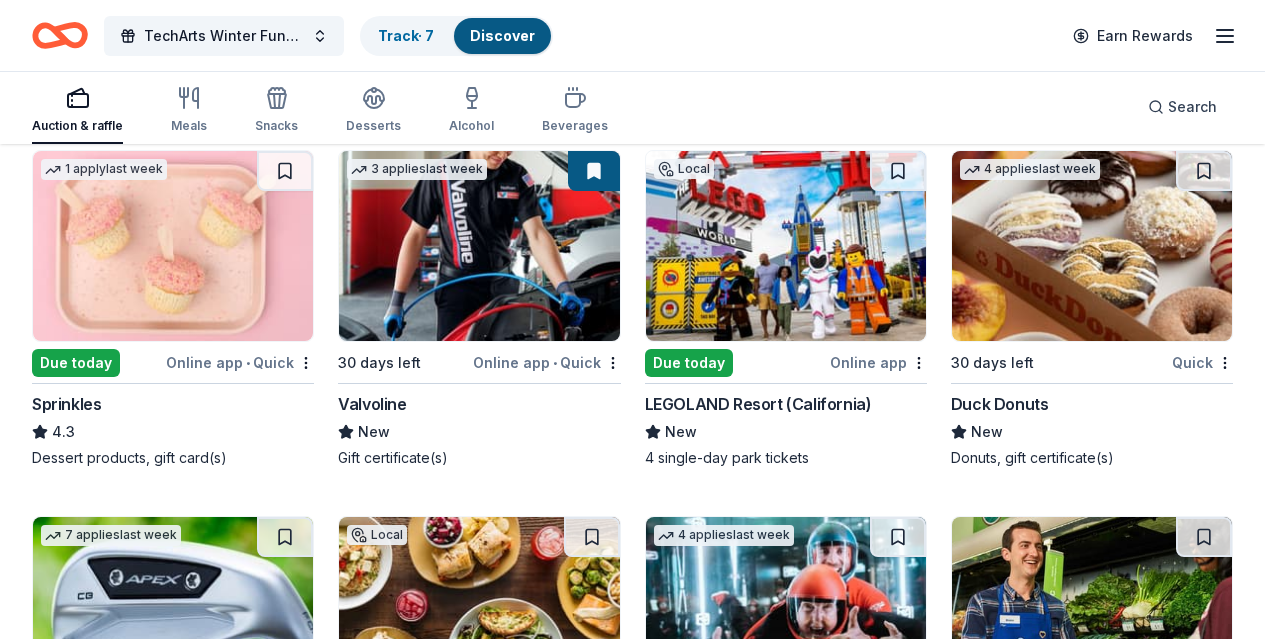 click at bounding box center [786, 246] 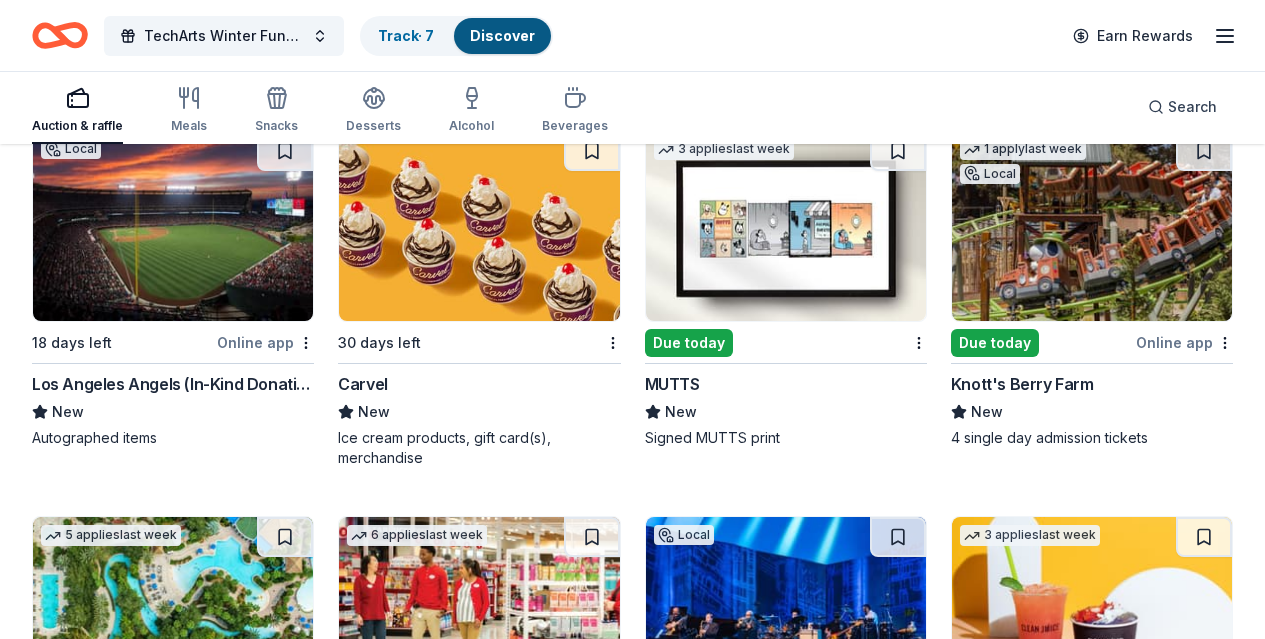 scroll, scrollTop: 14976, scrollLeft: 0, axis: vertical 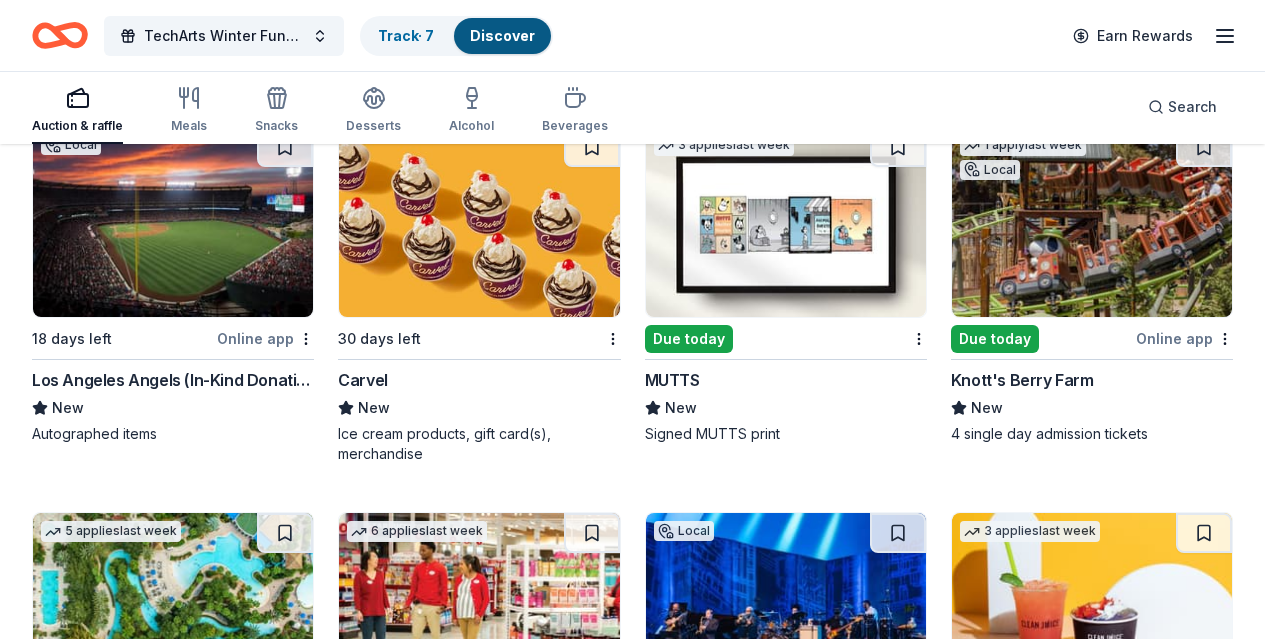 click at bounding box center (1092, 222) 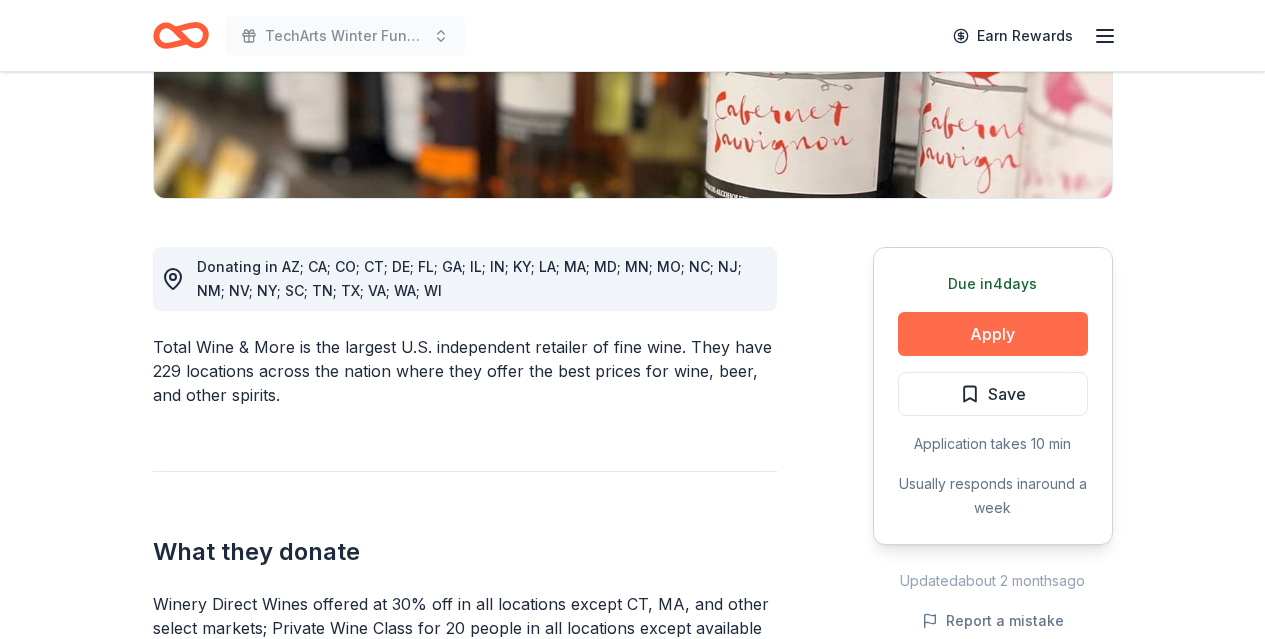 scroll, scrollTop: 416, scrollLeft: 0, axis: vertical 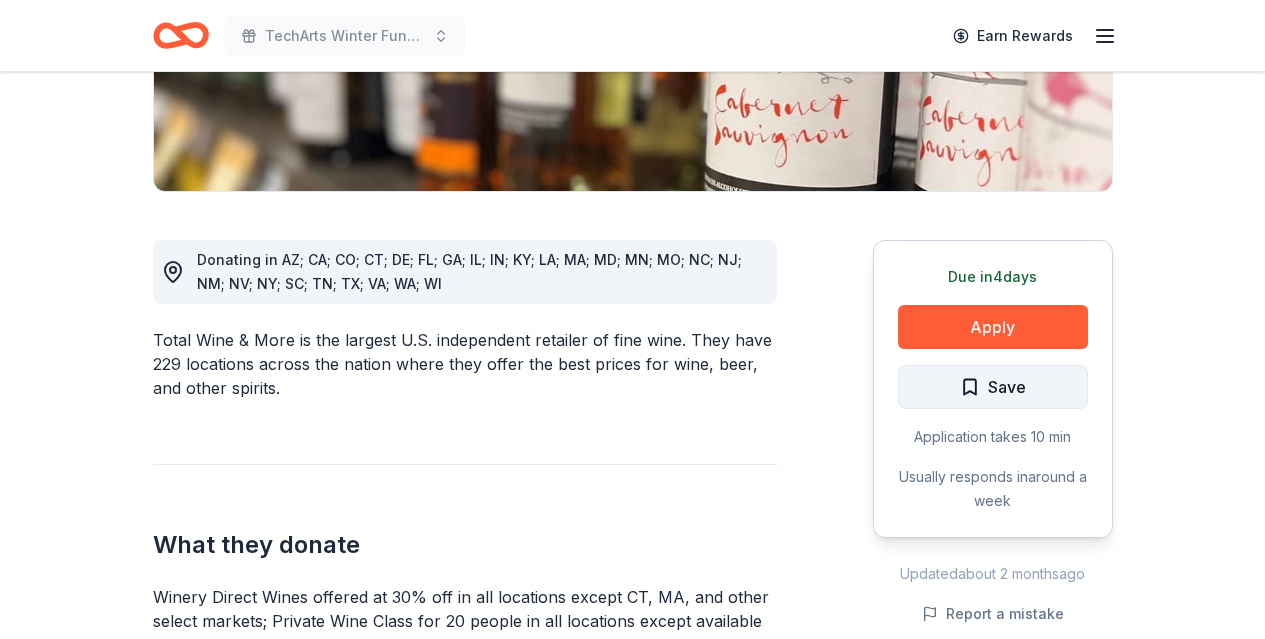 click on "Save" at bounding box center (993, 387) 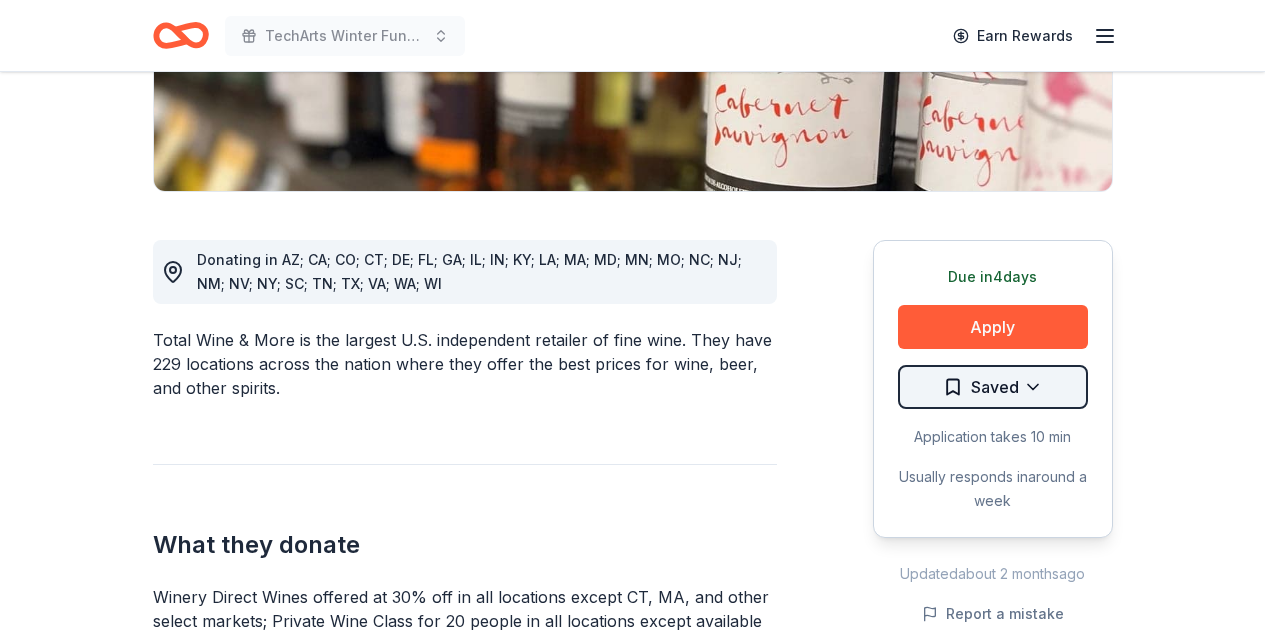 click on "TechArts Winter Fundraiser Earn Rewards Due in  4  days Share Total Wine 5.0 • 52  reviews 12   applies  last week approval rate Share Donating in AZ; CA; CO; CT; DE; FL; GA; IL; IN; KY; LA; MA; MD; MN; MO; NC; NJ; NM; NV; NY; SC; TN; TX; VA; WA; WI Total Wine & More is the largest U.S. independent retailer of fine wine. They have 229 locations across the nation where they offer the best prices for wine, beer, and other spirits.  What they donate Winery Direct Wines offered at 30% off in all locations except CT, MA, and other select markets; Private Wine Class for 20 people in all locations except available in WI, CO, and other select markets Alcohol Auction & raffle Donation can be picked up Who they donate to  Preferred 501(c)(3) required approval rate 20 % approved 30 % declined 50 % no response Upgrade to Pro to view approval rates and average donation values Due in  4  days Apply Saved Application takes 10 min Usually responds in  around a week Updated  about 2 months  ago Report a mistake 5.0 • 52 1" at bounding box center (632, -97) 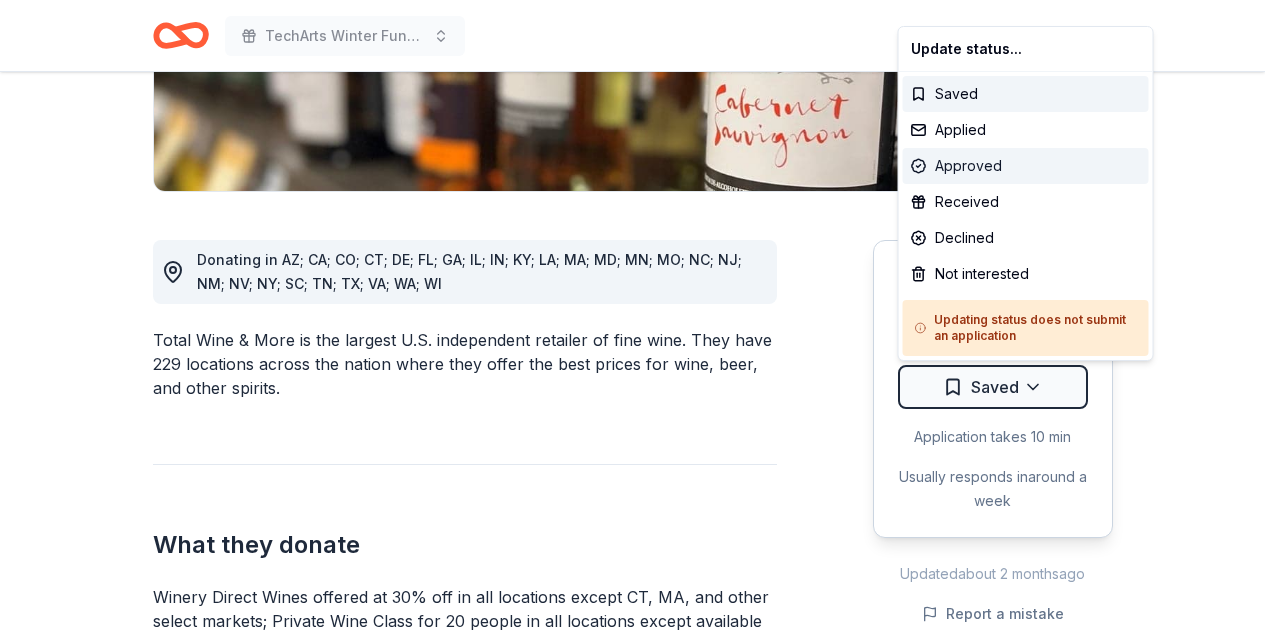 click on "Approved" at bounding box center (1026, 166) 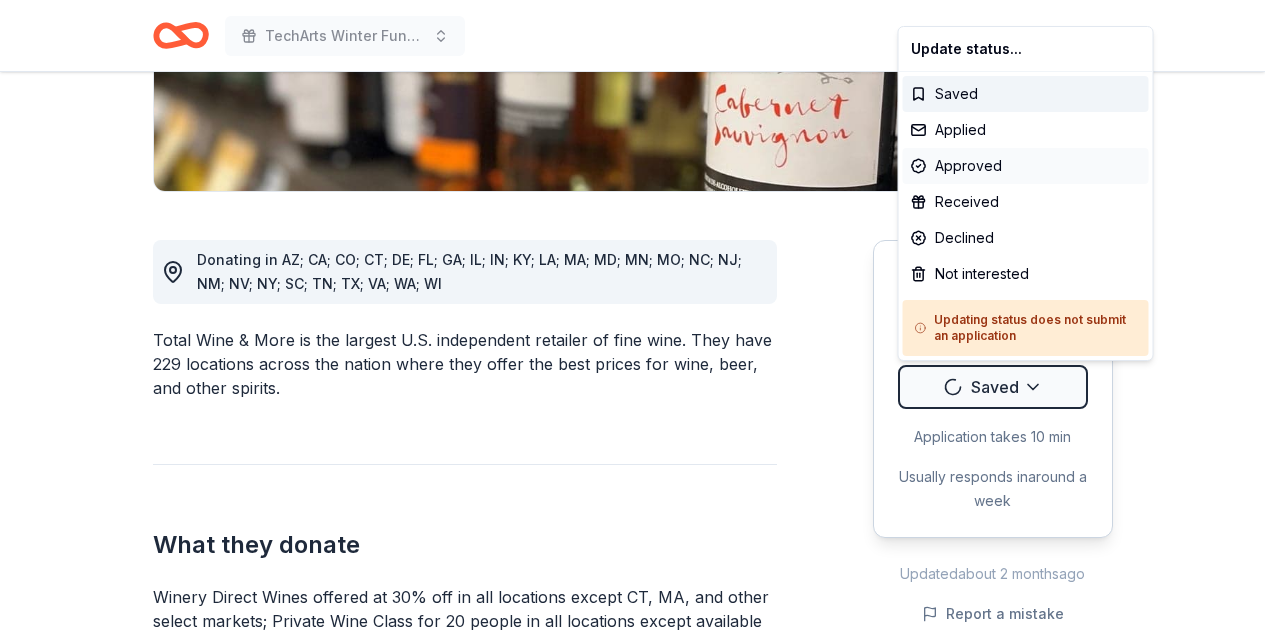 scroll, scrollTop: 0, scrollLeft: 0, axis: both 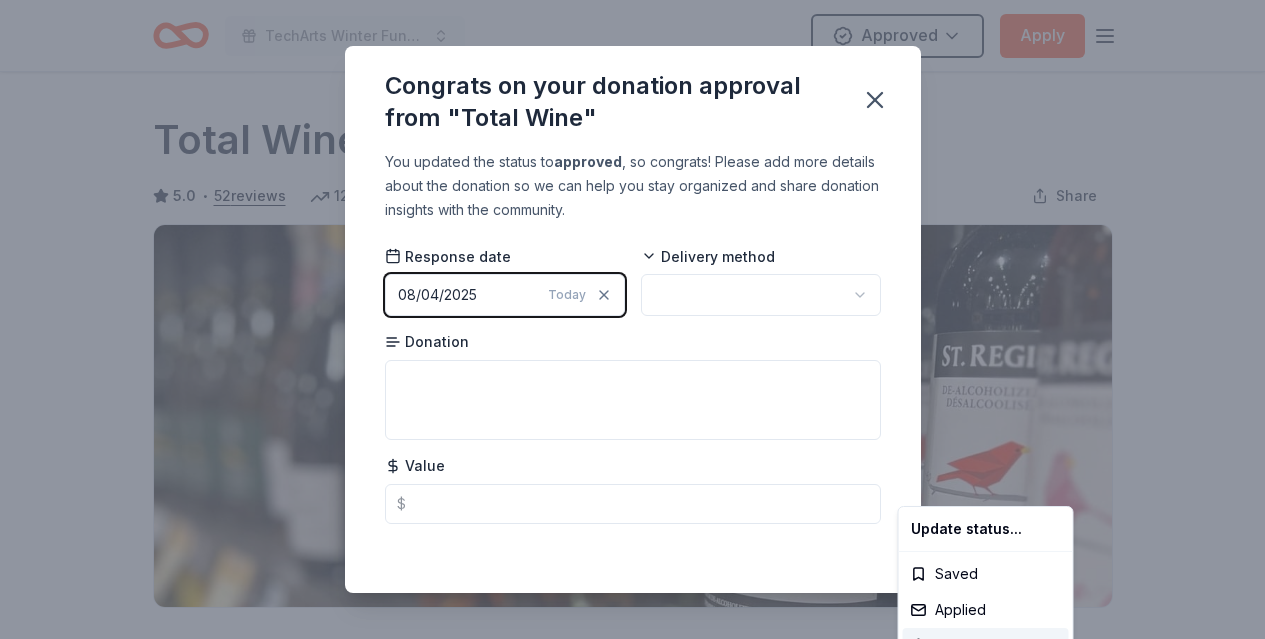 click on "TechArts Winter Fundraiser Approved Apply Due in  4  days Share Total Wine 5.0 • 52  reviews 12   applies  last week approval rate Share Donating in AZ; CA; CO; CT; DE; FL; GA; IL; IN; KY; LA; MA; MD; MN; MO; NC; NJ; NM; NV; NY; SC; TN; TX; VA; WA; WI Total Wine & More is the largest U.S. independent retailer of fine wine. They have 229 locations across the nation where they offer the best prices for wine, beer, and other spirits.  What they donate Winery Direct Wines offered at 30% off in all locations except CT, MA, and other select markets; Private Wine Class for 20 people in all locations except available in WI, CO, and other select markets Alcohol Auction & raffle Donation can be picked up Who they donate to  Preferred 501(c)(3) required approval rate 20 % approved 30 % declined 50 % no response Upgrade to Pro to view approval rates and average donation values Due in  4  days Apply Approved Application takes 10 min Usually responds in  around a week Updated  about 2 months  ago Report a mistake 5.0 •" at bounding box center (632, 319) 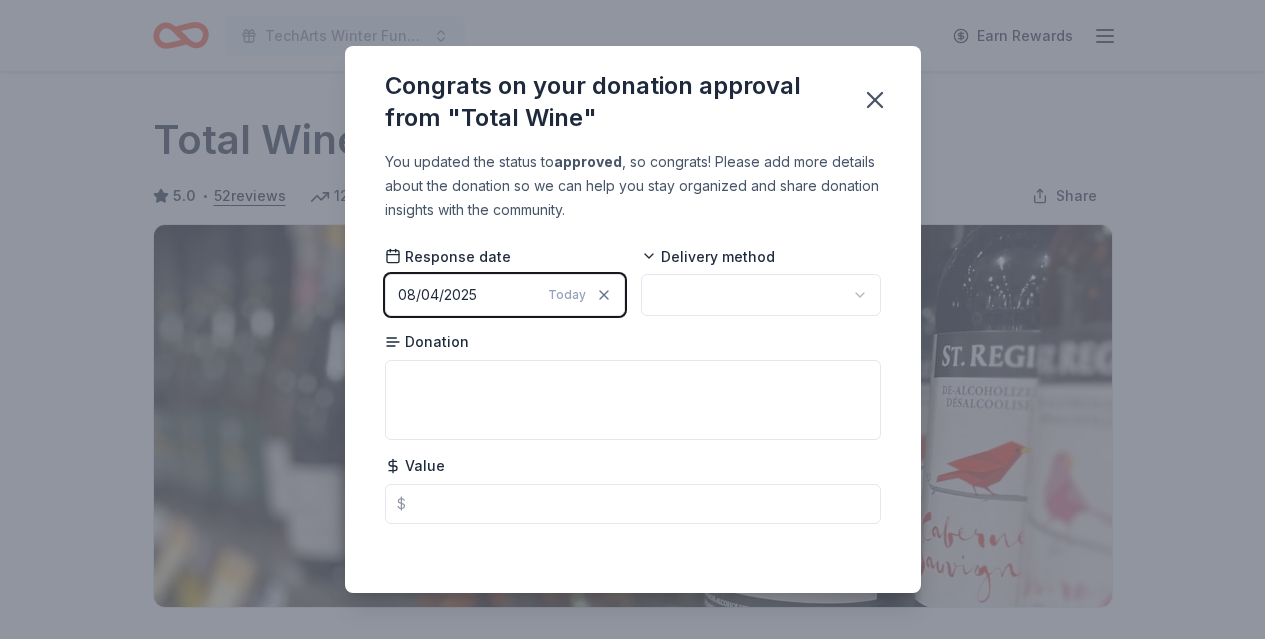 scroll, scrollTop: 483, scrollLeft: 0, axis: vertical 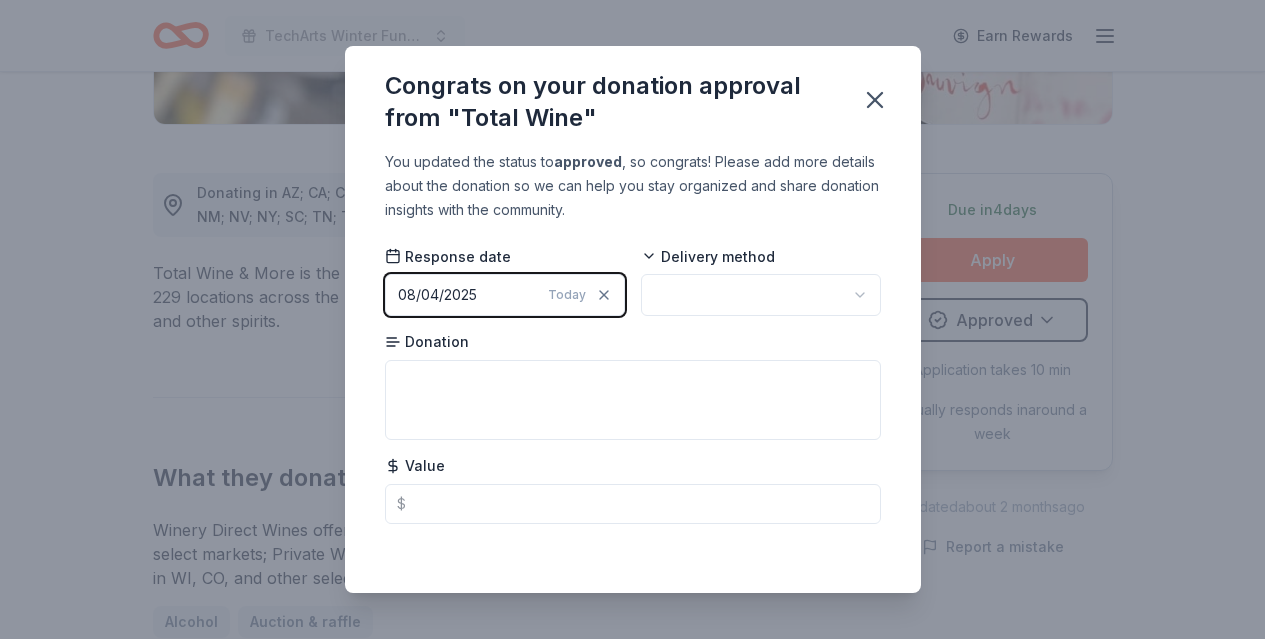 click on "TechArts Winter Fundraiser Earn Rewards Due in  4  days Share Total Wine 5.0 • 52  reviews 12   applies  last week approval rate Share Donating in AZ; CA; CO; CT; DE; FL; GA; IL; IN; KY; LA; MA; MD; MN; MO; NC; NJ; NM; NV; NY; SC; TN; TX; VA; WA; WI Total Wine & More is the largest U.S. independent retailer of fine wine. They have 229 locations across the nation where they offer the best prices for wine, beer, and other spirits.  What they donate Winery Direct Wines offered at 30% off in all locations except CT, MA, and other select markets; Private Wine Class for 20 people in all locations except available in WI, CO, and other select markets Alcohol Auction & raffle Donation can be picked up Who they donate to  Preferred 501(c)(3) required approval rate 20 % approved 30 % declined 50 % no response Upgrade to Pro to view approval rates and average donation values Due in  4  days Apply Approved Application takes 10 min Usually responds in  around a week Updated  about 2 months  ago Report a mistake 5.0 • 1" at bounding box center (632, -164) 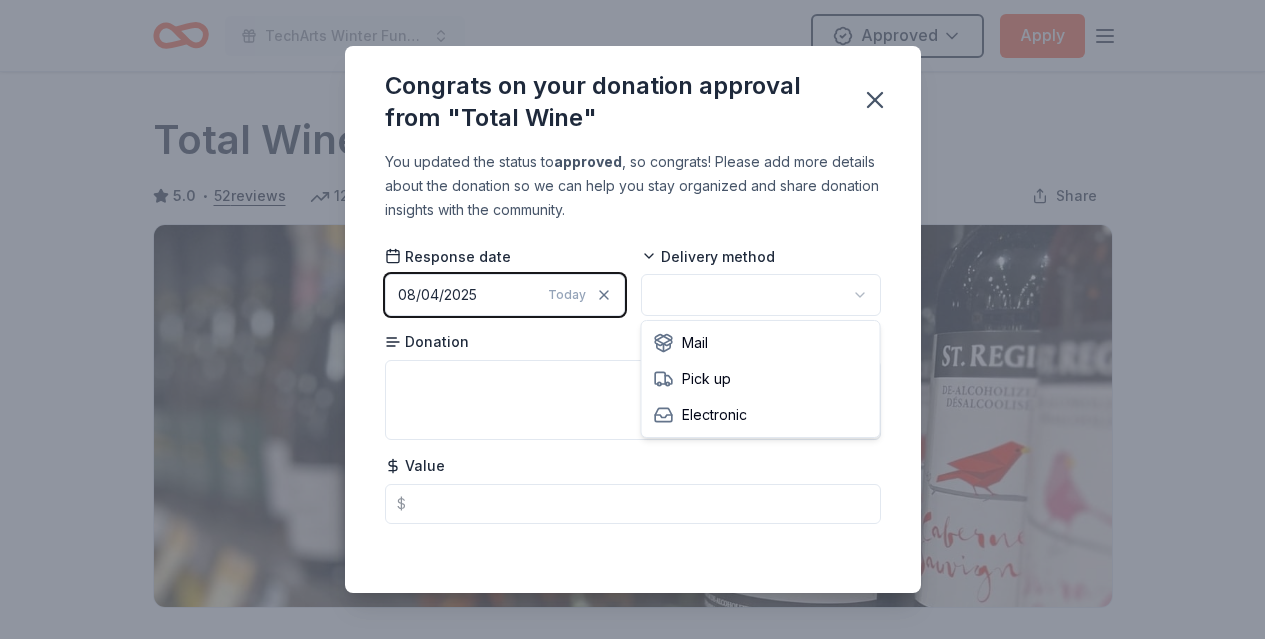 scroll, scrollTop: 0, scrollLeft: 0, axis: both 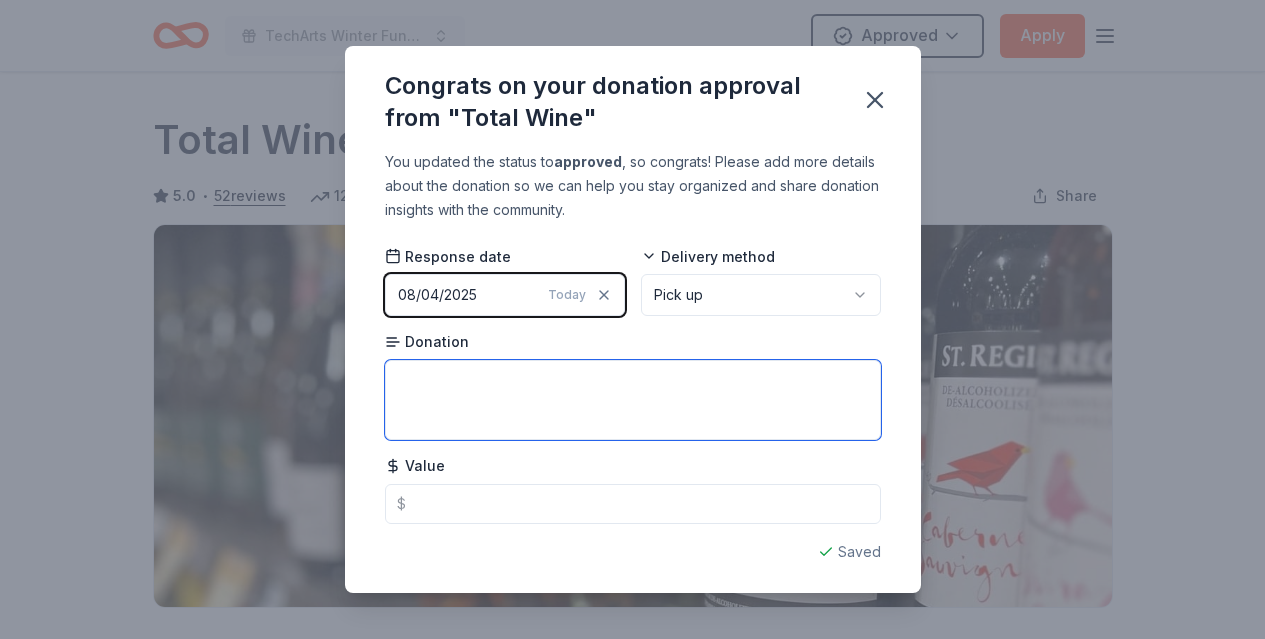 click at bounding box center (633, 400) 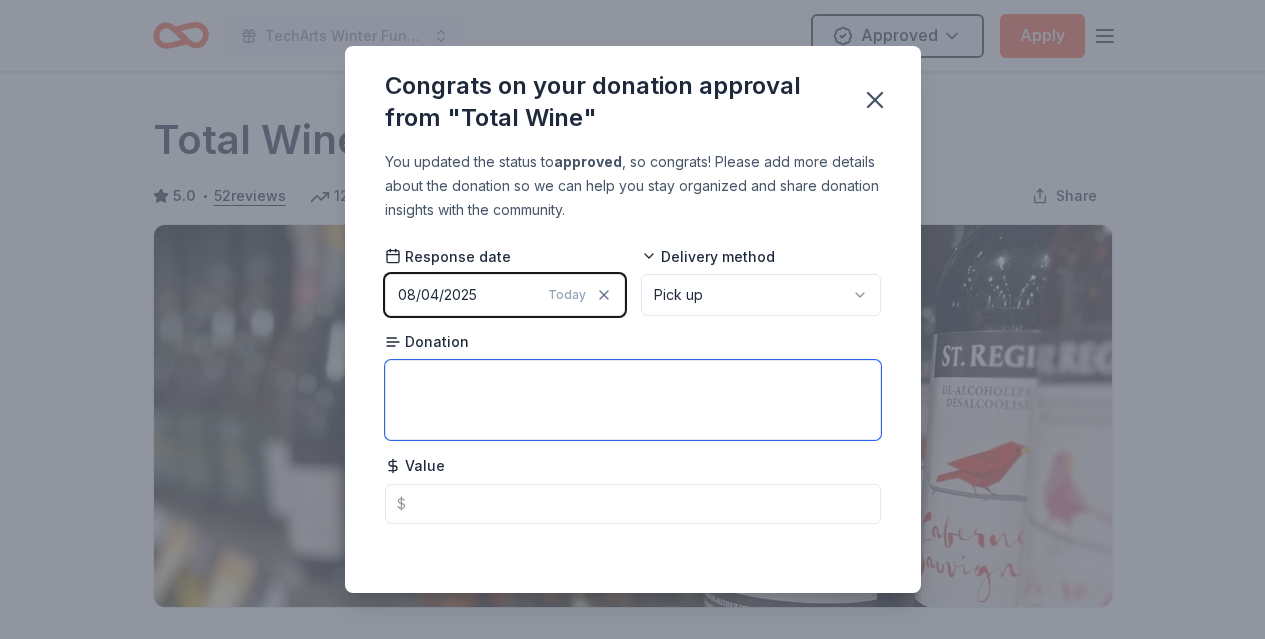 scroll, scrollTop: 2, scrollLeft: 0, axis: vertical 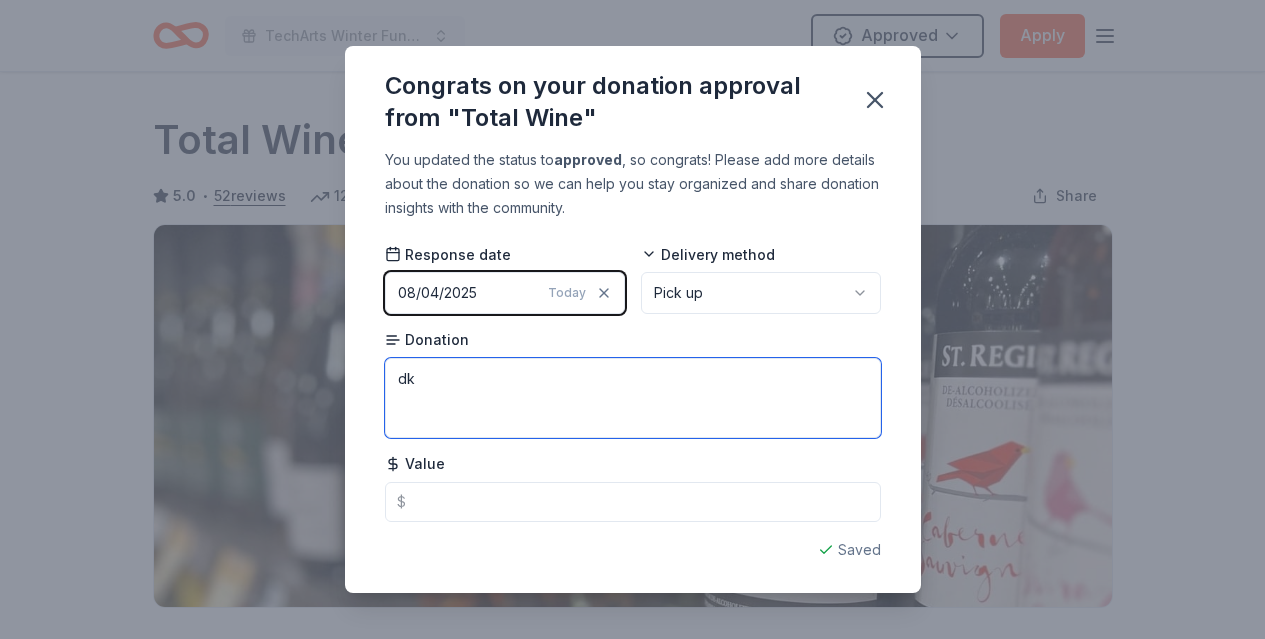 type on "d" 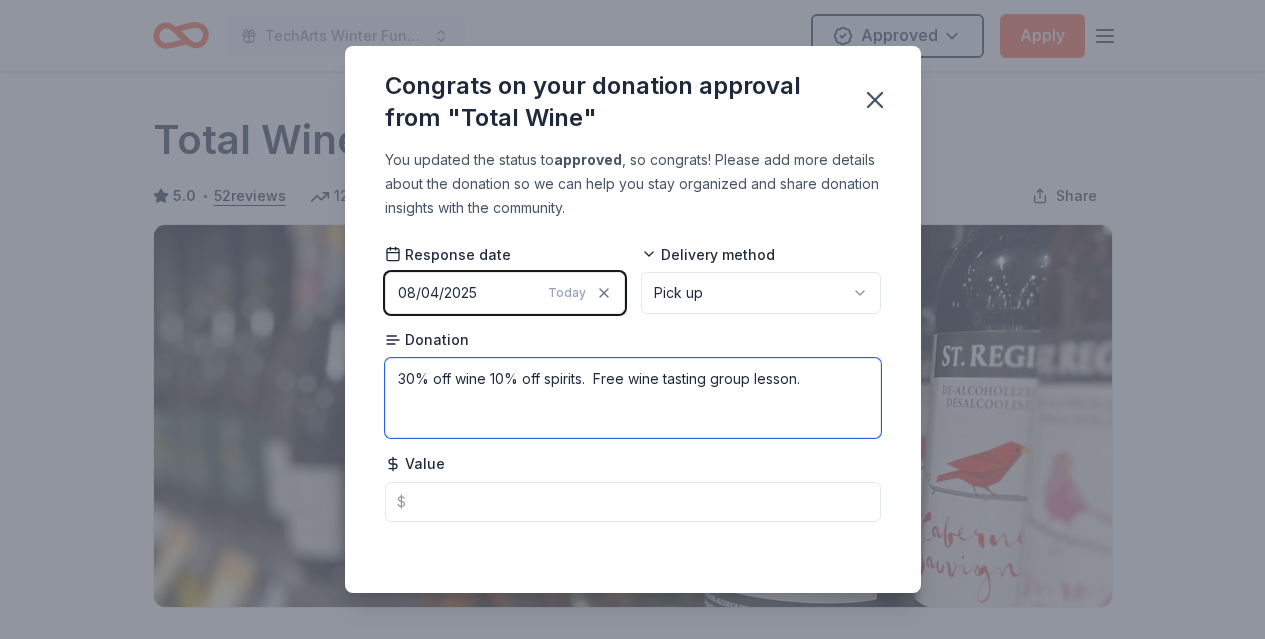 type on "30% off wine 10% off spirits.  Free wine tasting group lesson." 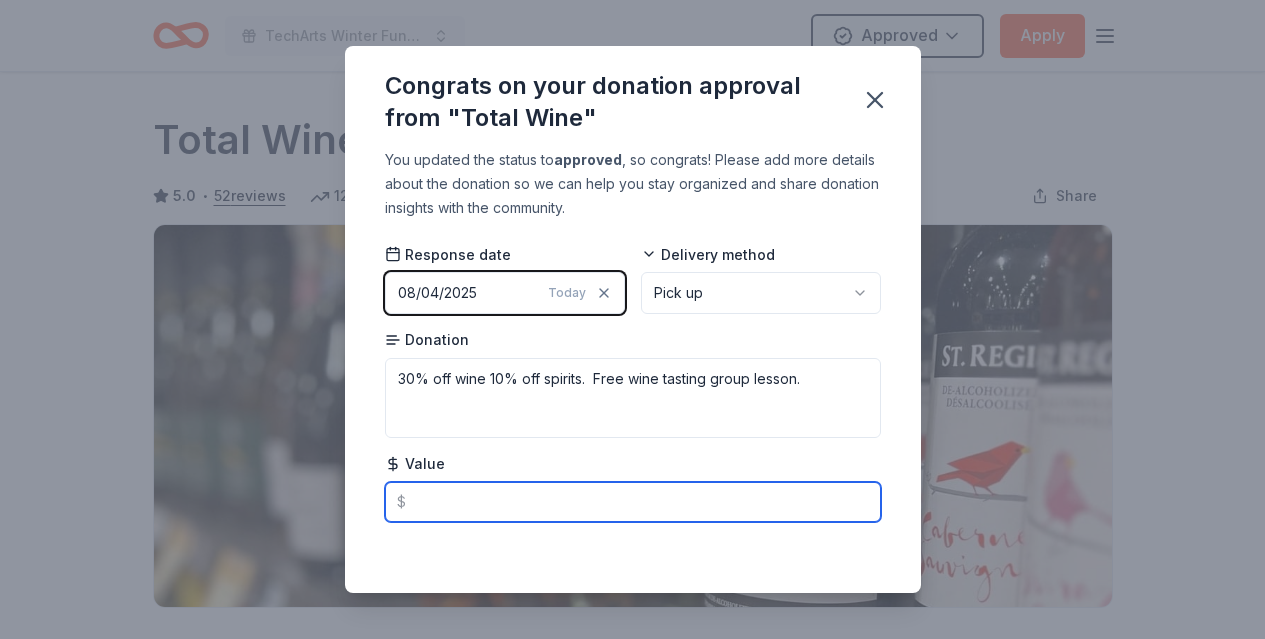 click at bounding box center (633, 502) 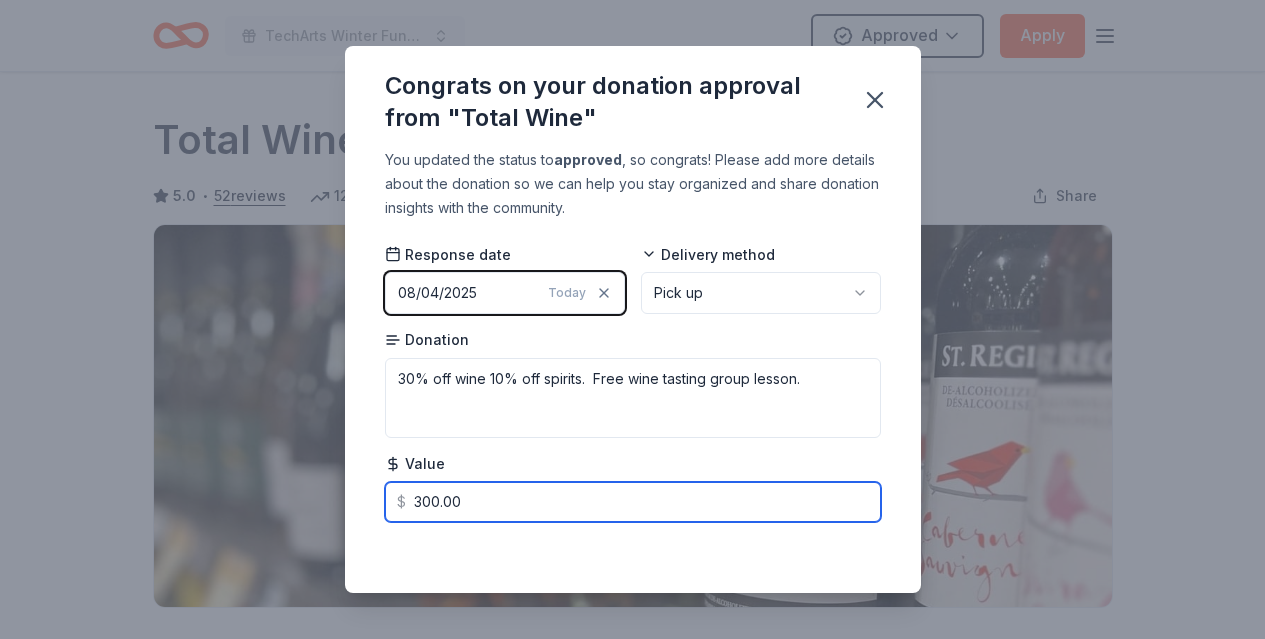click on "300.00" at bounding box center (633, 502) 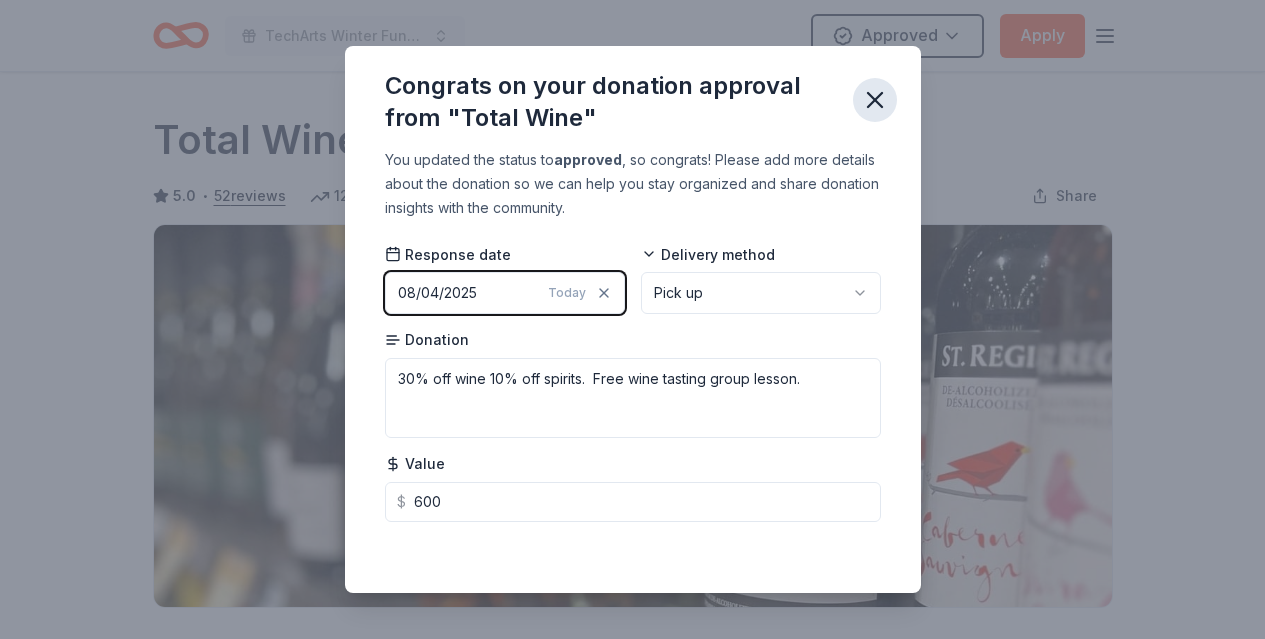 click 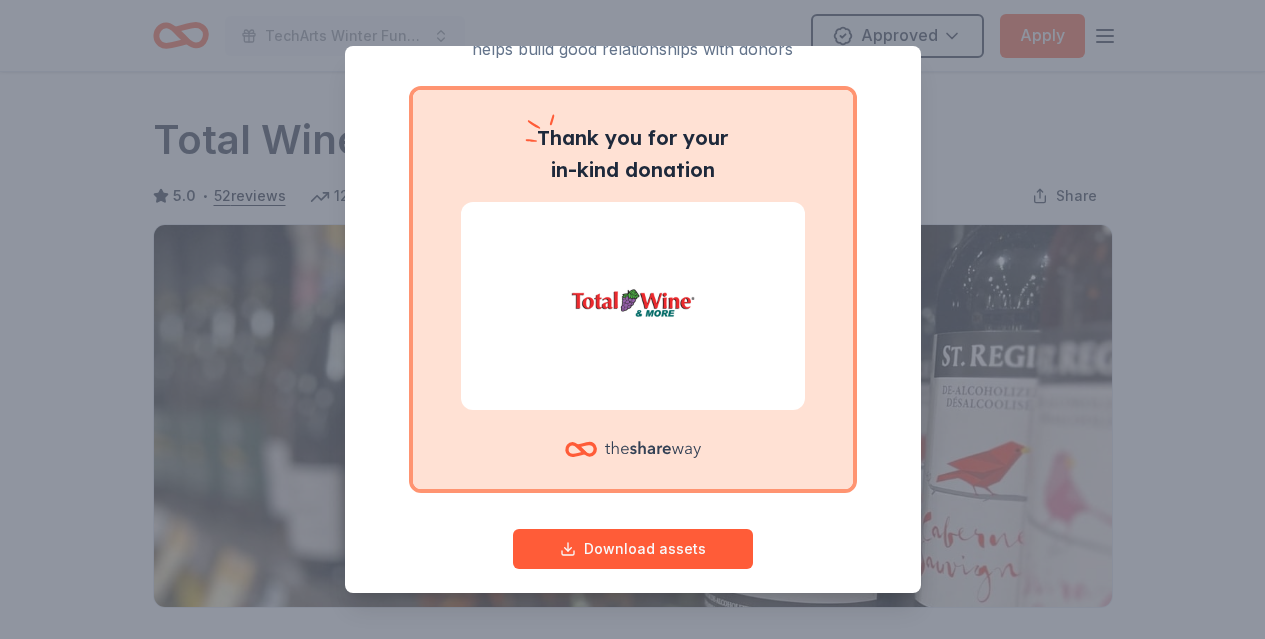 scroll, scrollTop: 137, scrollLeft: 0, axis: vertical 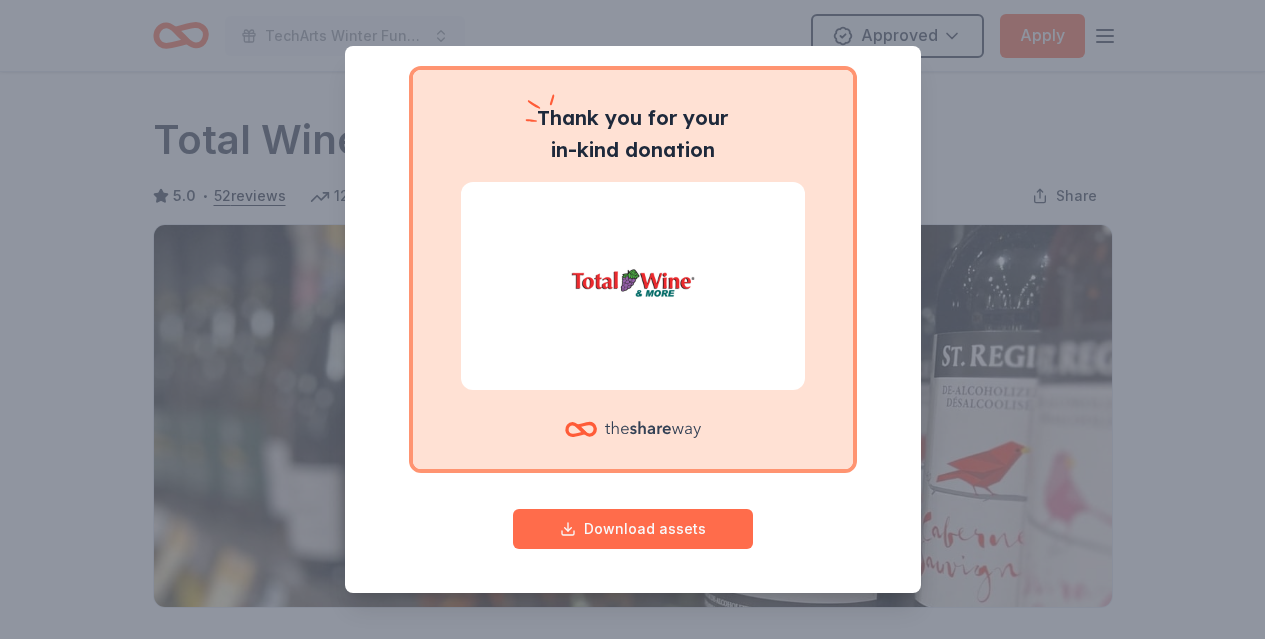 click on "Download assets" at bounding box center (633, 529) 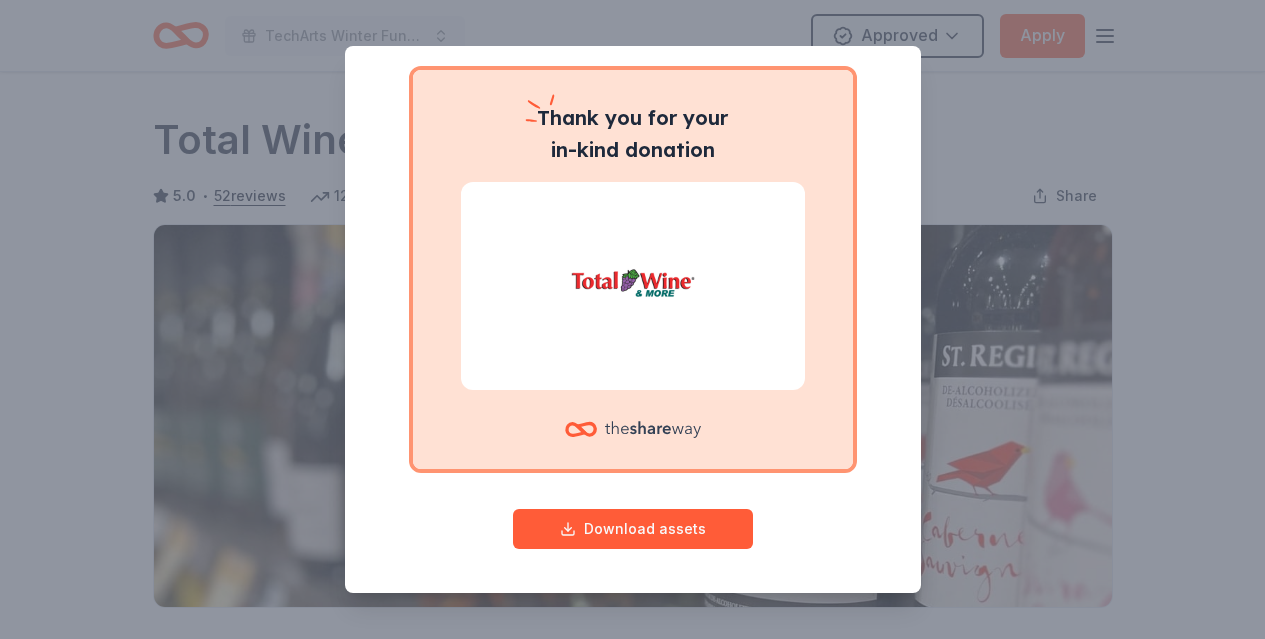 click on "Give your donor a shoutout! While not required, giving digital shoutouts helps build good relationships with donors Thank   you for your in-kind donation  Download assets" at bounding box center (633, 247) 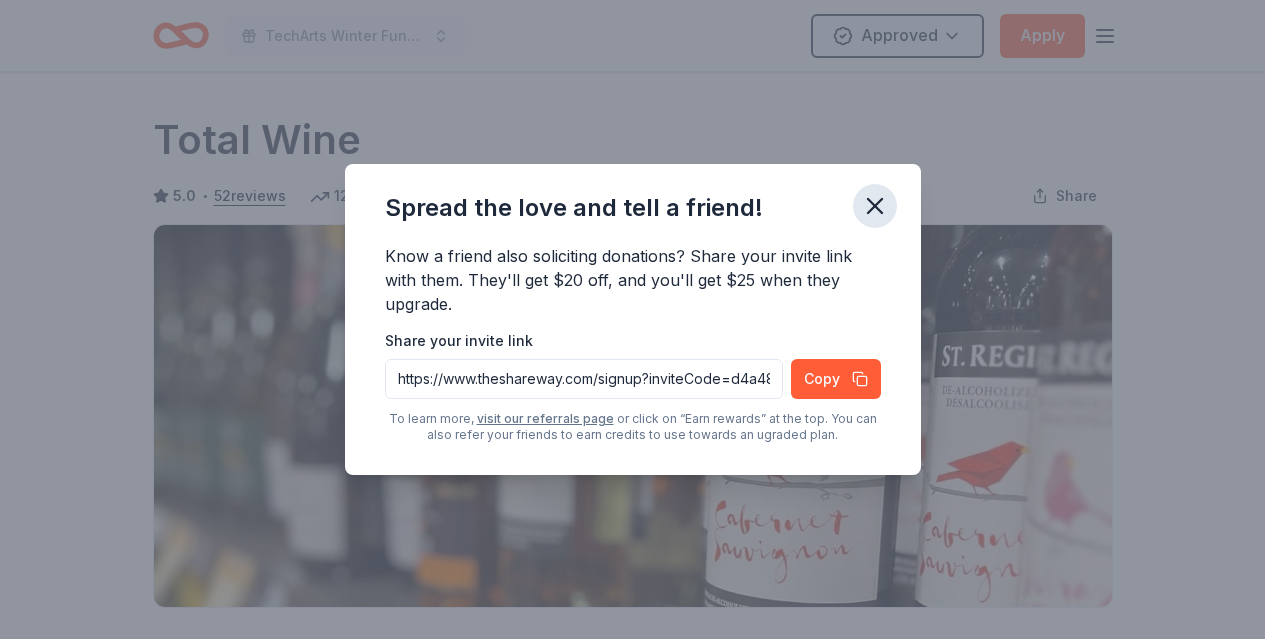 click 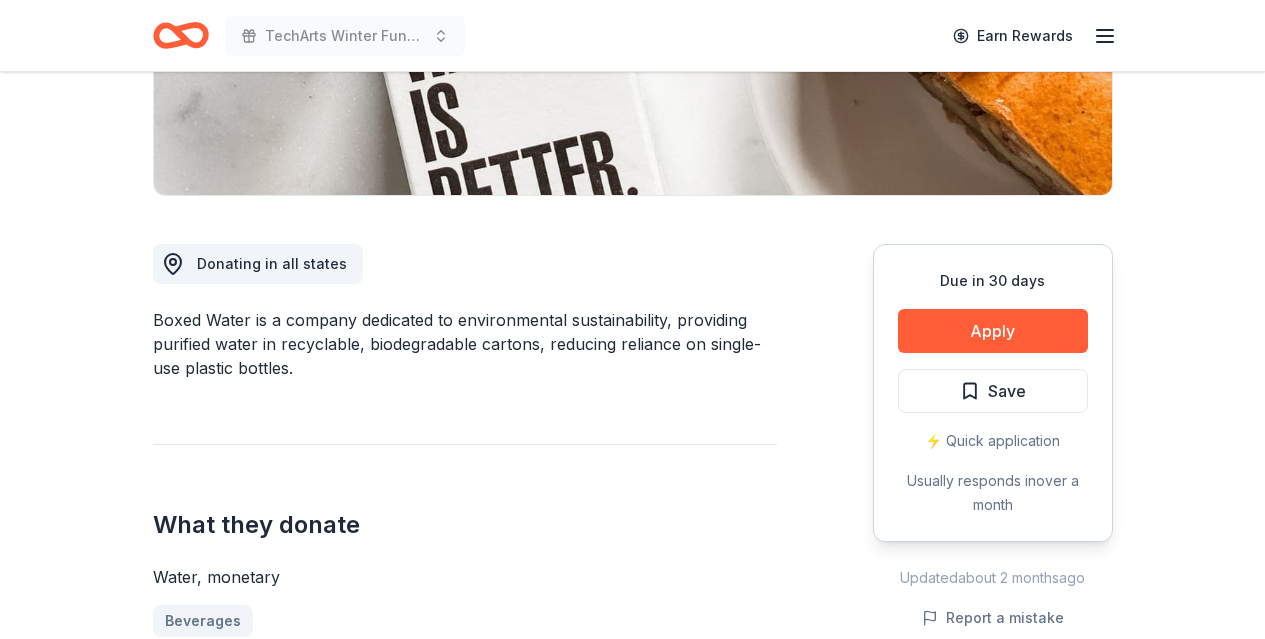 scroll, scrollTop: 420, scrollLeft: 0, axis: vertical 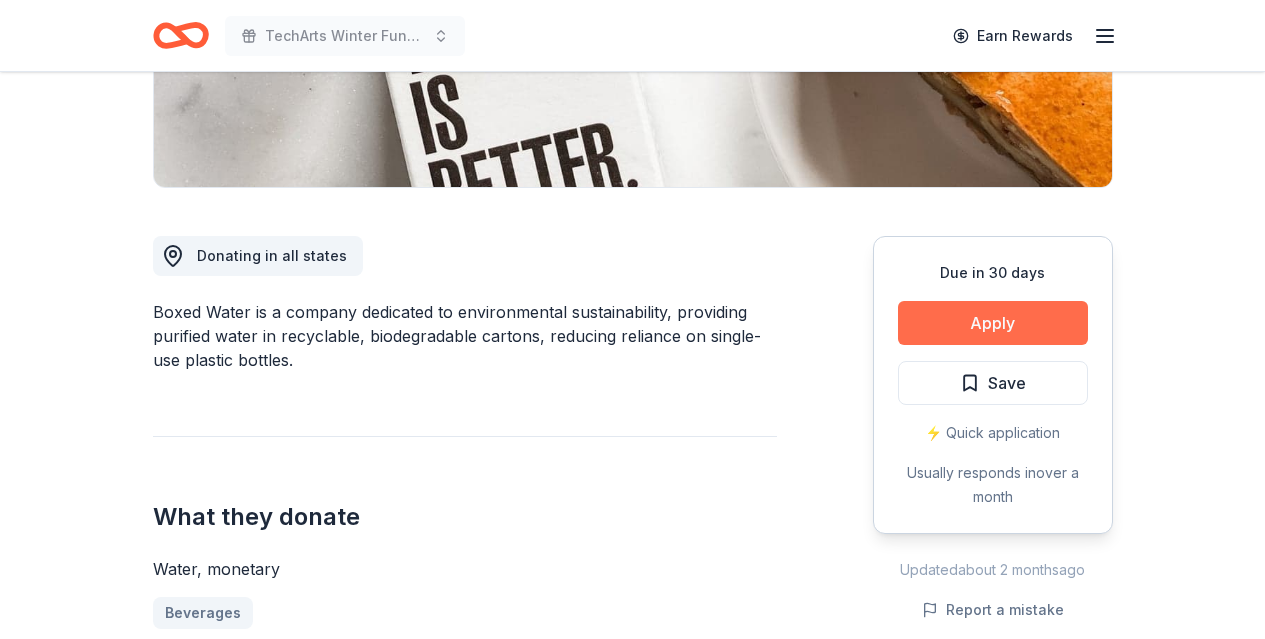 click on "Apply" at bounding box center [993, 323] 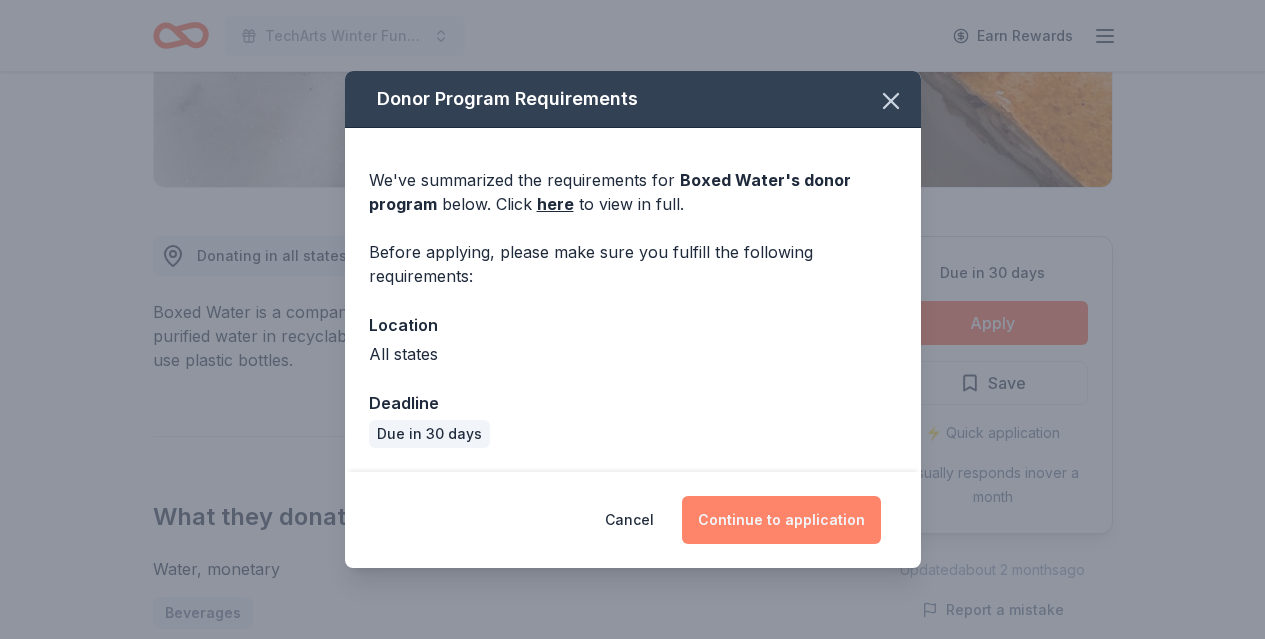 click on "Continue to application" at bounding box center (781, 520) 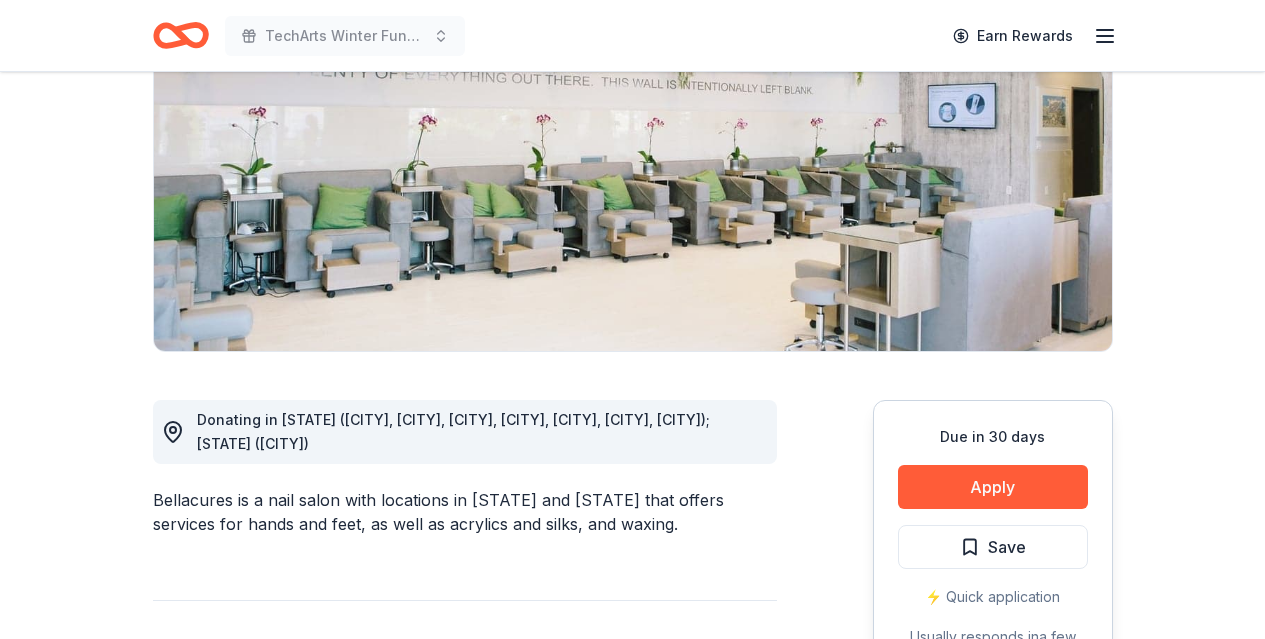 scroll, scrollTop: 285, scrollLeft: 0, axis: vertical 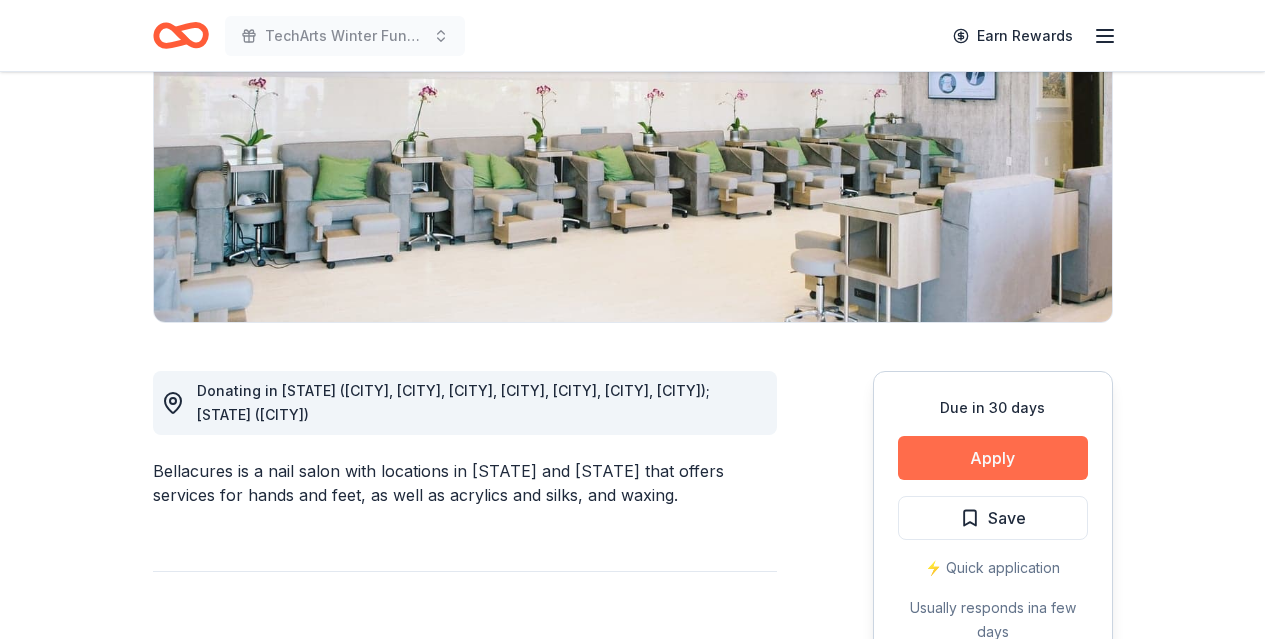 click on "Apply" at bounding box center (993, 458) 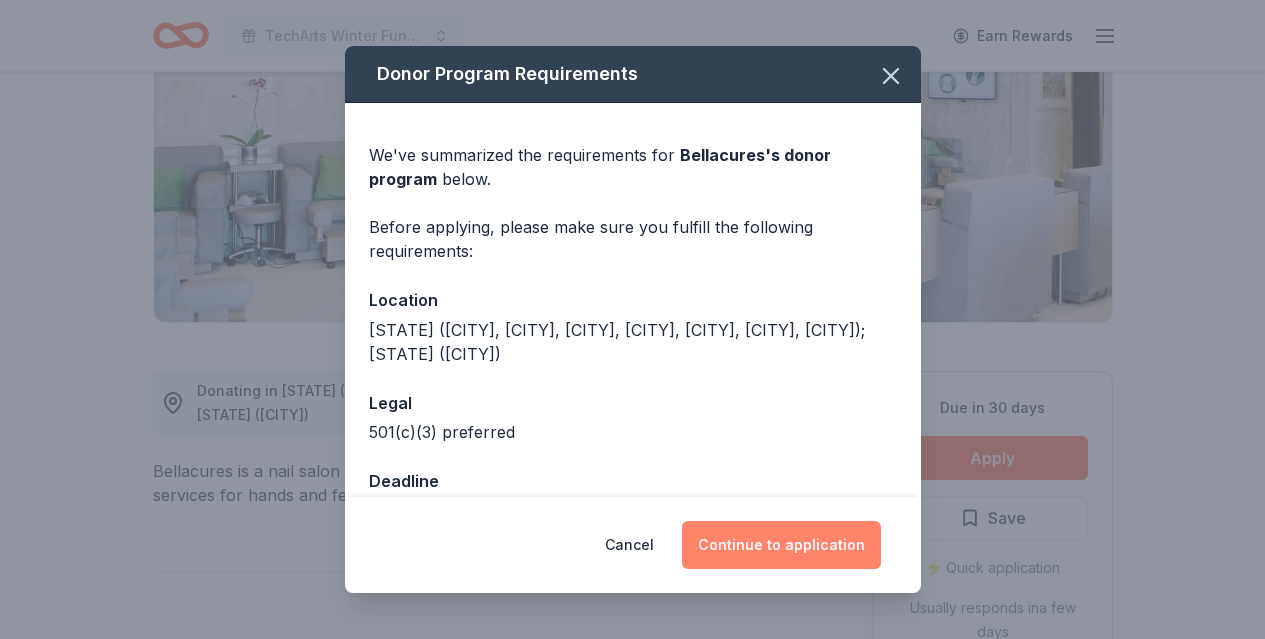 click on "Continue to application" at bounding box center (781, 545) 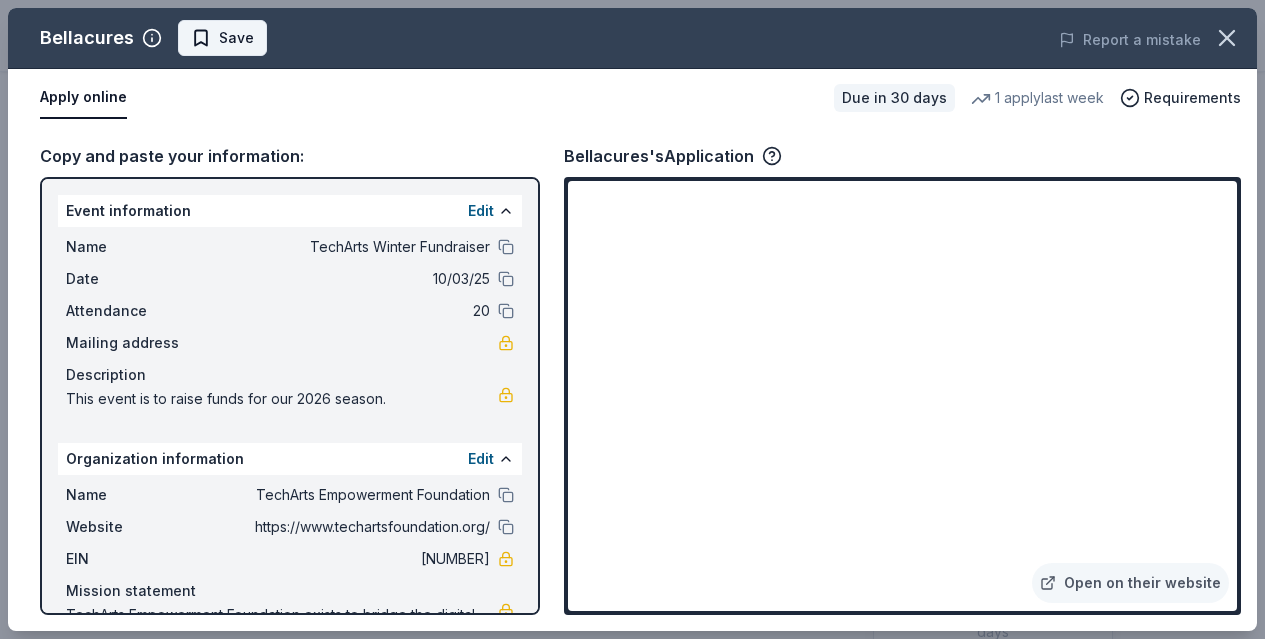 click on "Save" at bounding box center (222, 38) 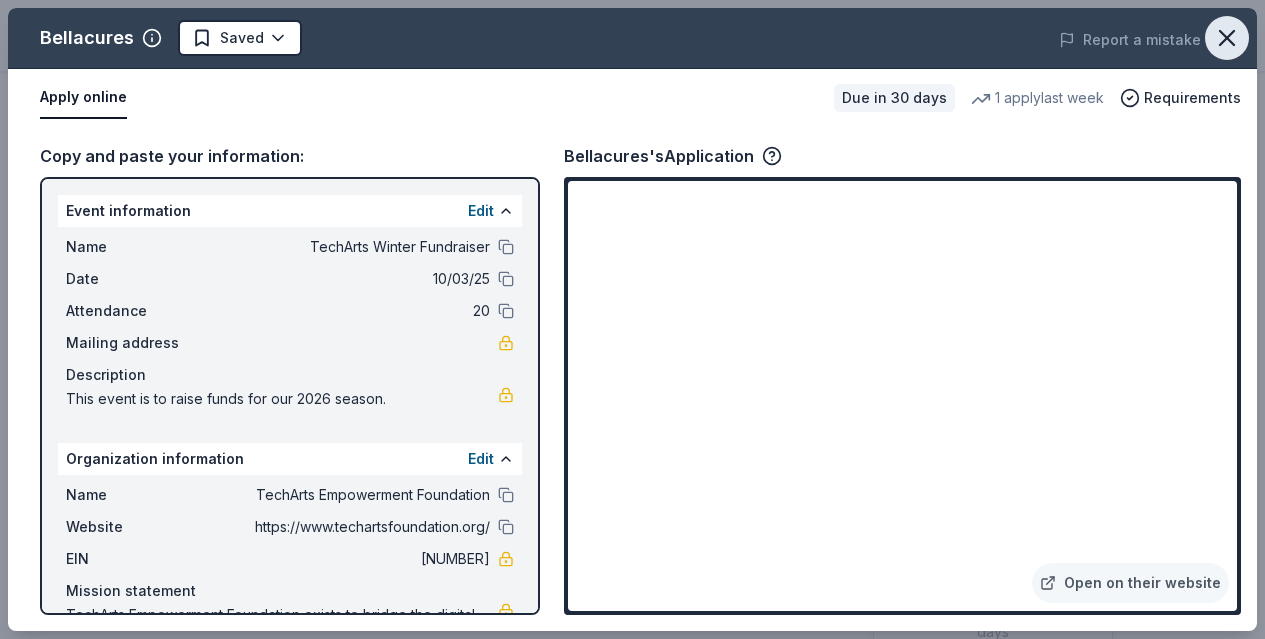click 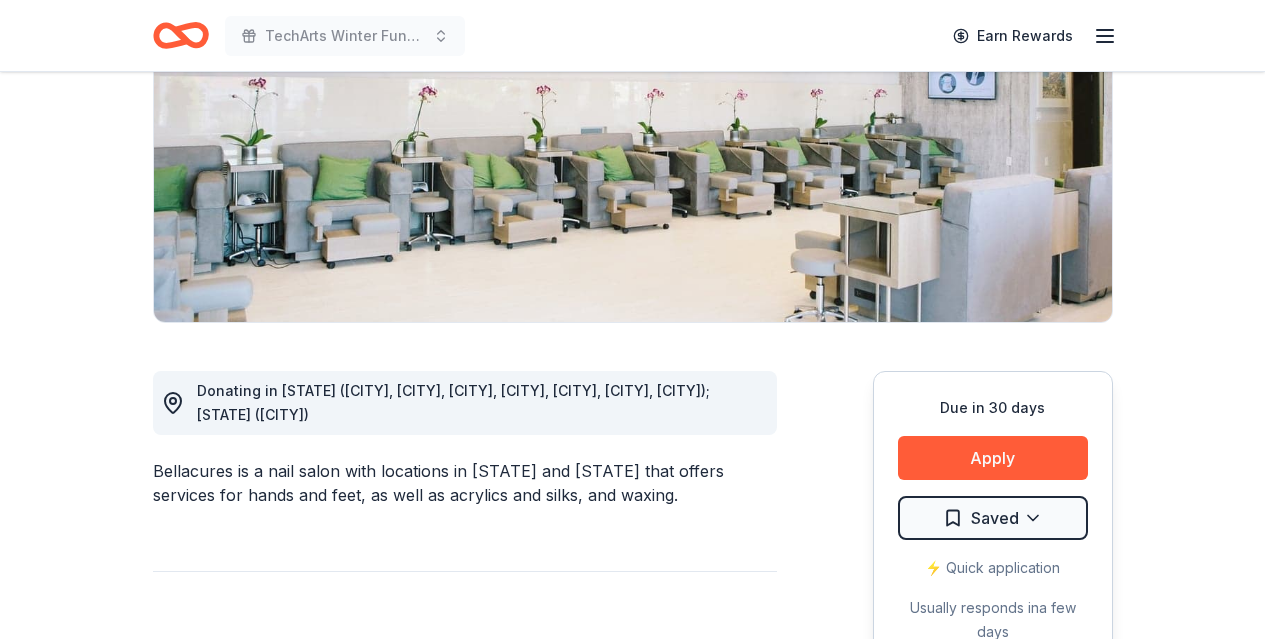 type 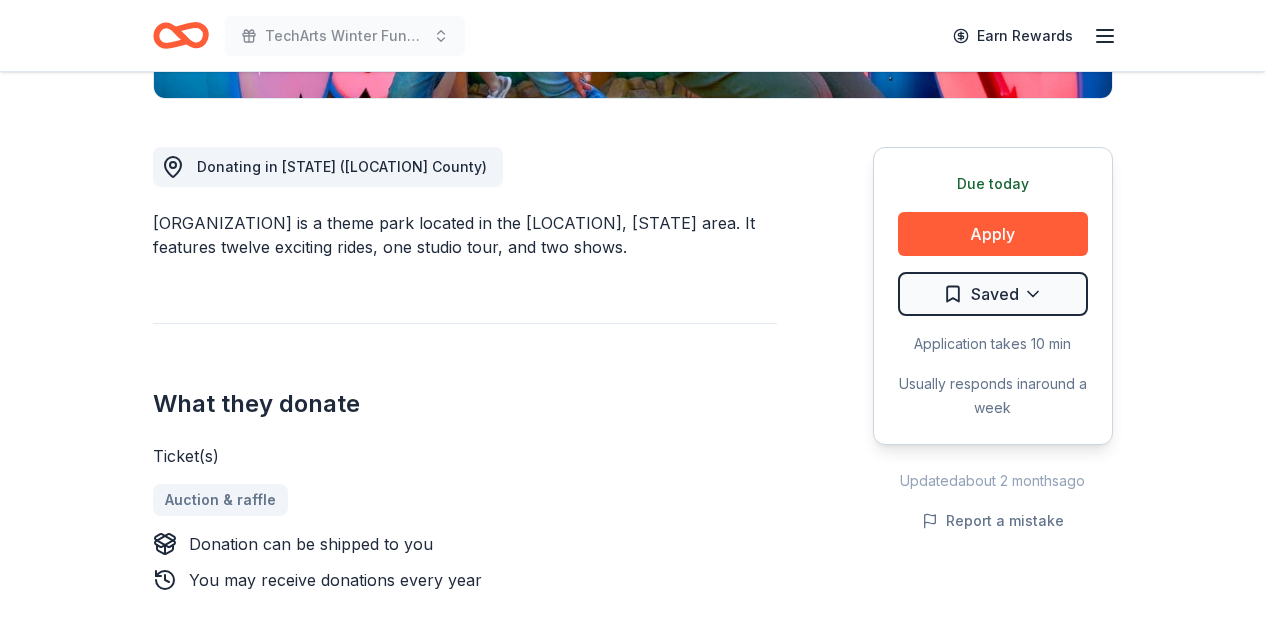 scroll, scrollTop: 582, scrollLeft: 0, axis: vertical 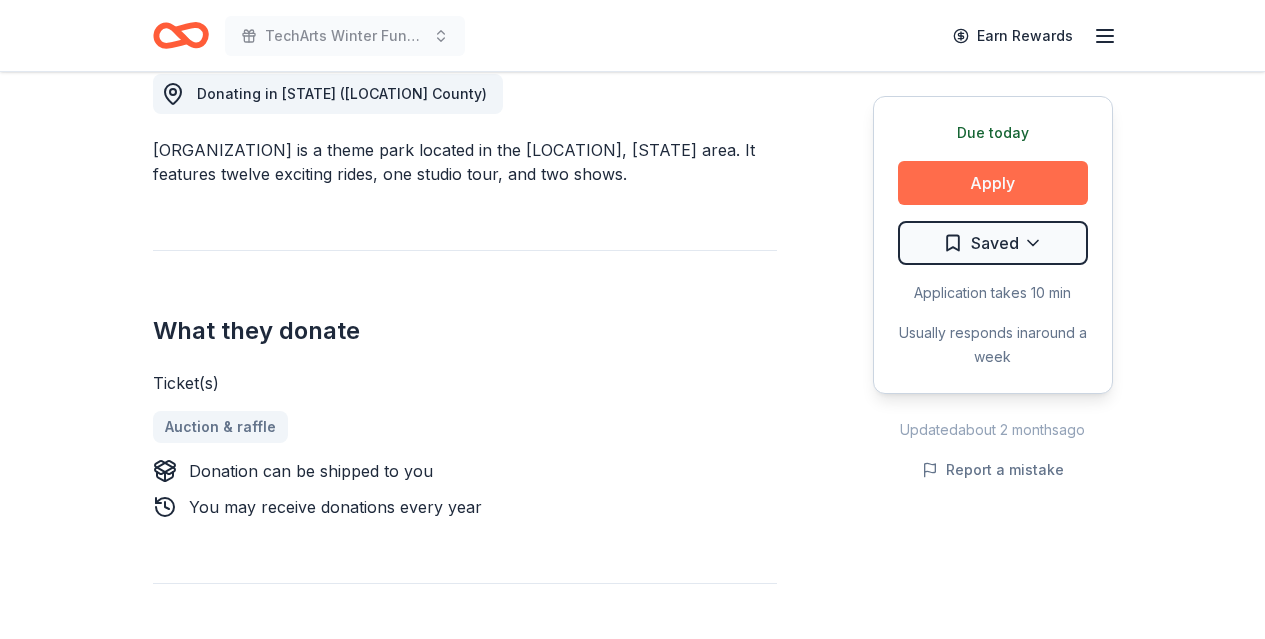 click on "Apply" at bounding box center (993, 183) 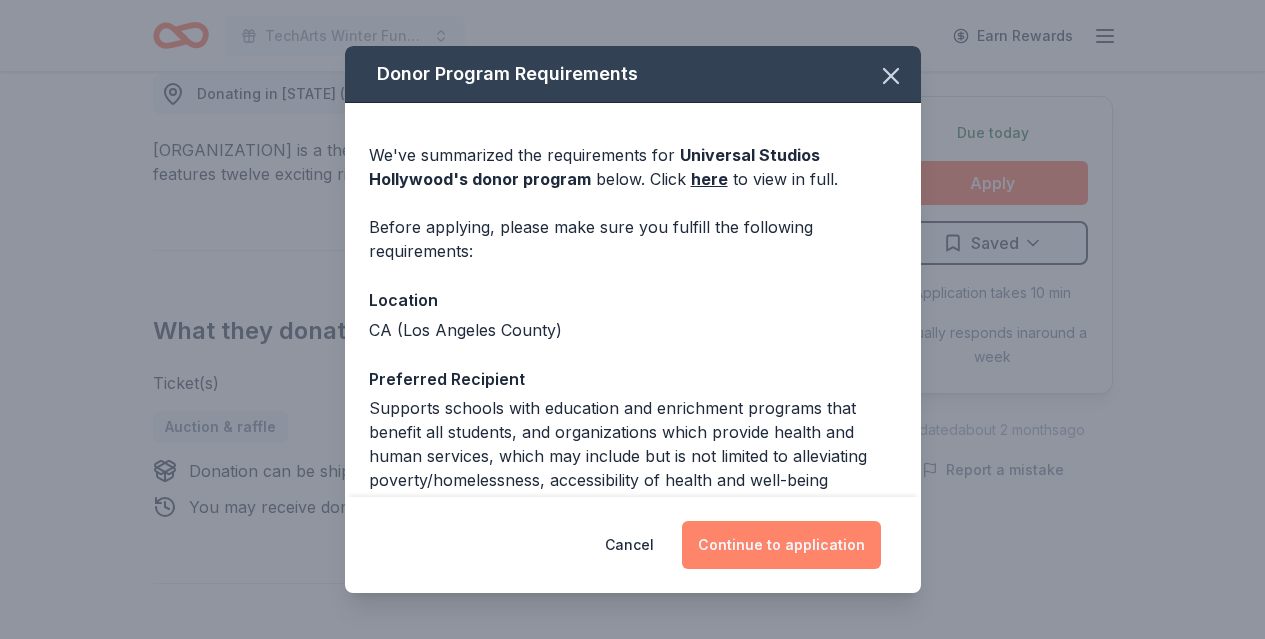 click on "Continue to application" at bounding box center (781, 545) 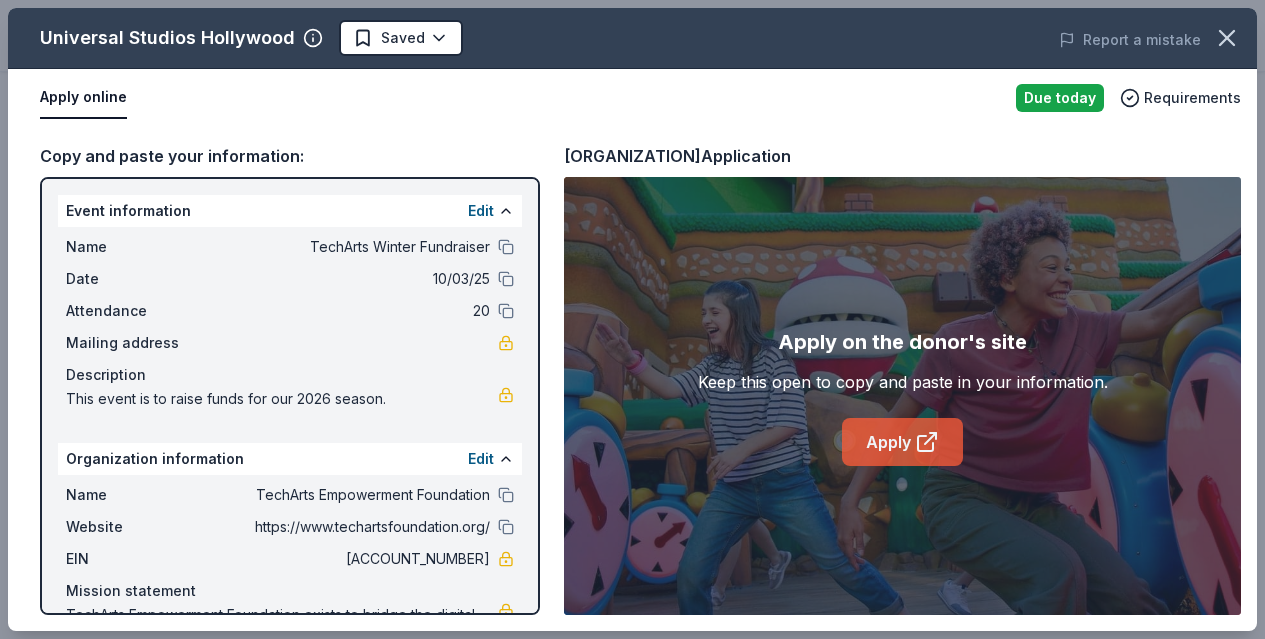 click on "Apply" at bounding box center [902, 442] 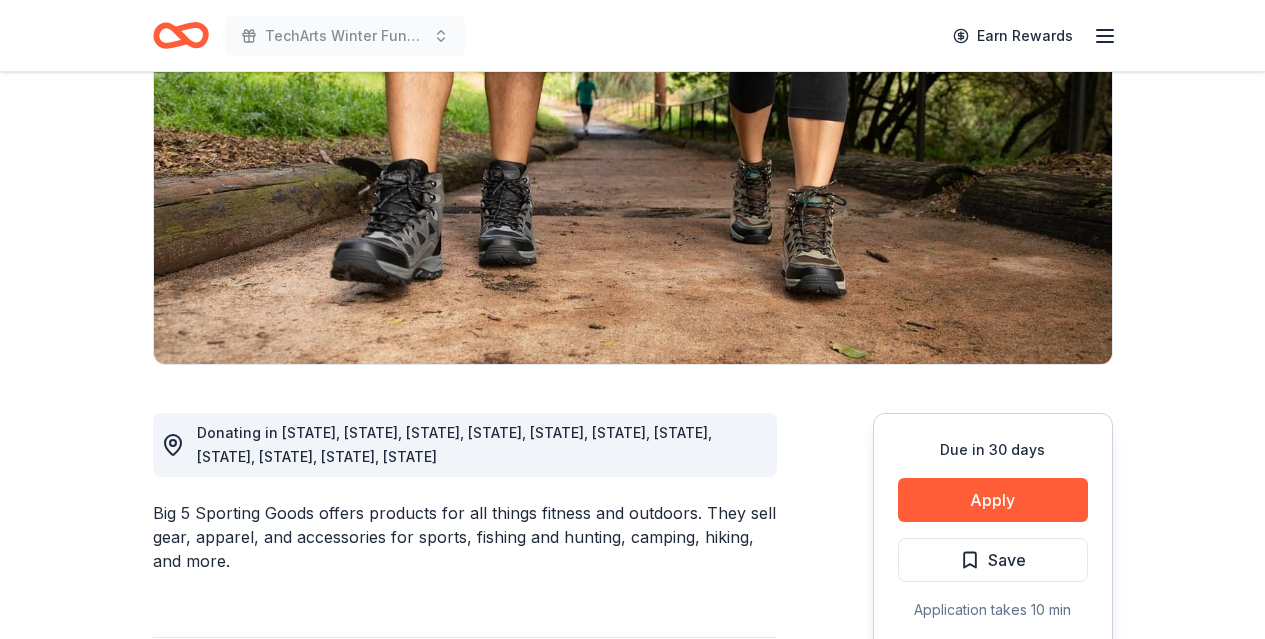 scroll, scrollTop: 364, scrollLeft: 0, axis: vertical 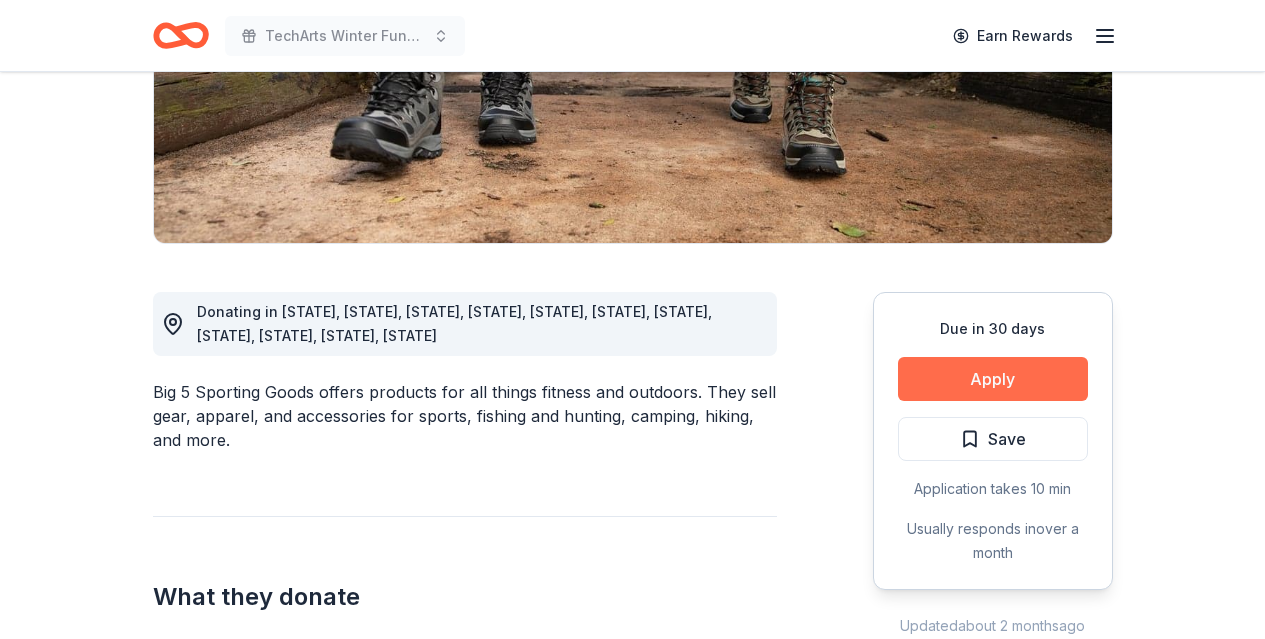 click on "Apply" at bounding box center [993, 379] 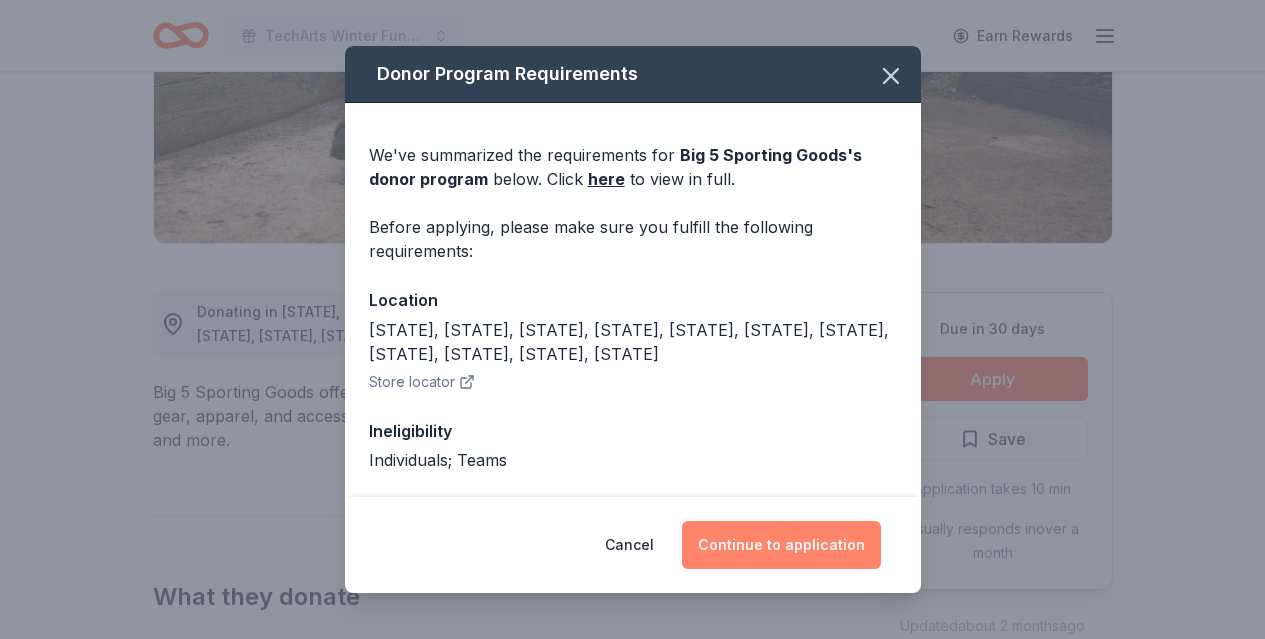 click on "Continue to application" at bounding box center (781, 545) 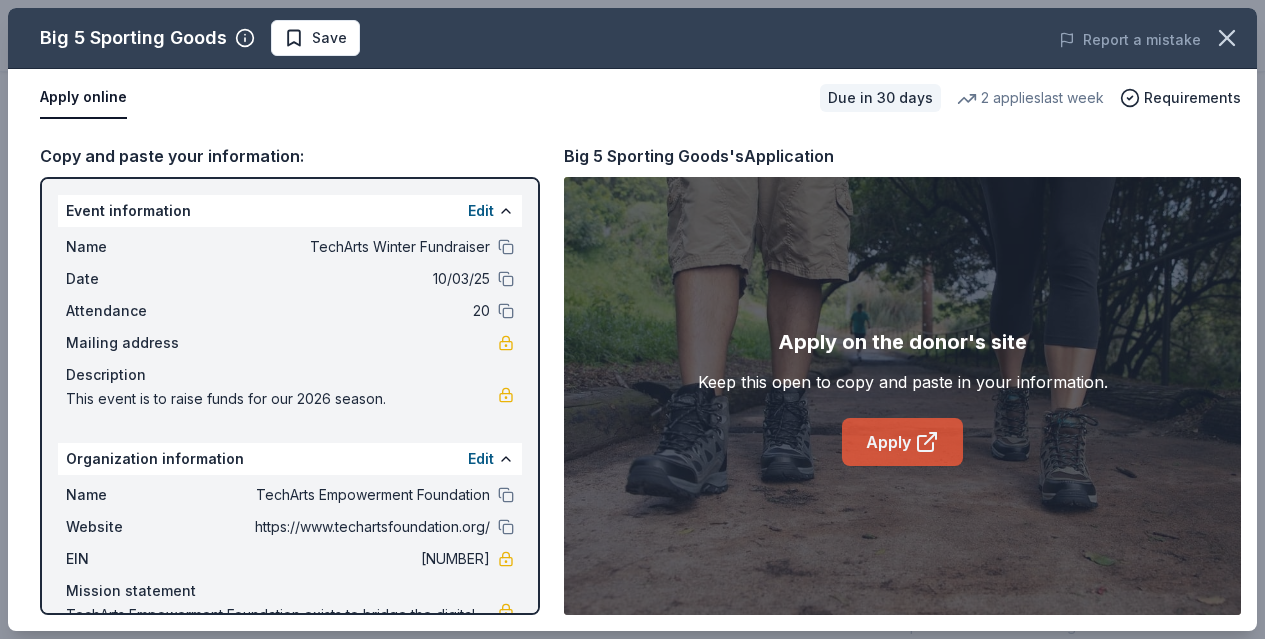 click on "Apply" at bounding box center [902, 442] 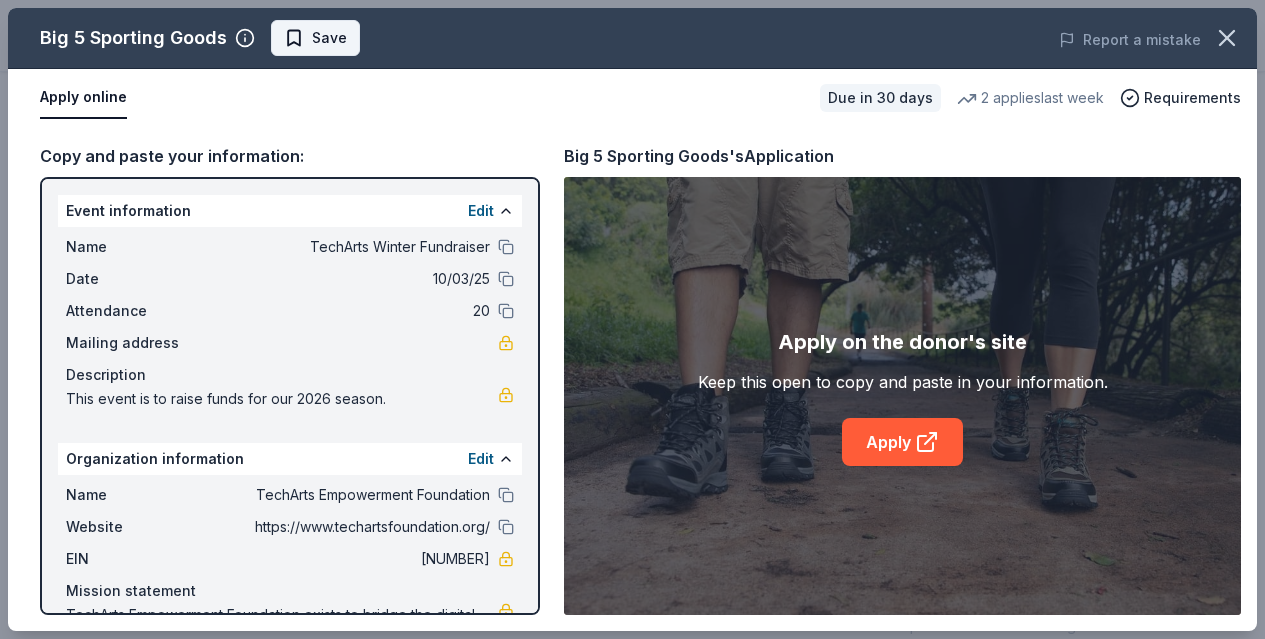 click on "Save" at bounding box center [329, 38] 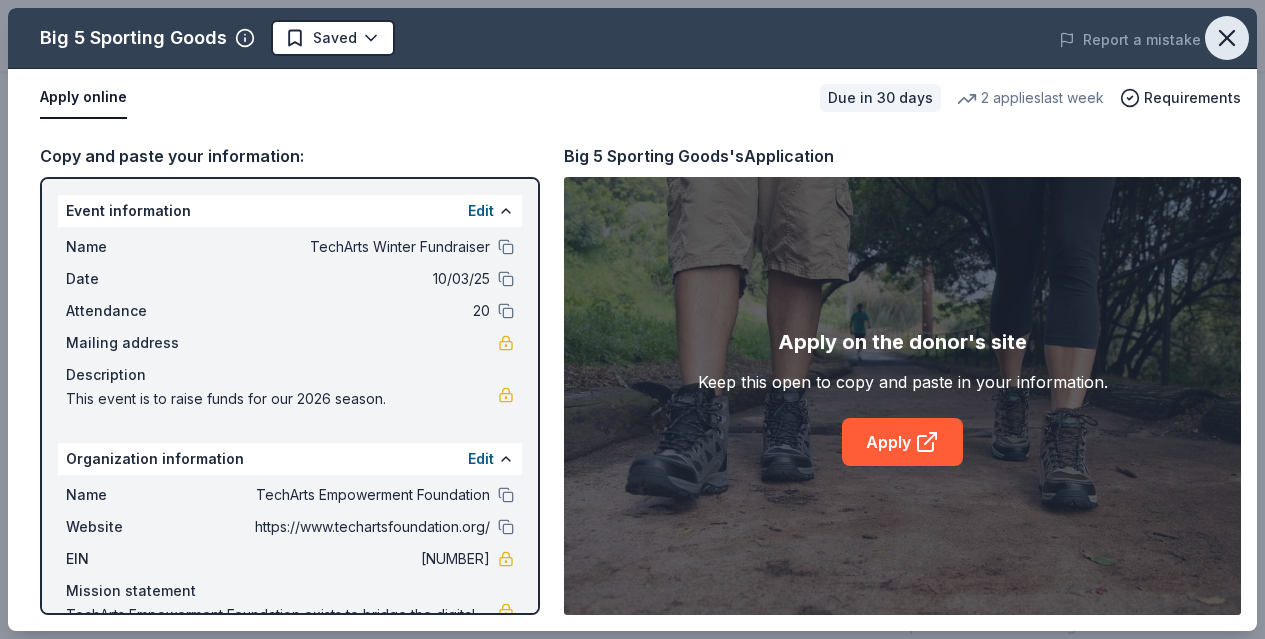 click 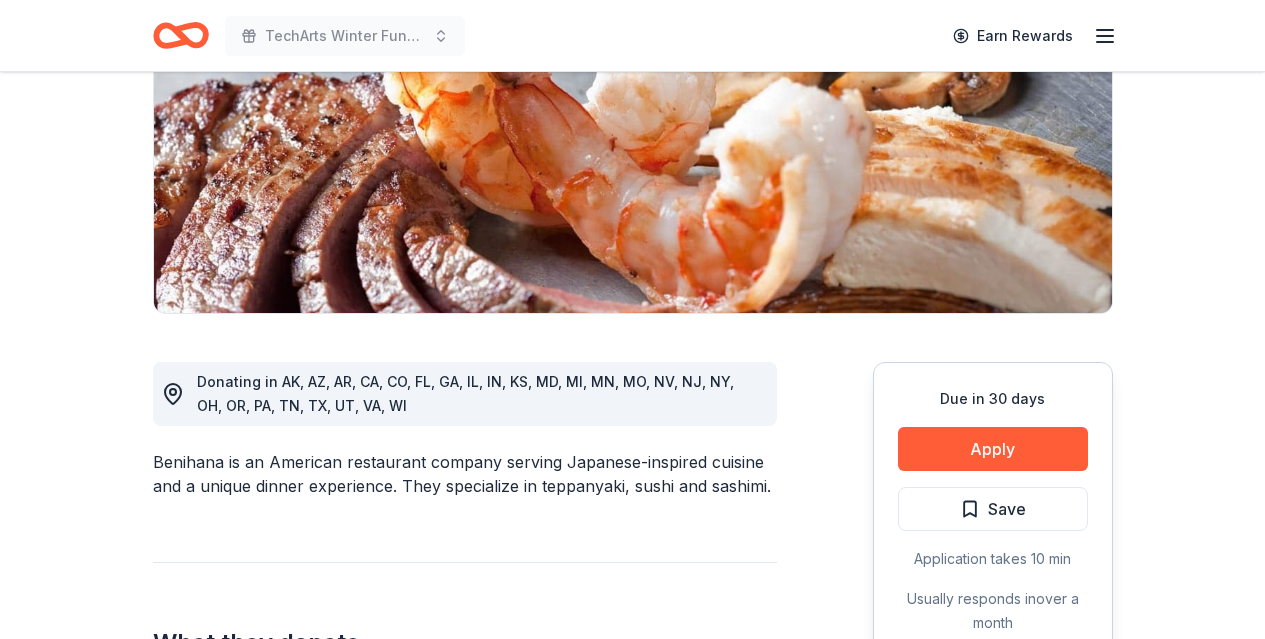 scroll, scrollTop: 300, scrollLeft: 0, axis: vertical 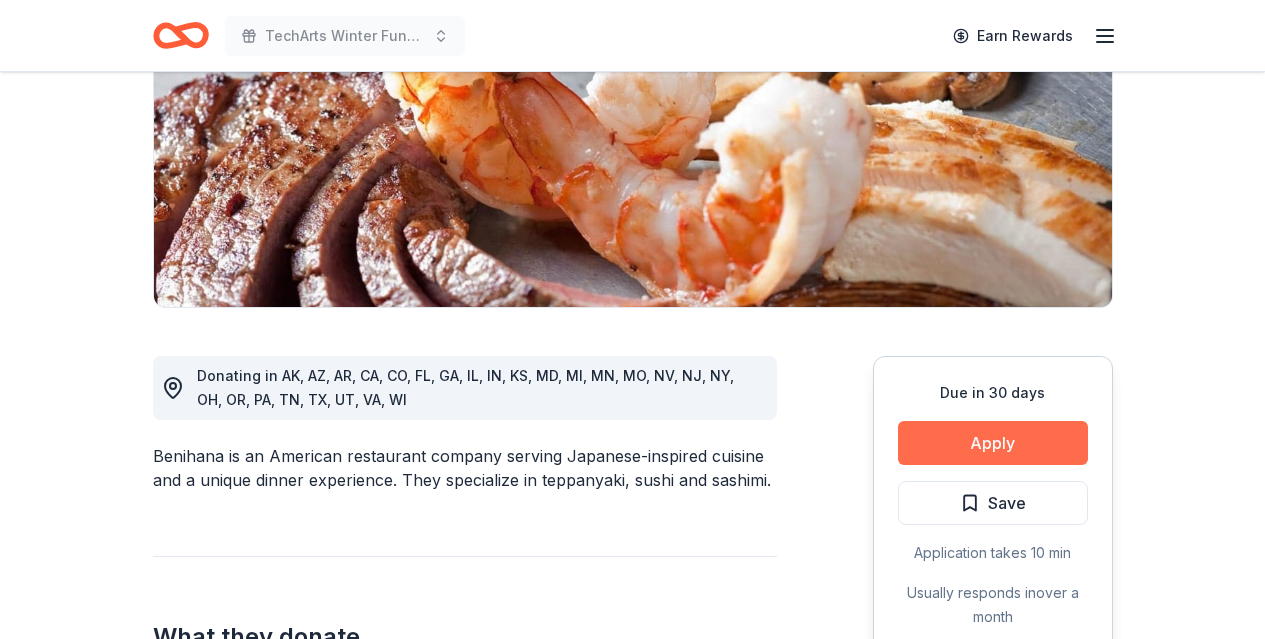 click on "Apply" at bounding box center [993, 443] 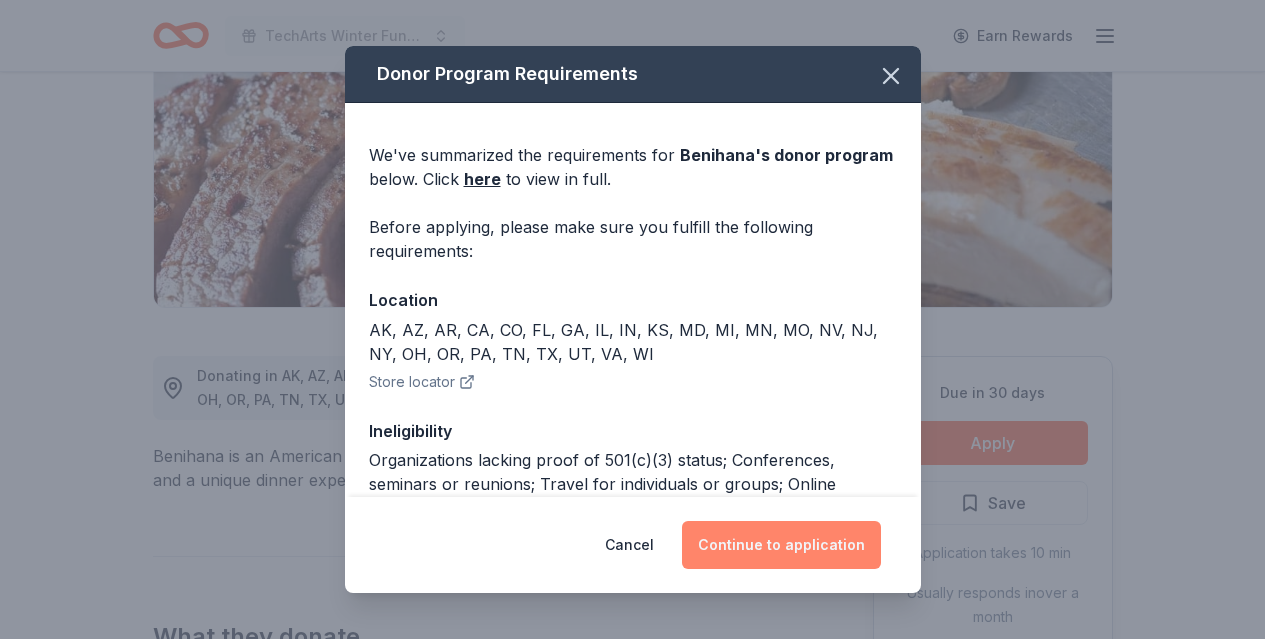 click on "Continue to application" at bounding box center [781, 545] 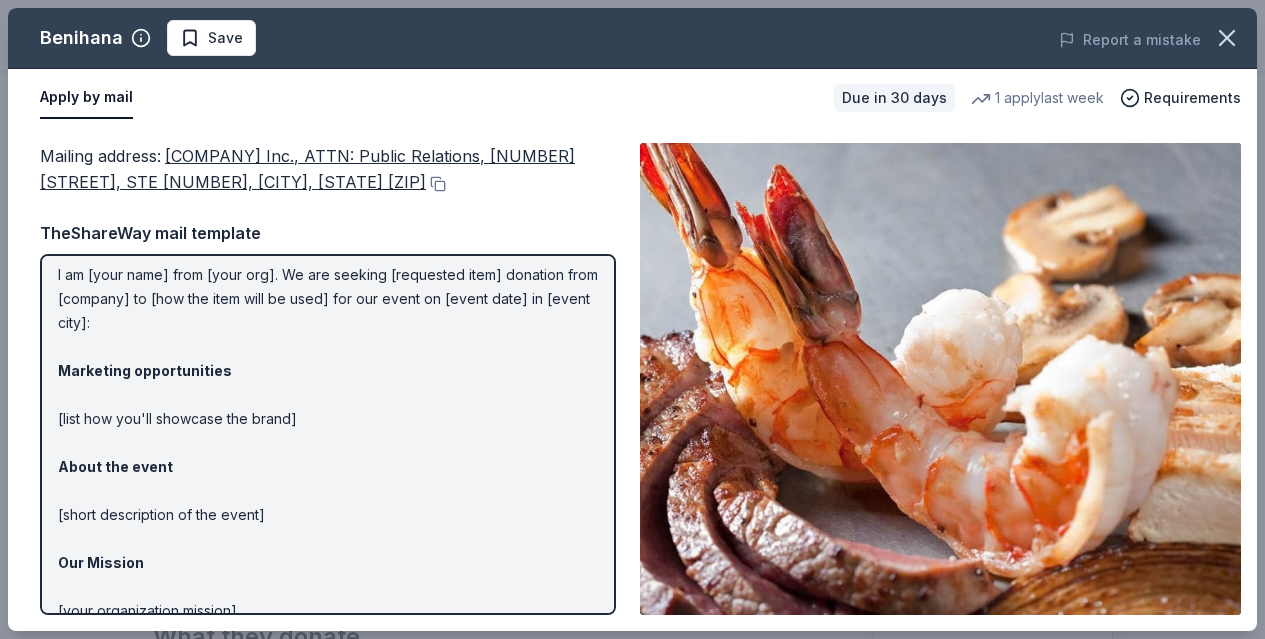 scroll, scrollTop: 0, scrollLeft: 0, axis: both 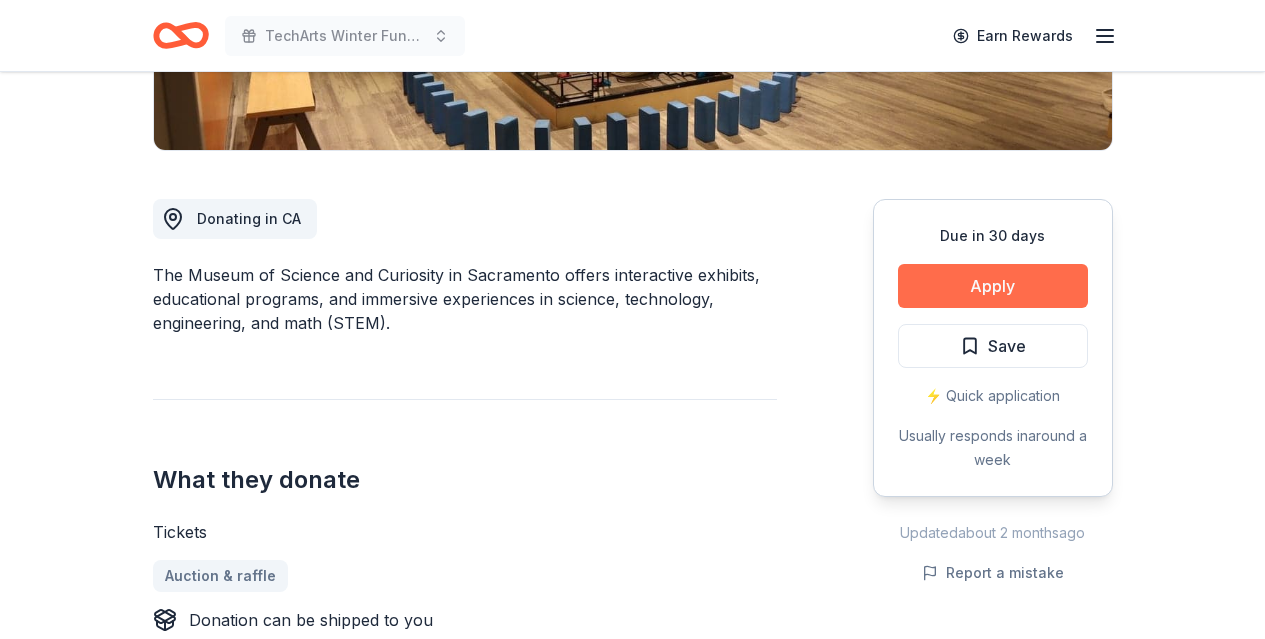 click on "Apply" at bounding box center (993, 286) 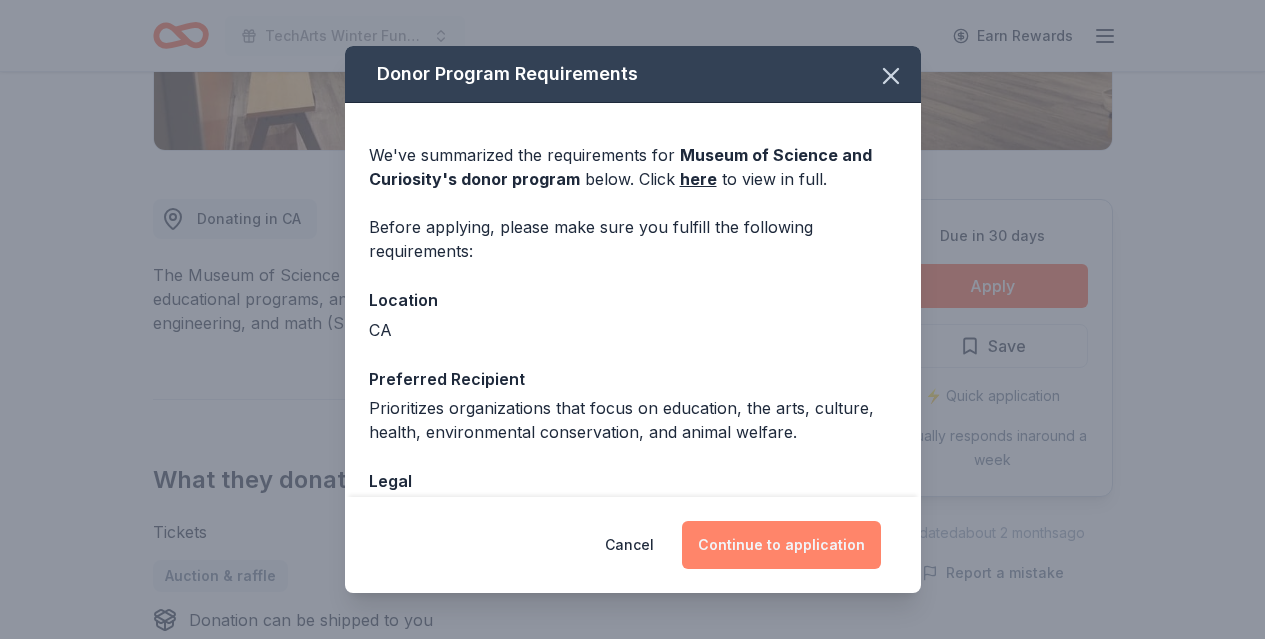 click on "Continue to application" at bounding box center (781, 545) 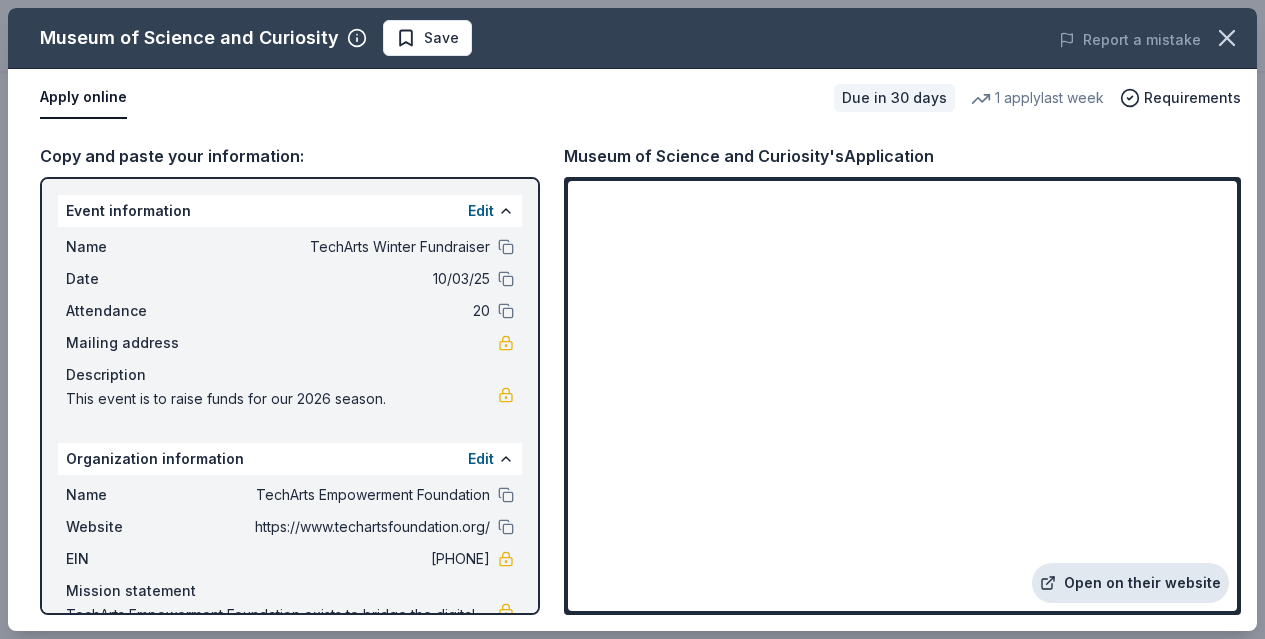 click on "Open on their website" at bounding box center (1130, 583) 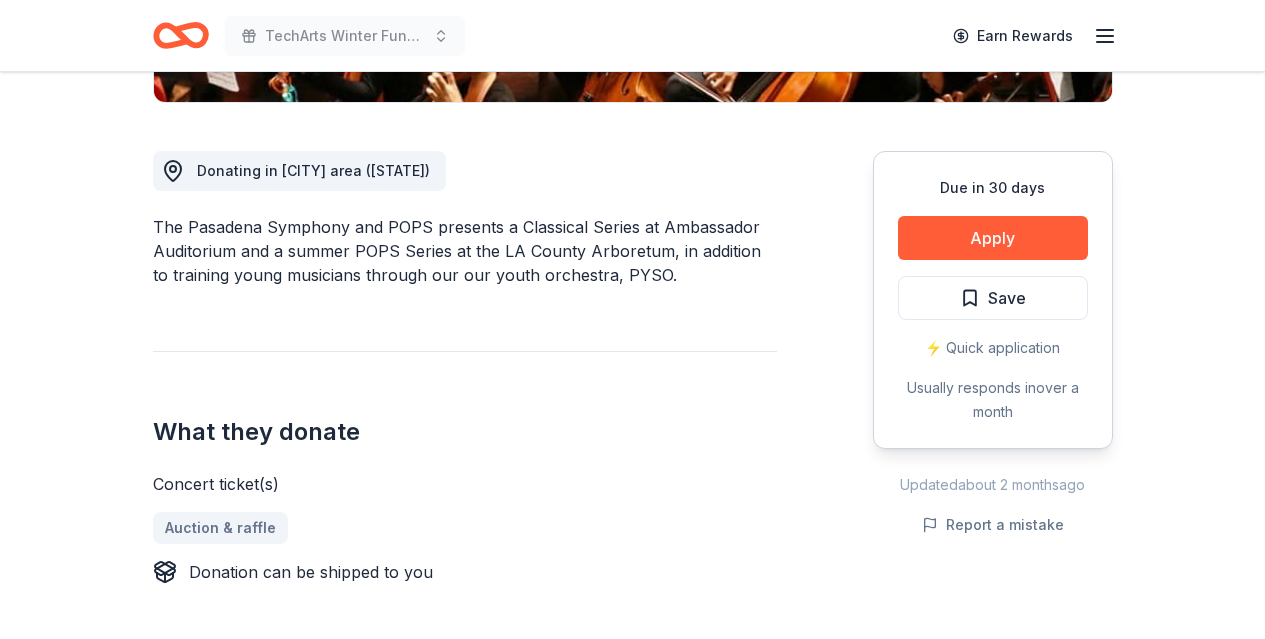 scroll, scrollTop: 509, scrollLeft: 0, axis: vertical 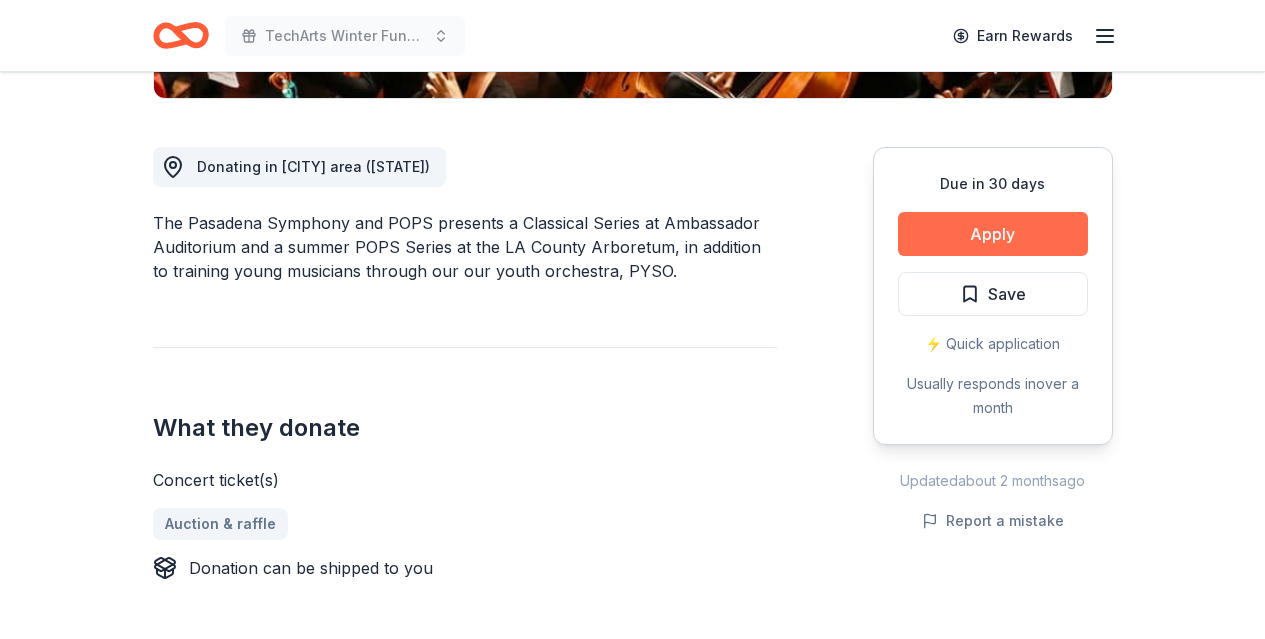 click on "Apply" at bounding box center (993, 234) 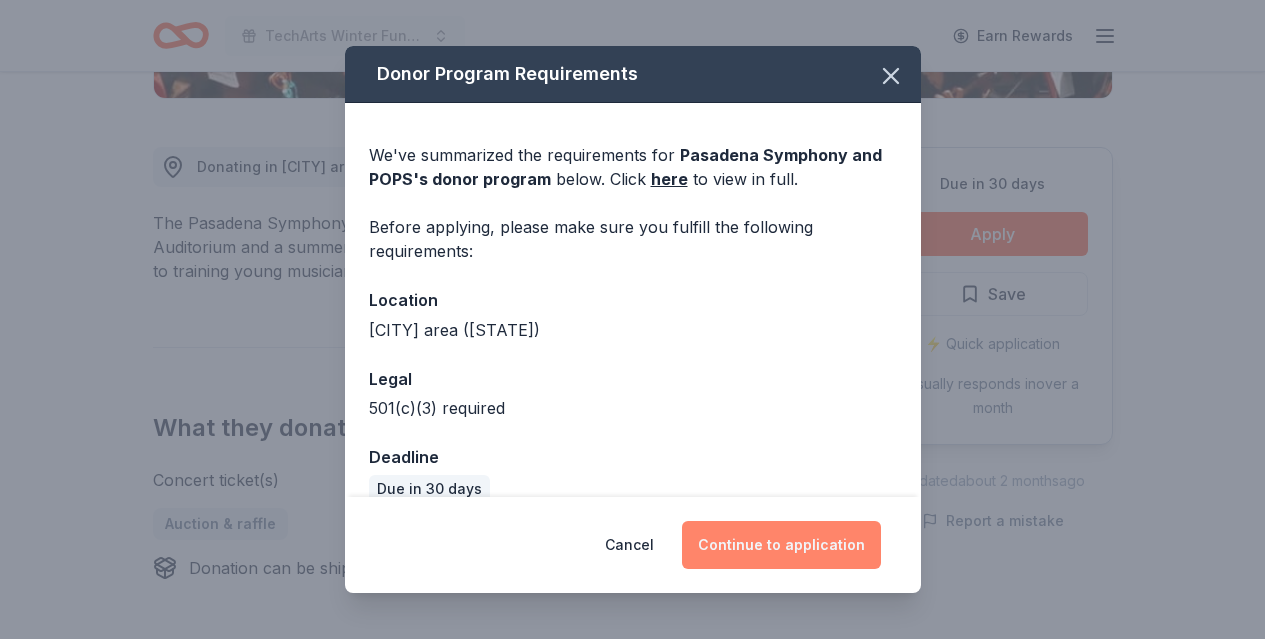click on "Continue to application" at bounding box center (781, 545) 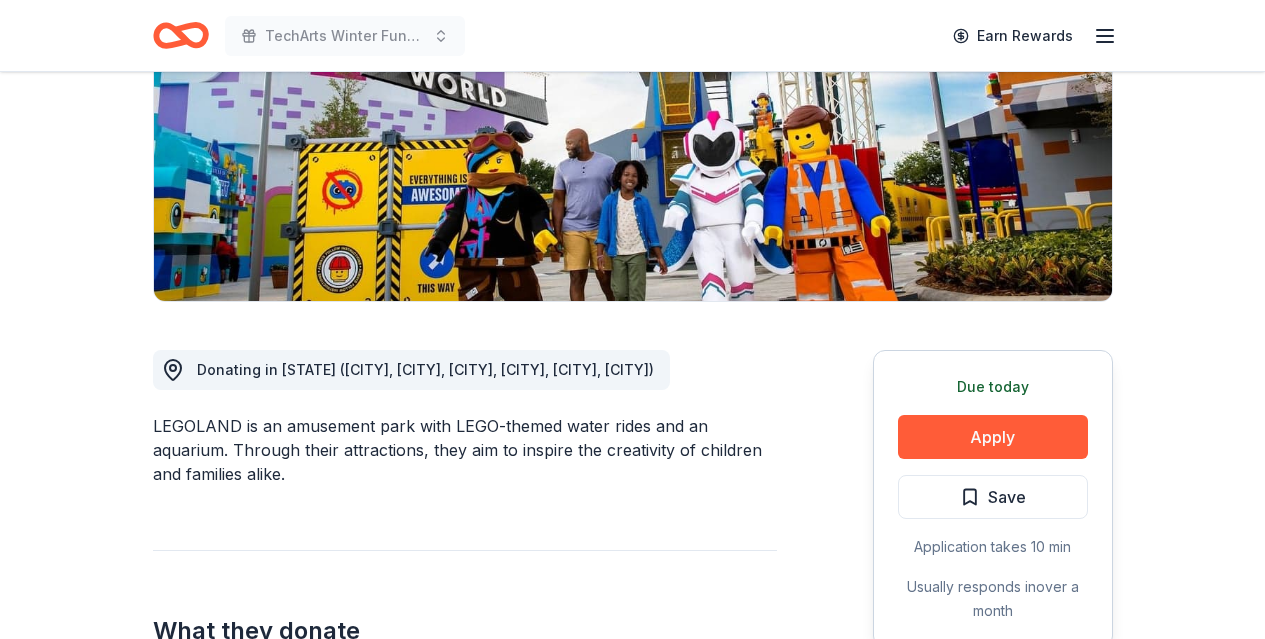 scroll, scrollTop: 311, scrollLeft: 0, axis: vertical 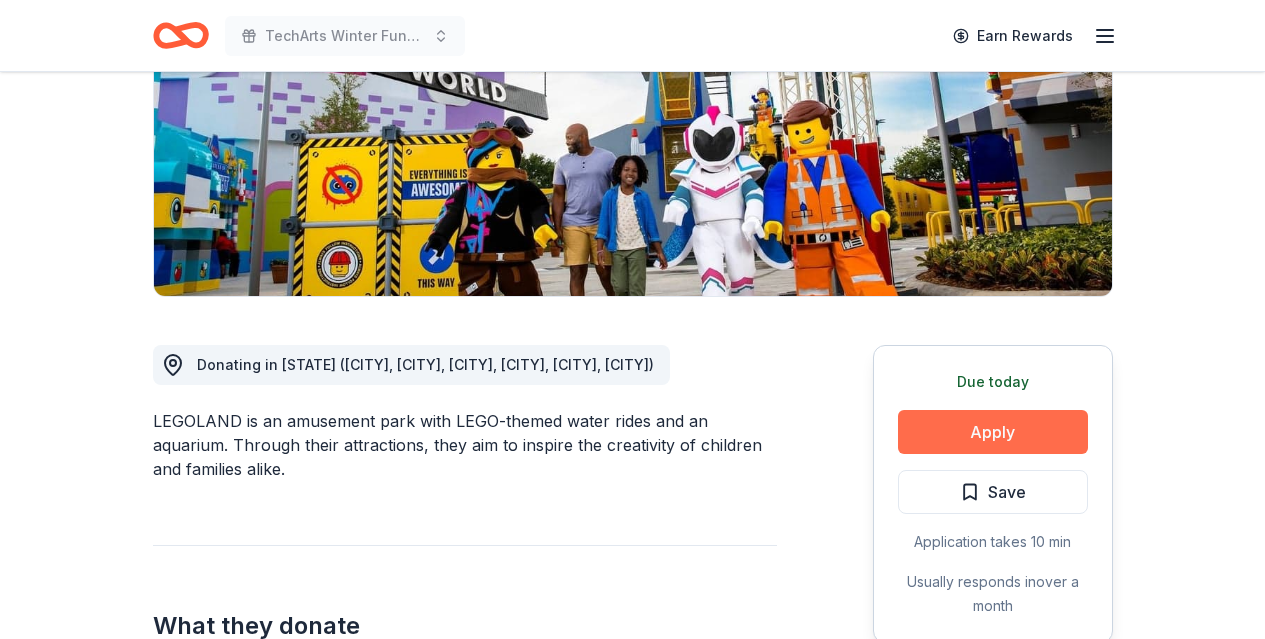 click on "Apply" at bounding box center (993, 432) 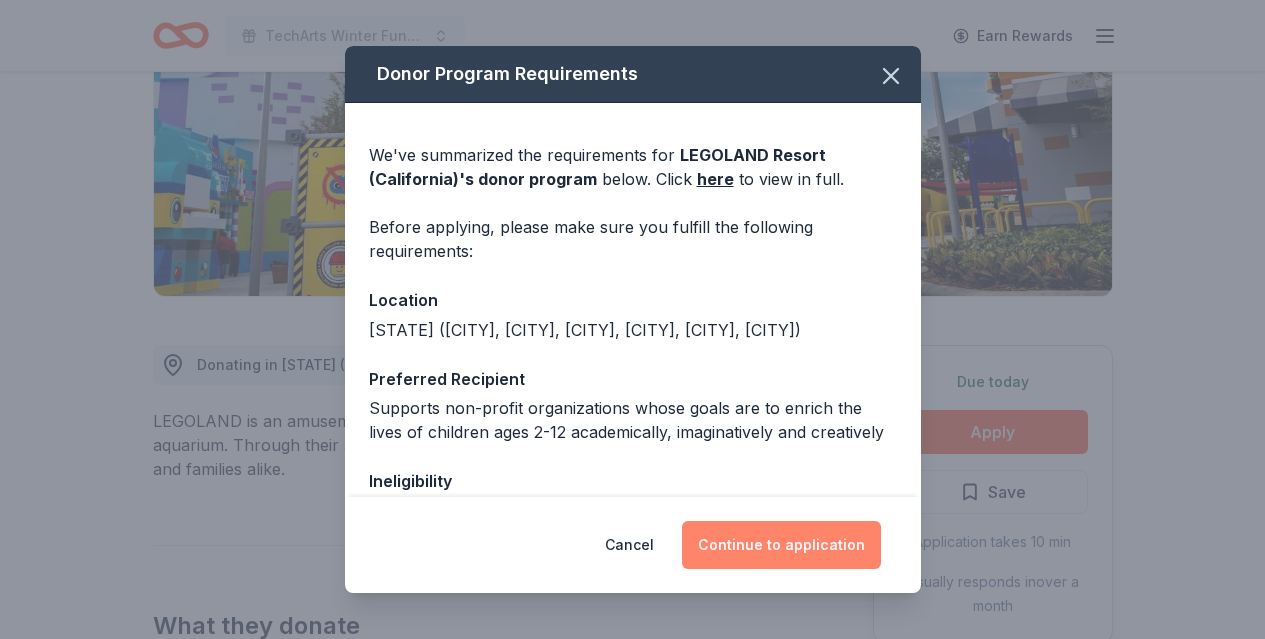 click on "Continue to application" at bounding box center [781, 545] 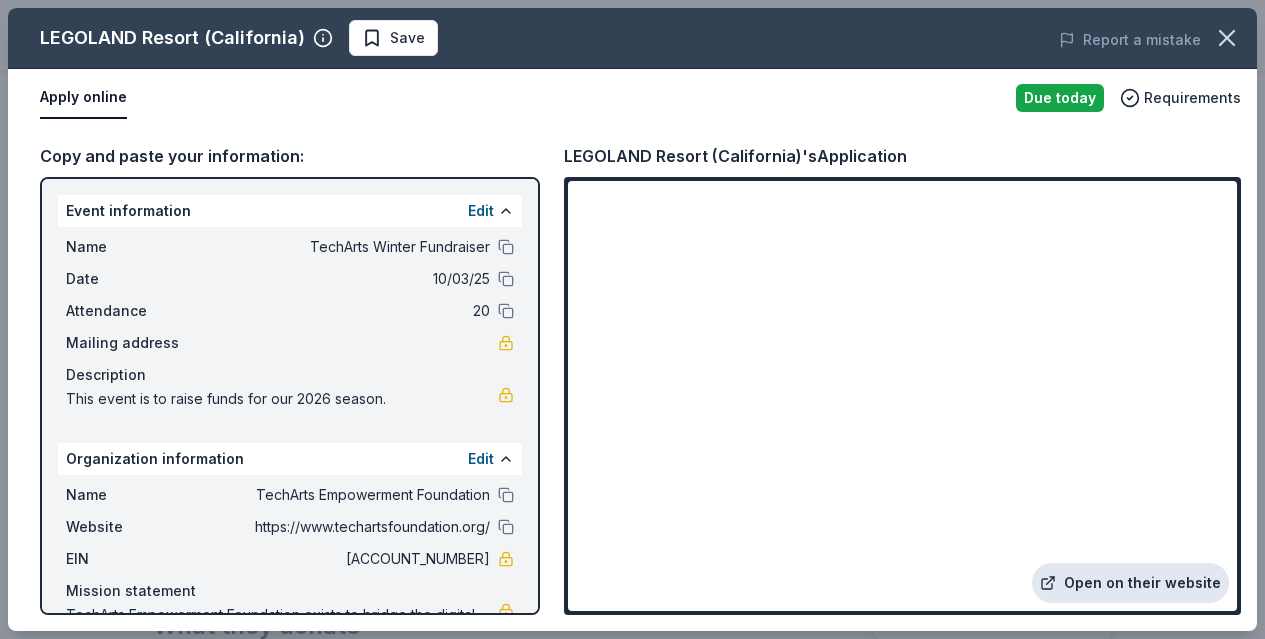 click on "Open on their website" at bounding box center [1130, 583] 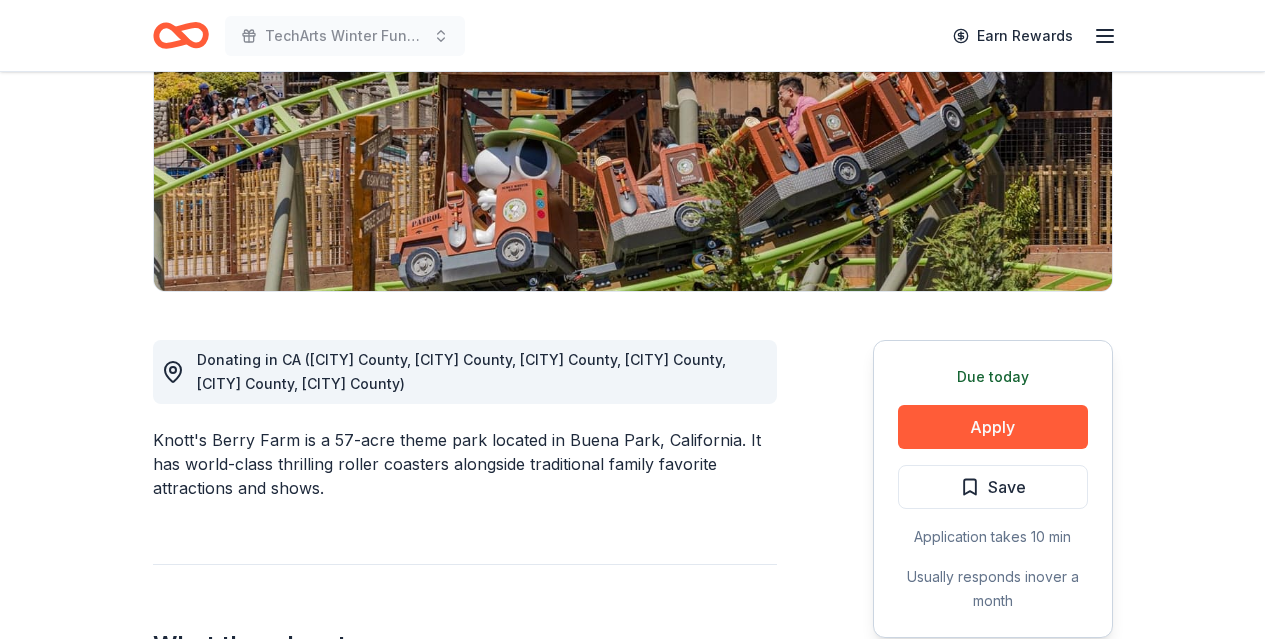 scroll, scrollTop: 328, scrollLeft: 0, axis: vertical 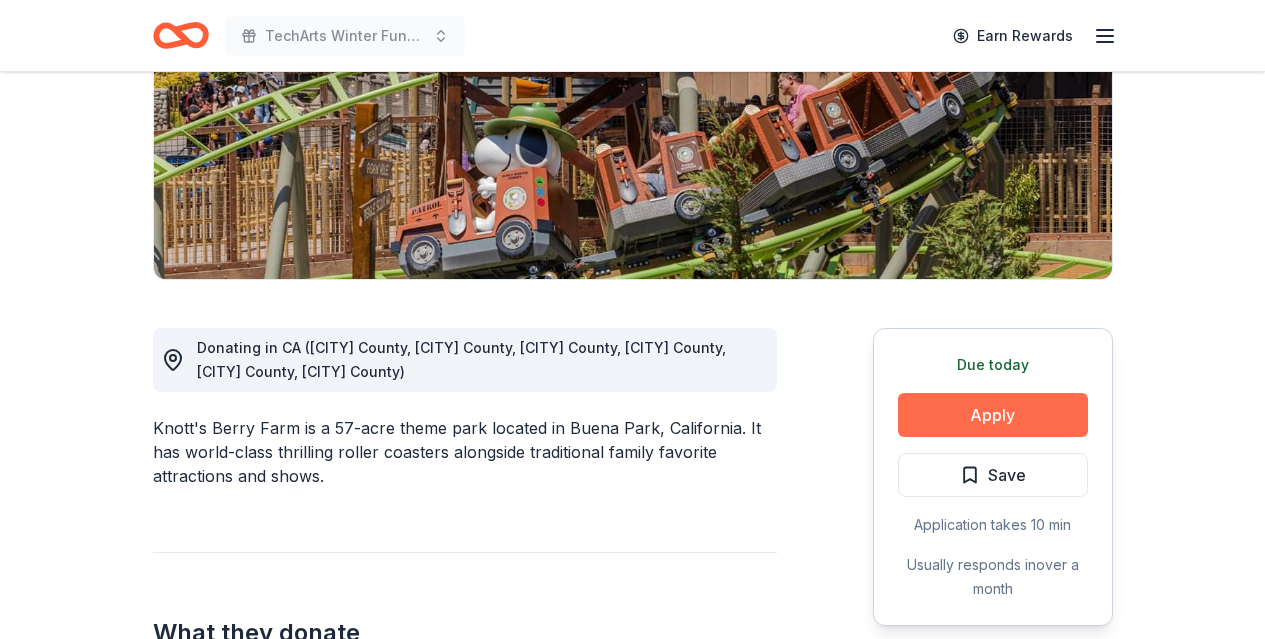 click on "Apply" at bounding box center [993, 415] 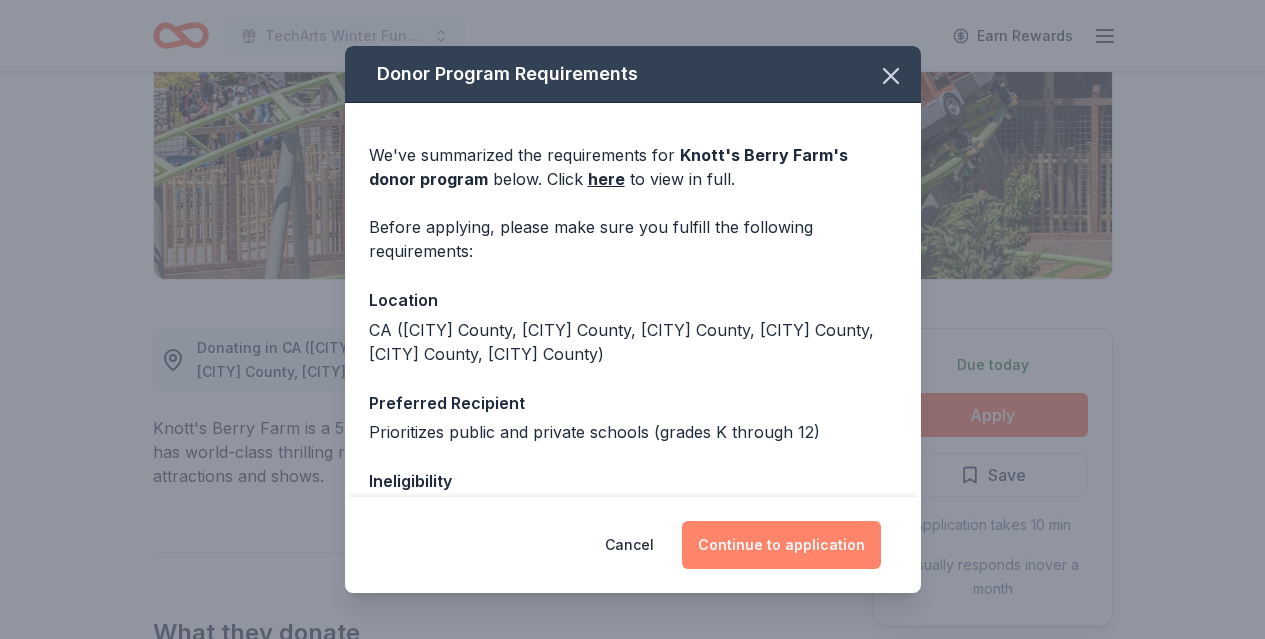 click on "Continue to application" at bounding box center [781, 545] 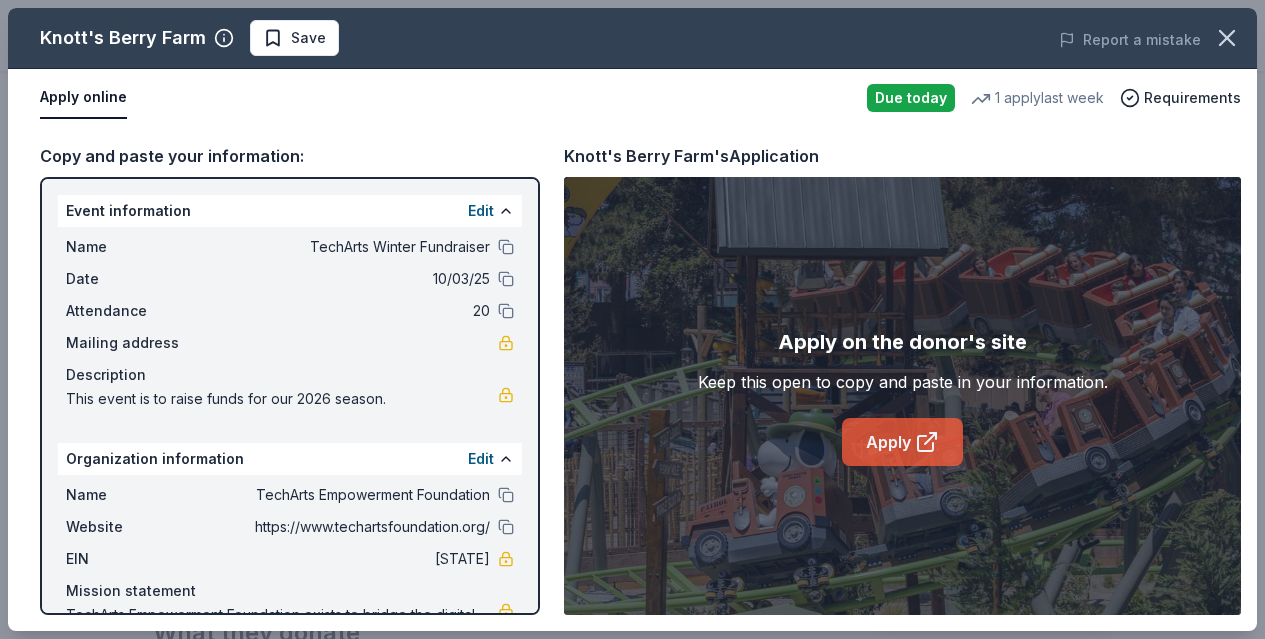 click on "Apply" at bounding box center (902, 442) 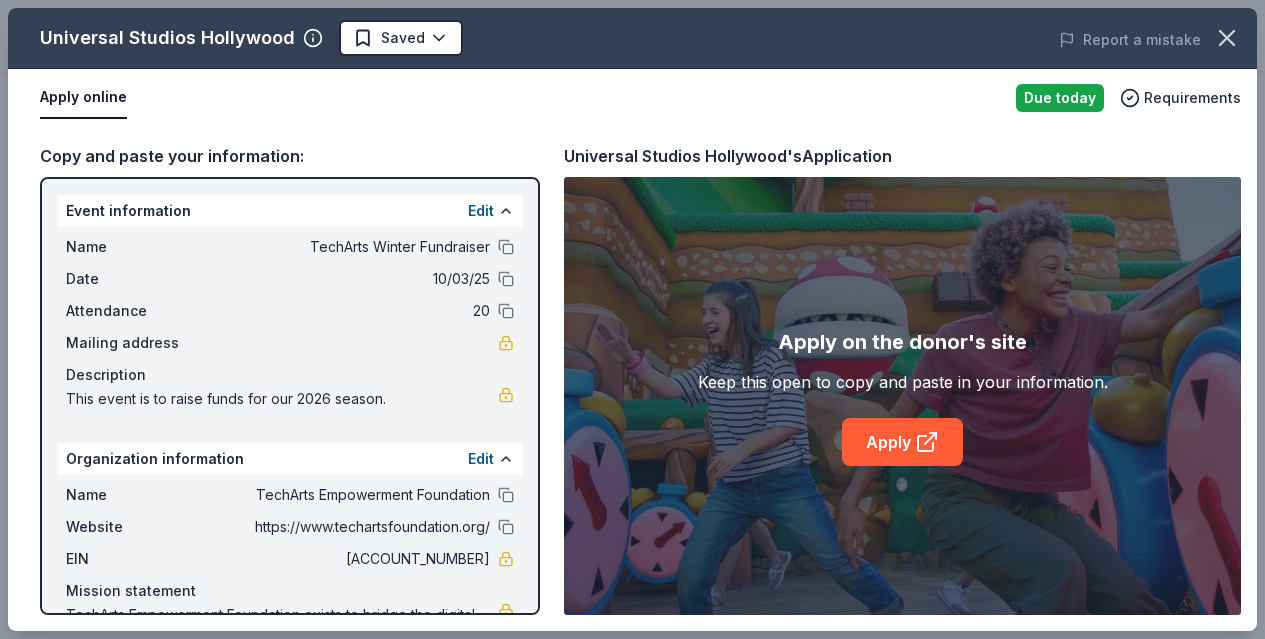 scroll, scrollTop: 582, scrollLeft: 0, axis: vertical 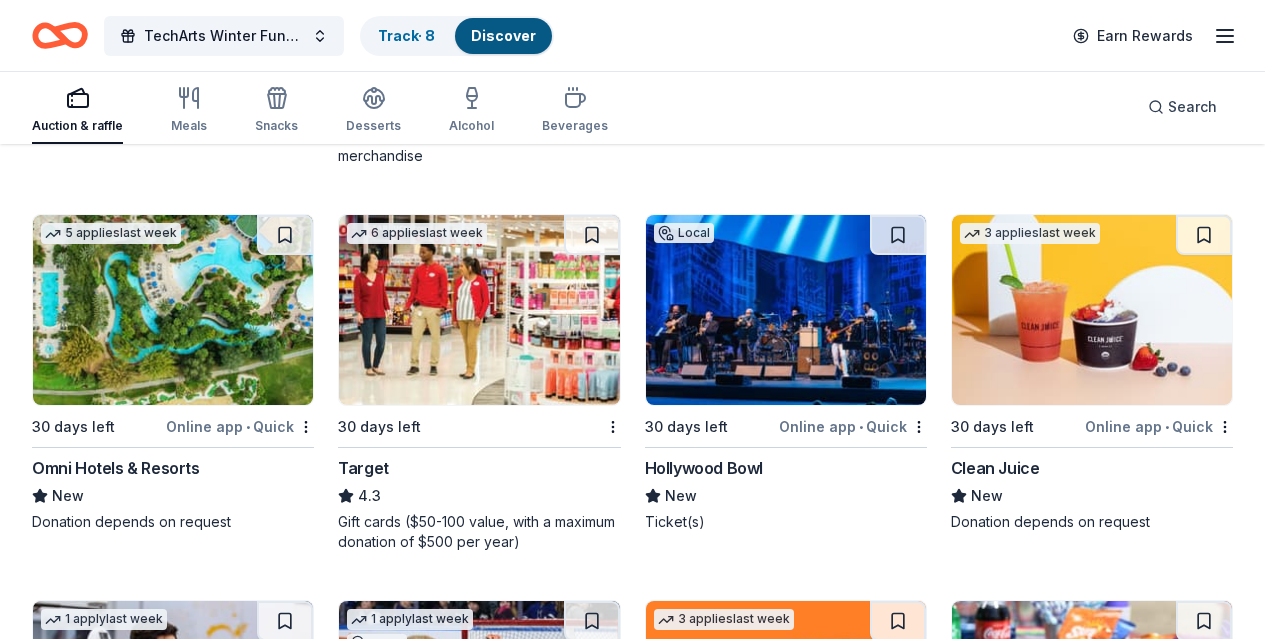 click at bounding box center [786, 310] 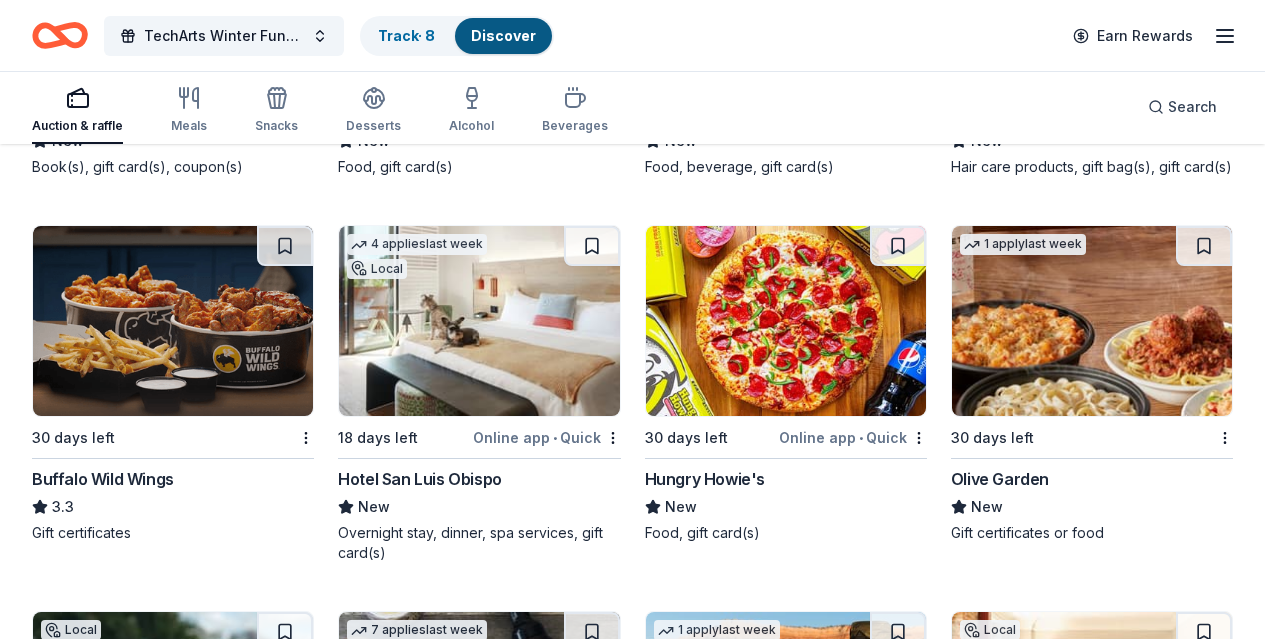 scroll, scrollTop: 16745, scrollLeft: 0, axis: vertical 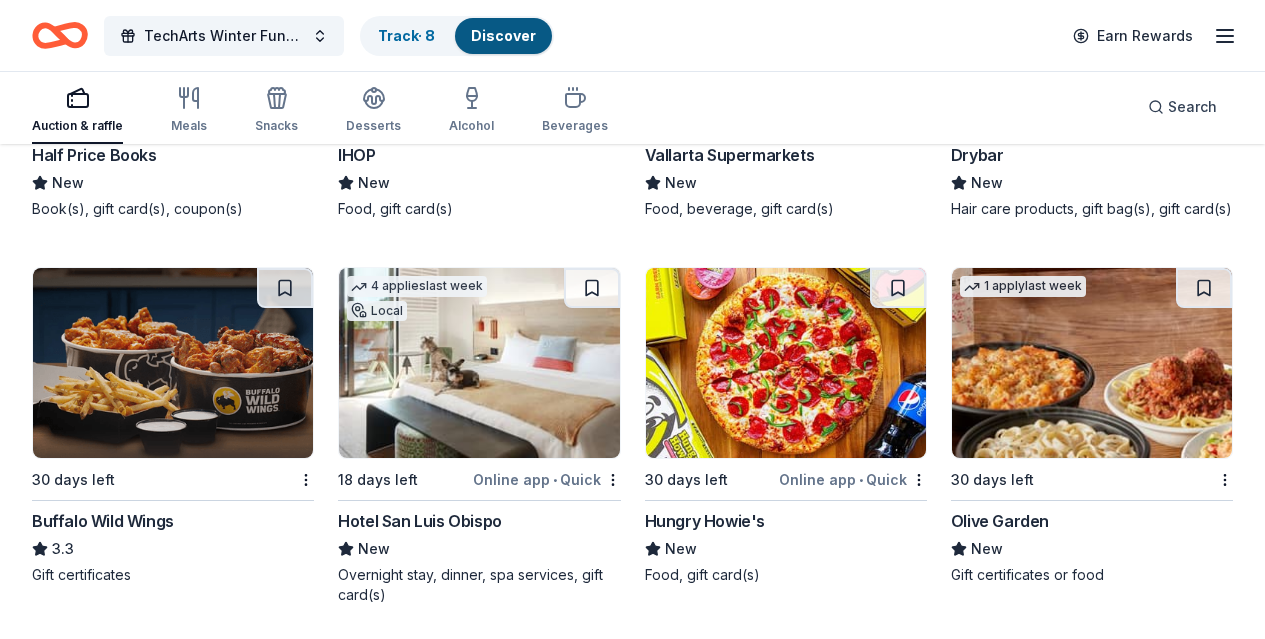 click at bounding box center [1092, 363] 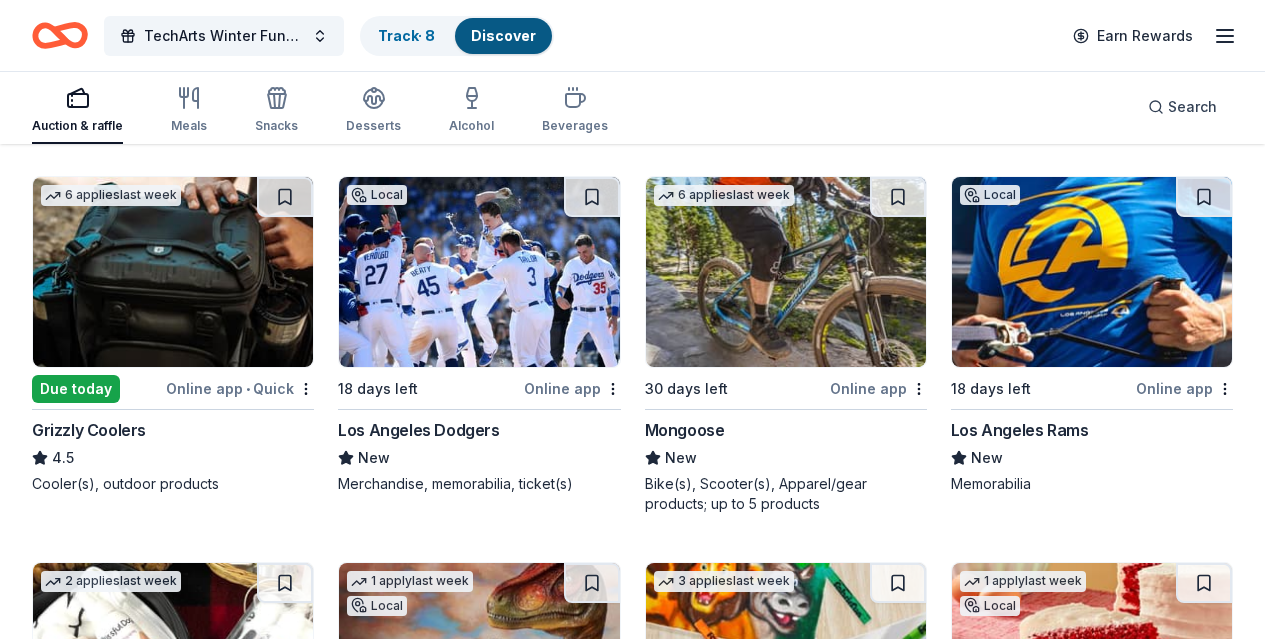 scroll, scrollTop: 19847, scrollLeft: 0, axis: vertical 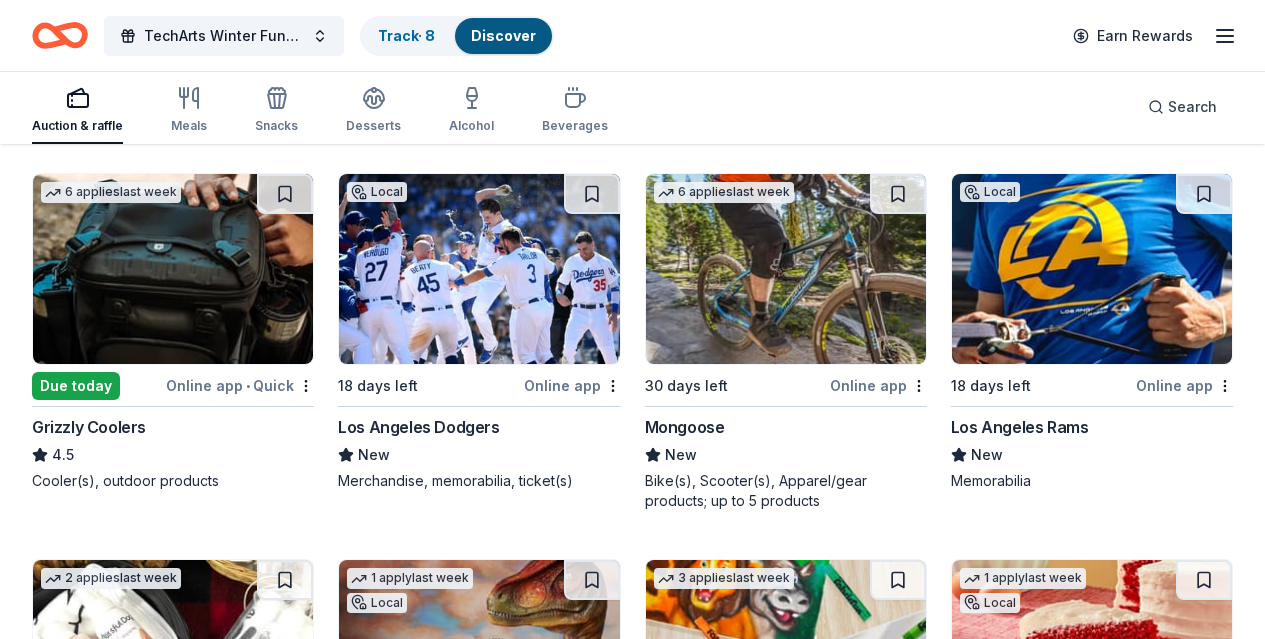 click at bounding box center (479, 269) 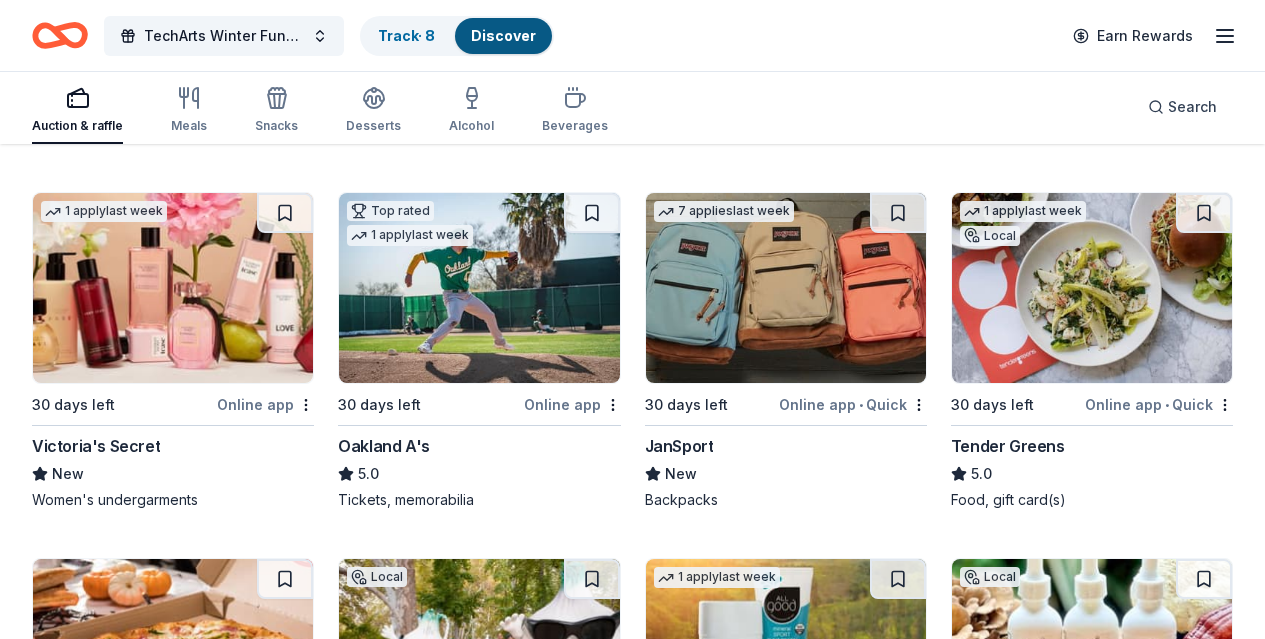 scroll, scrollTop: 20583, scrollLeft: 0, axis: vertical 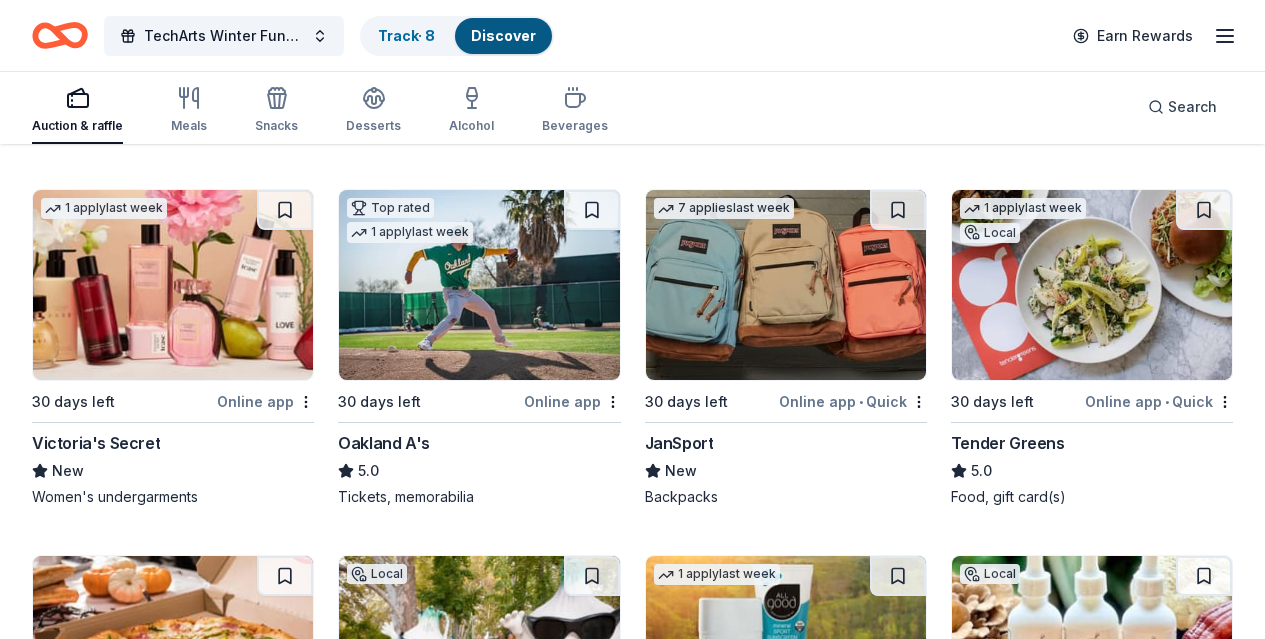 click at bounding box center [786, 285] 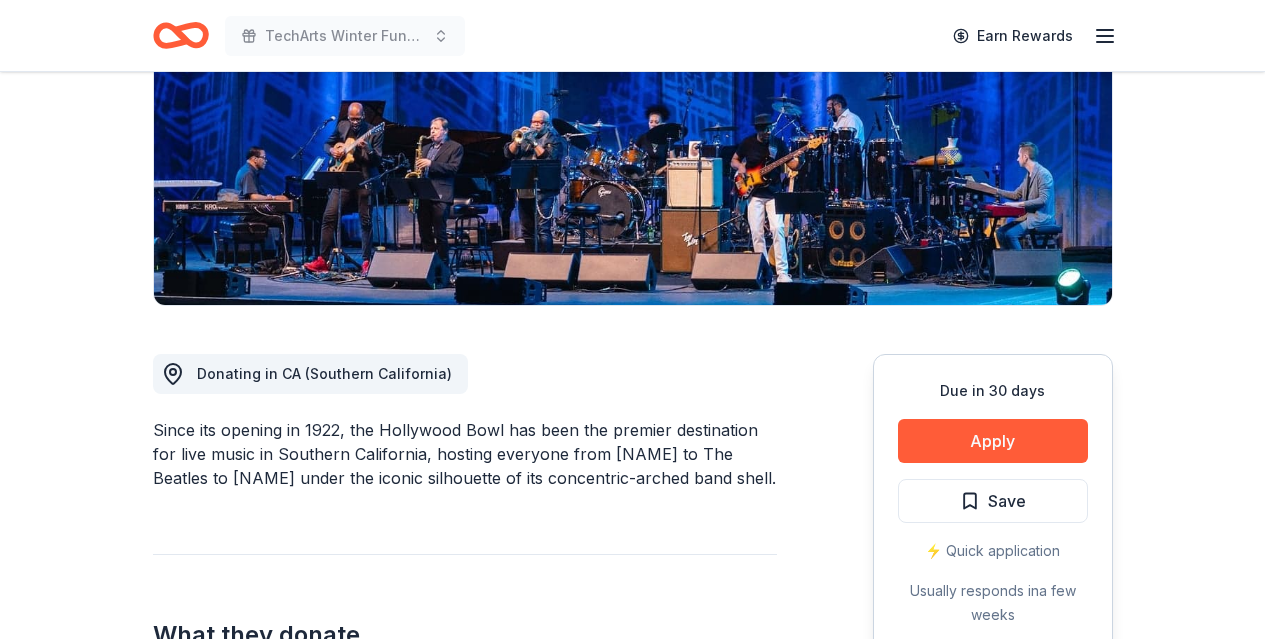 scroll, scrollTop: 476, scrollLeft: 0, axis: vertical 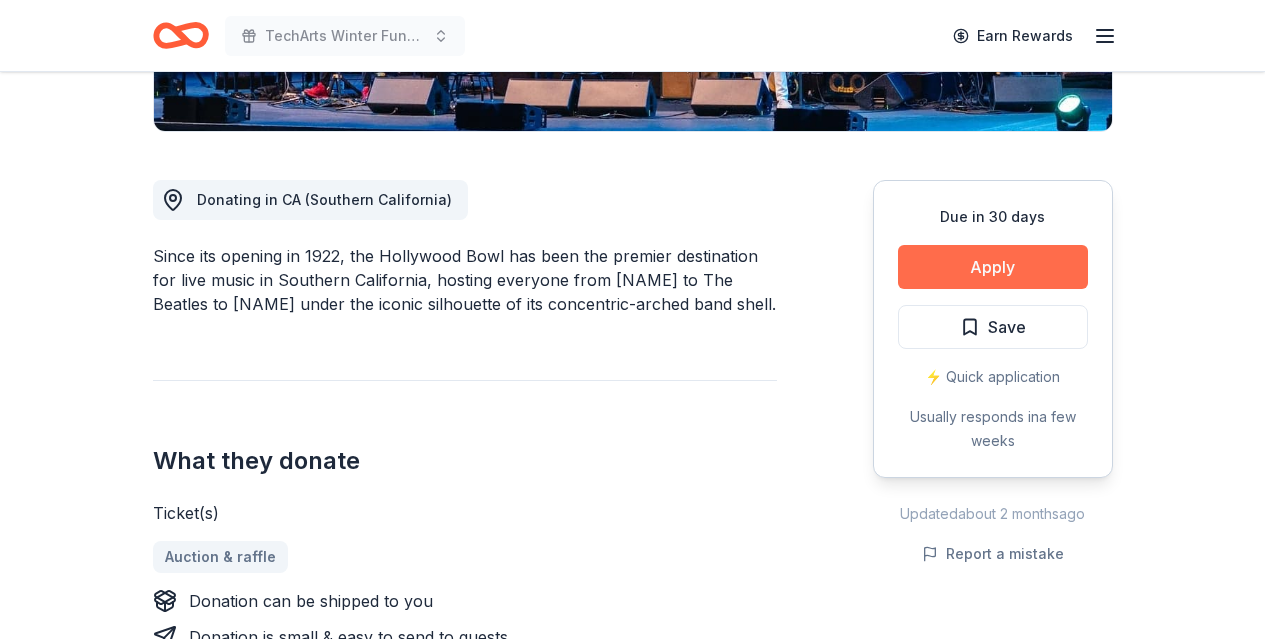 click on "Apply" at bounding box center (993, 267) 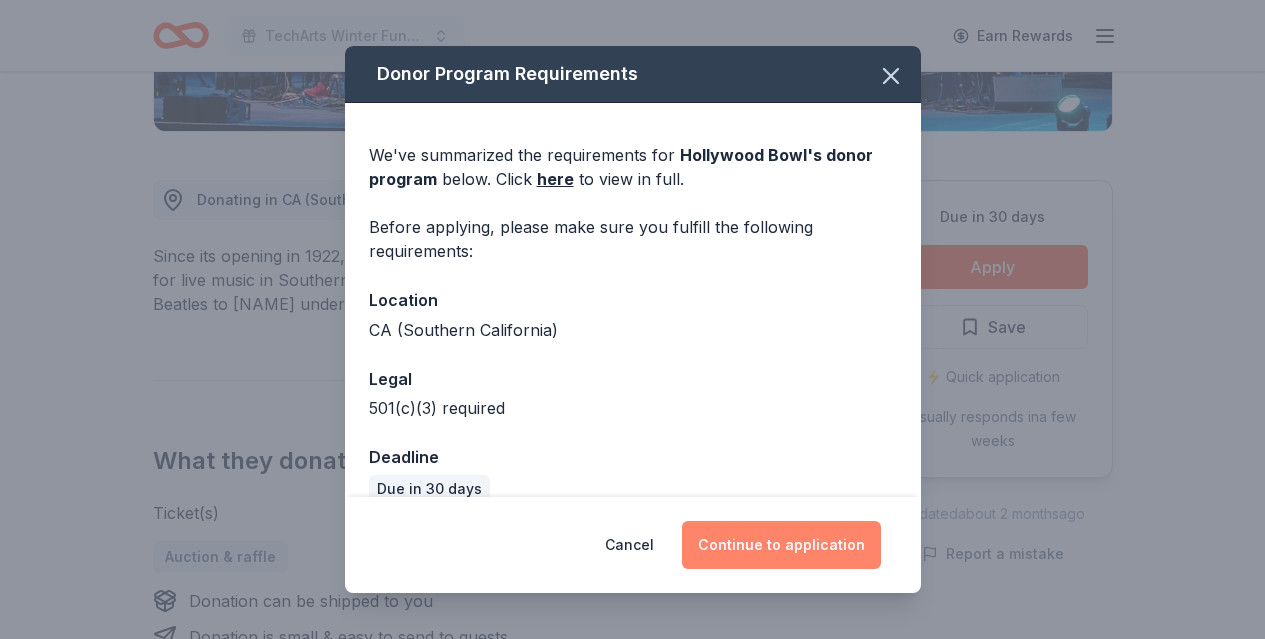 click on "Continue to application" at bounding box center [781, 545] 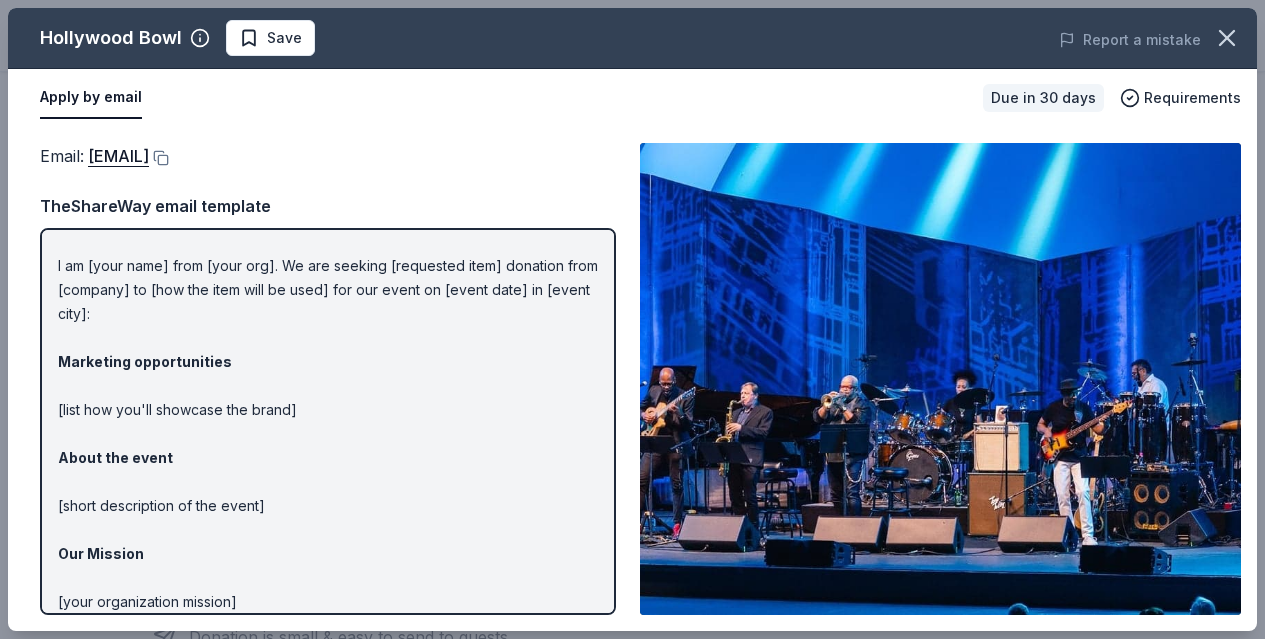 scroll, scrollTop: 177, scrollLeft: 0, axis: vertical 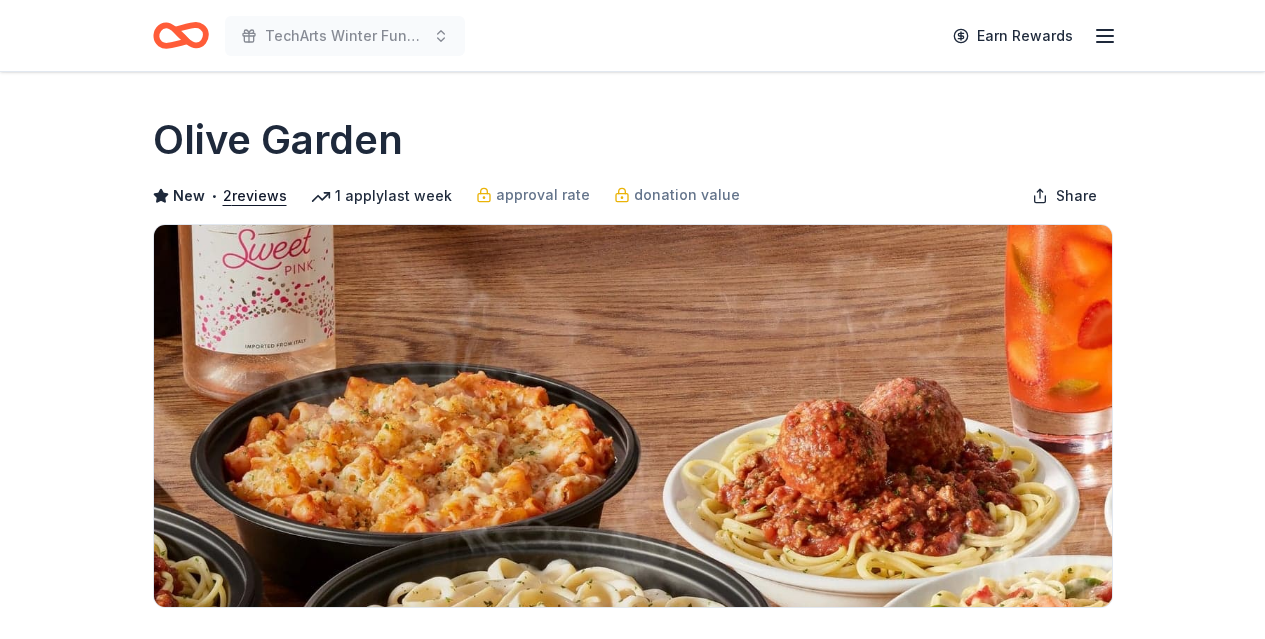 click on "Olive Garden" at bounding box center [633, 140] 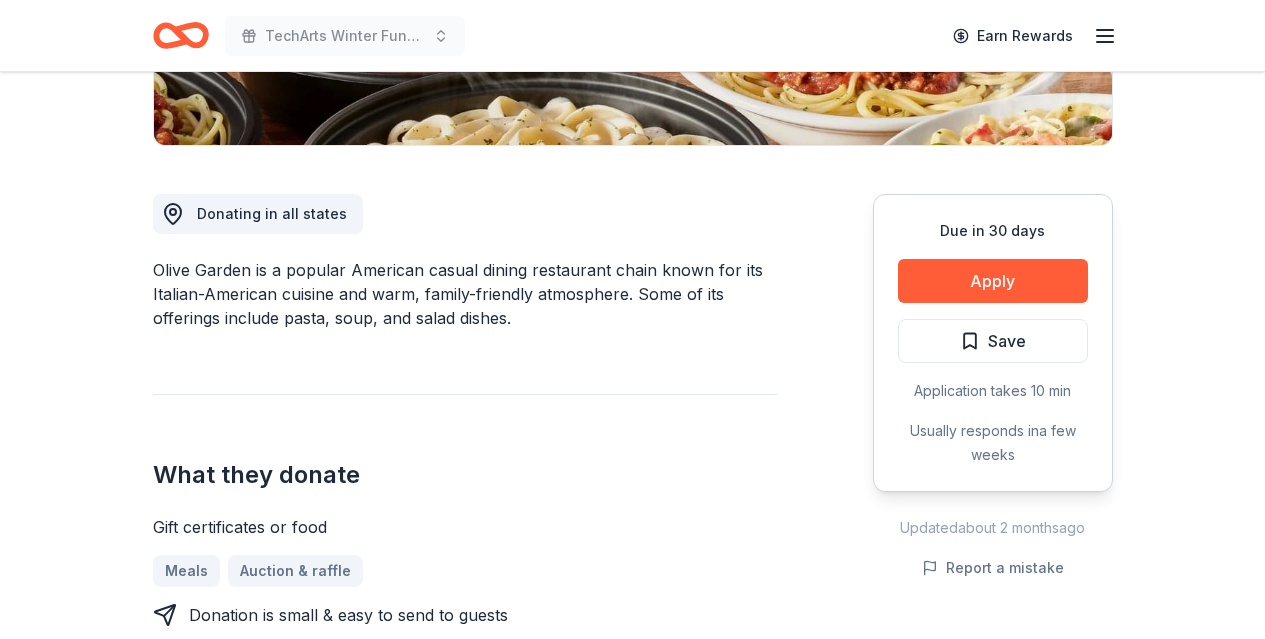 scroll, scrollTop: 467, scrollLeft: 0, axis: vertical 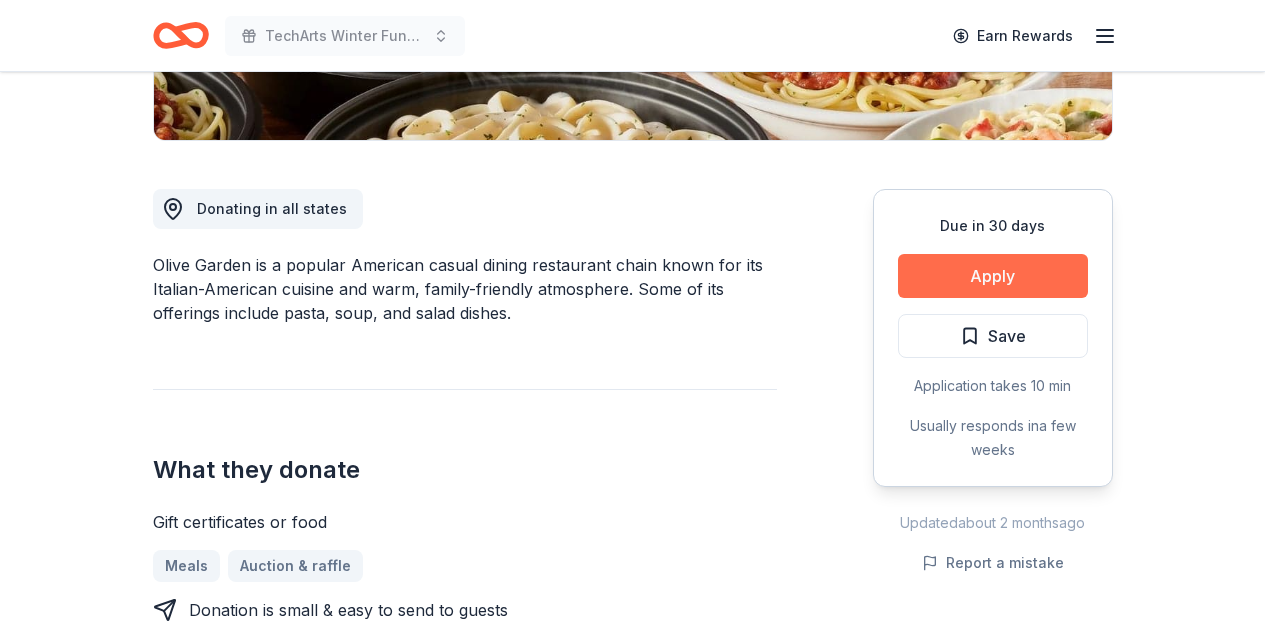 click on "Apply" at bounding box center (993, 276) 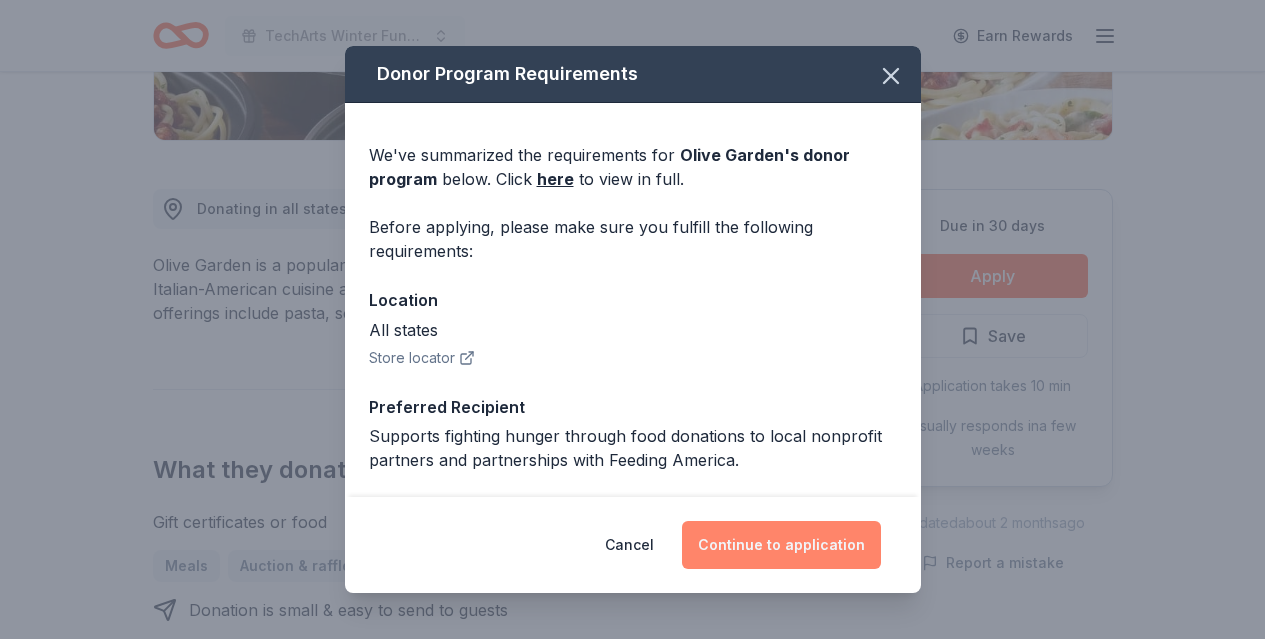 click on "Continue to application" at bounding box center [781, 545] 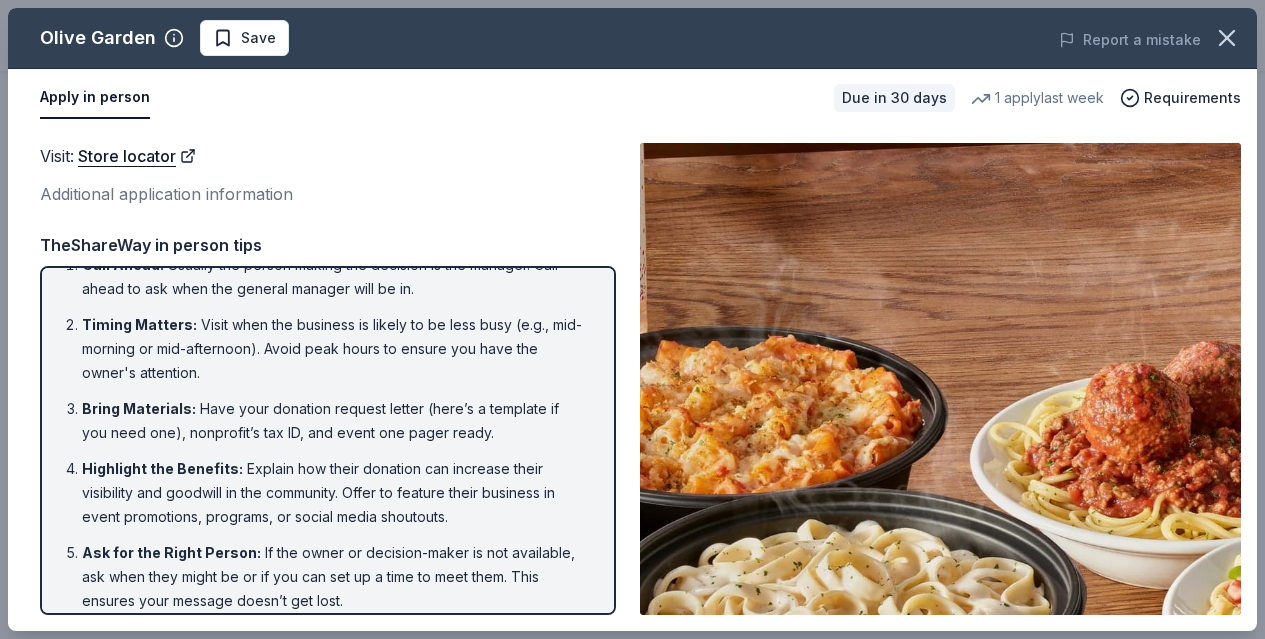 scroll, scrollTop: 0, scrollLeft: 0, axis: both 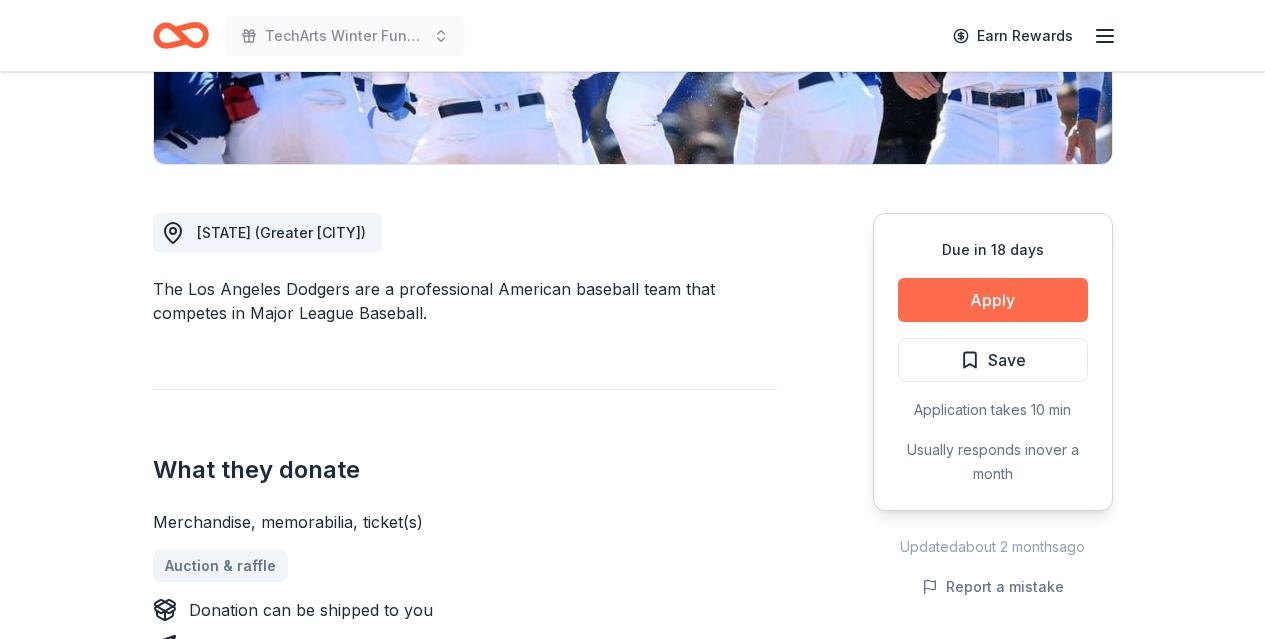 click on "Apply" at bounding box center [993, 300] 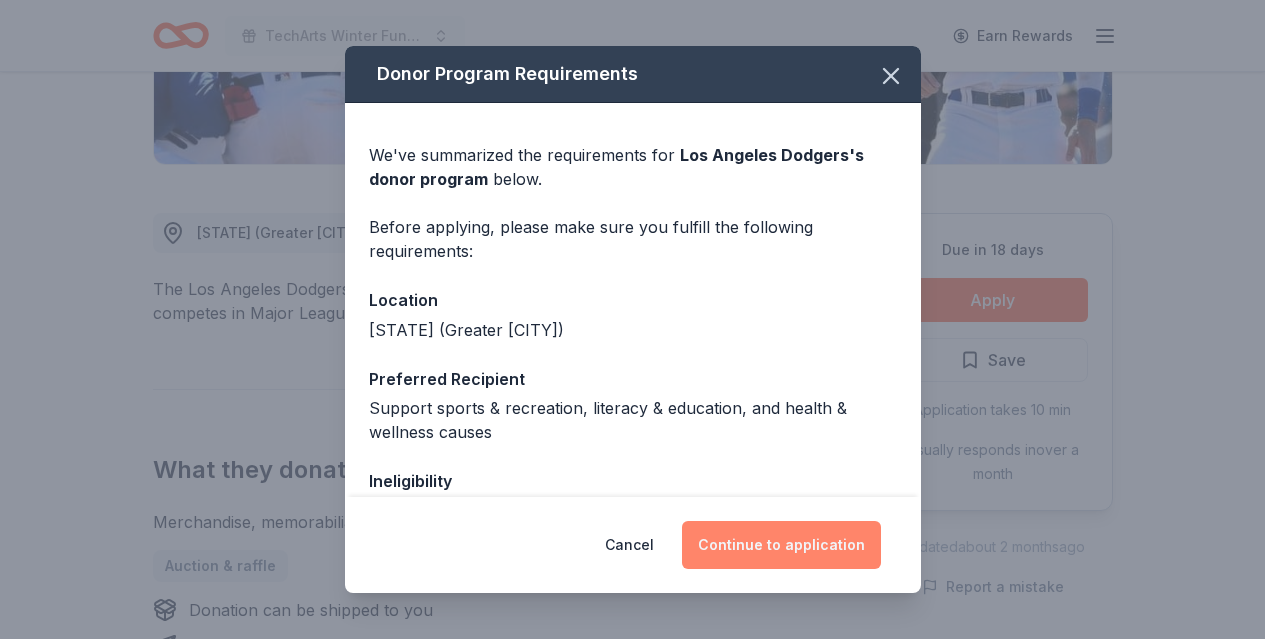 click on "Continue to application" at bounding box center (781, 545) 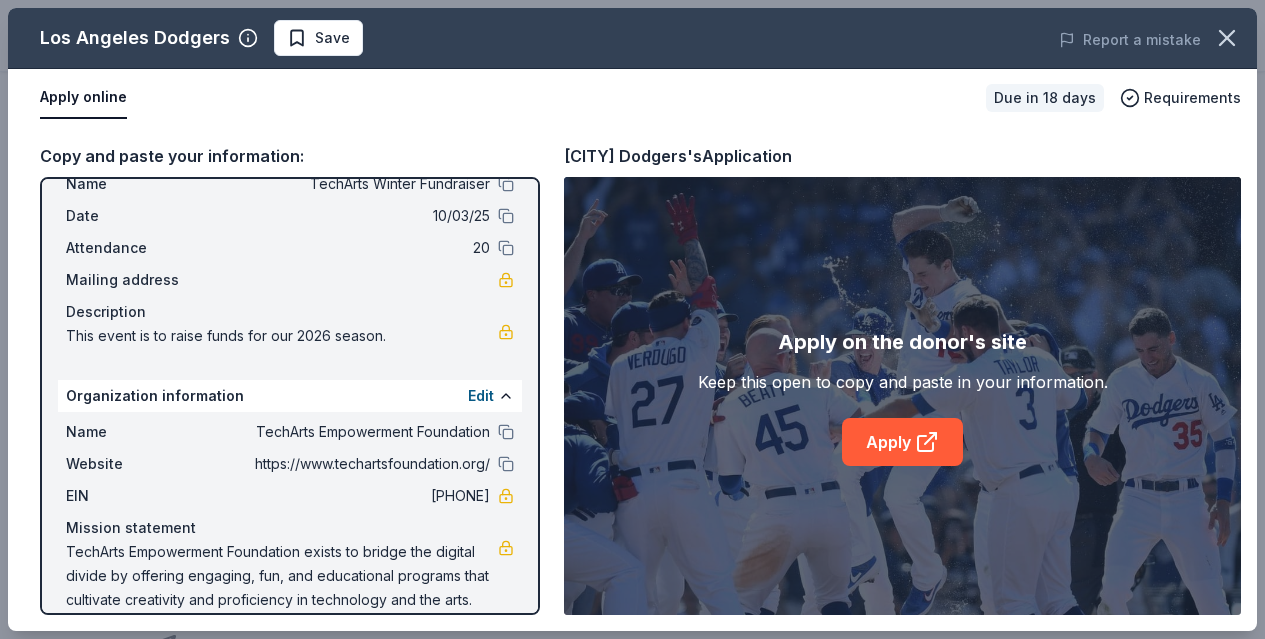 scroll, scrollTop: 86, scrollLeft: 0, axis: vertical 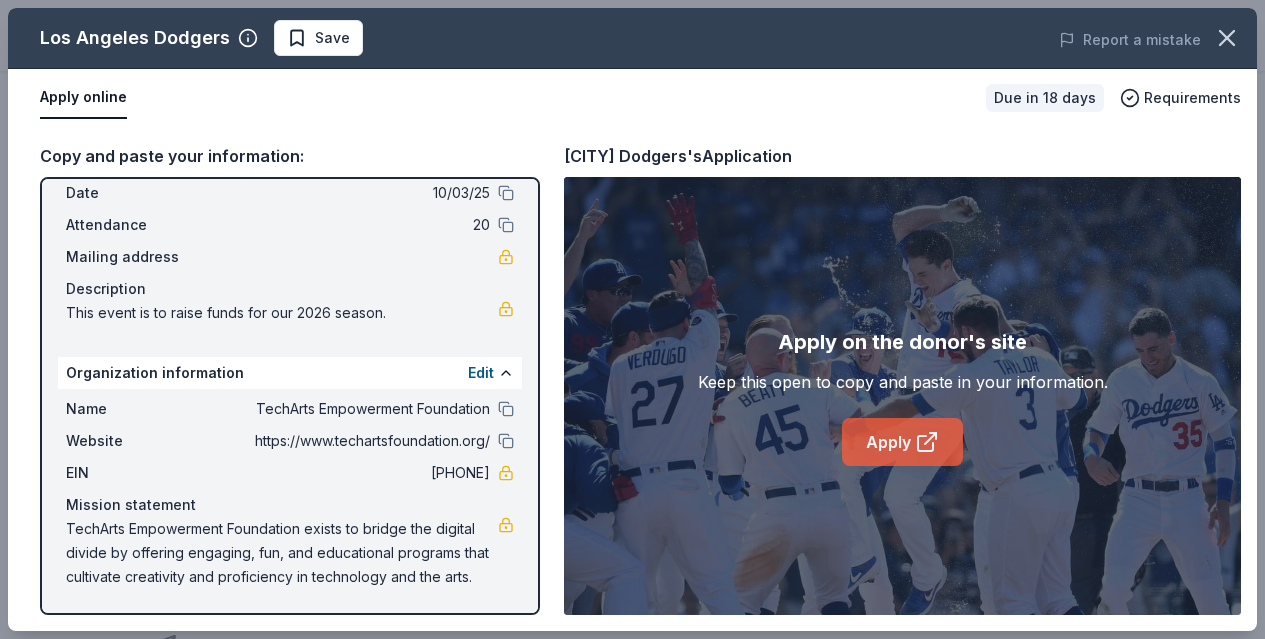 click on "Apply" at bounding box center (902, 442) 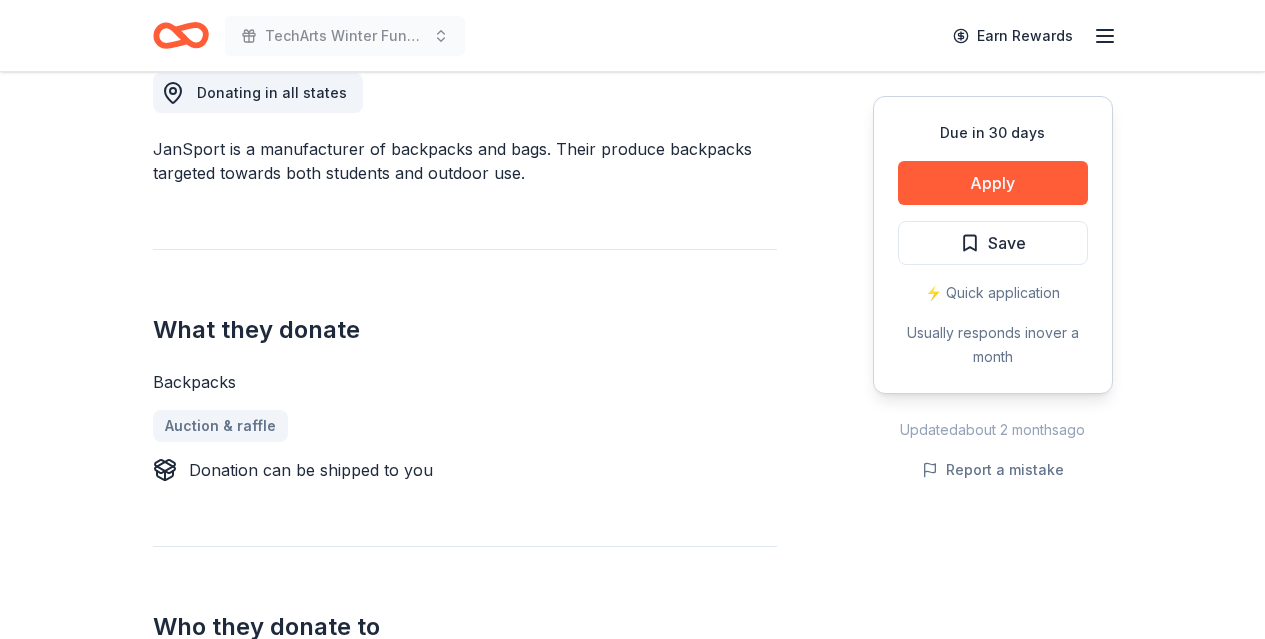 scroll, scrollTop: 584, scrollLeft: 0, axis: vertical 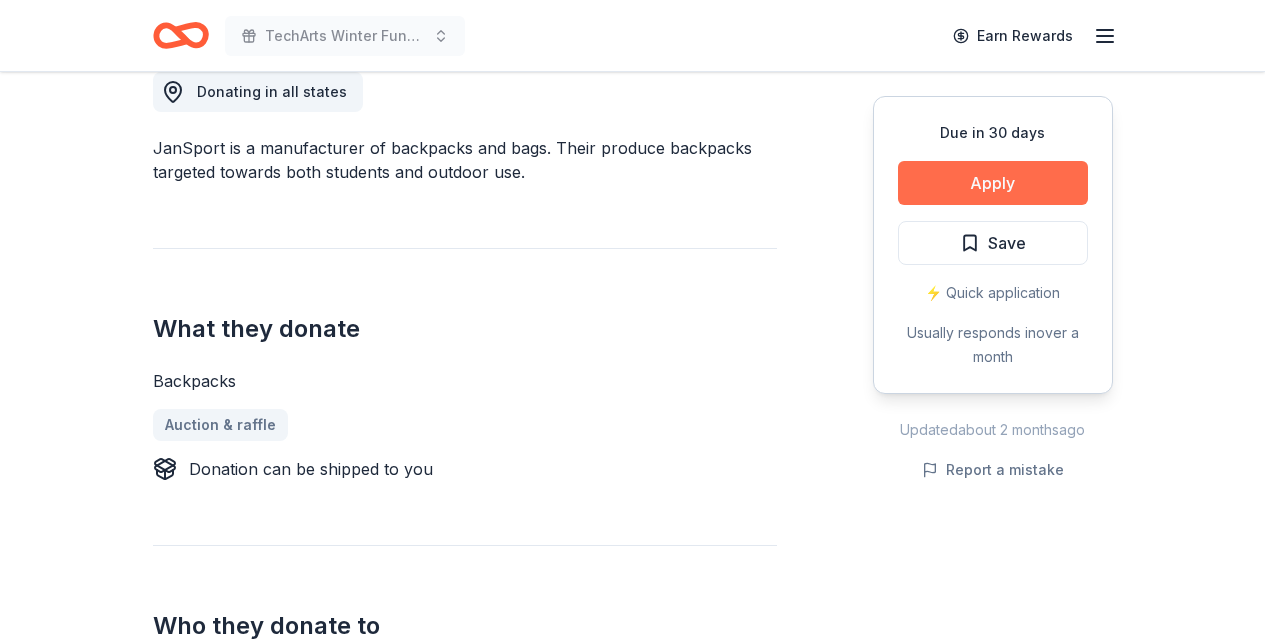 click on "Apply" at bounding box center (993, 183) 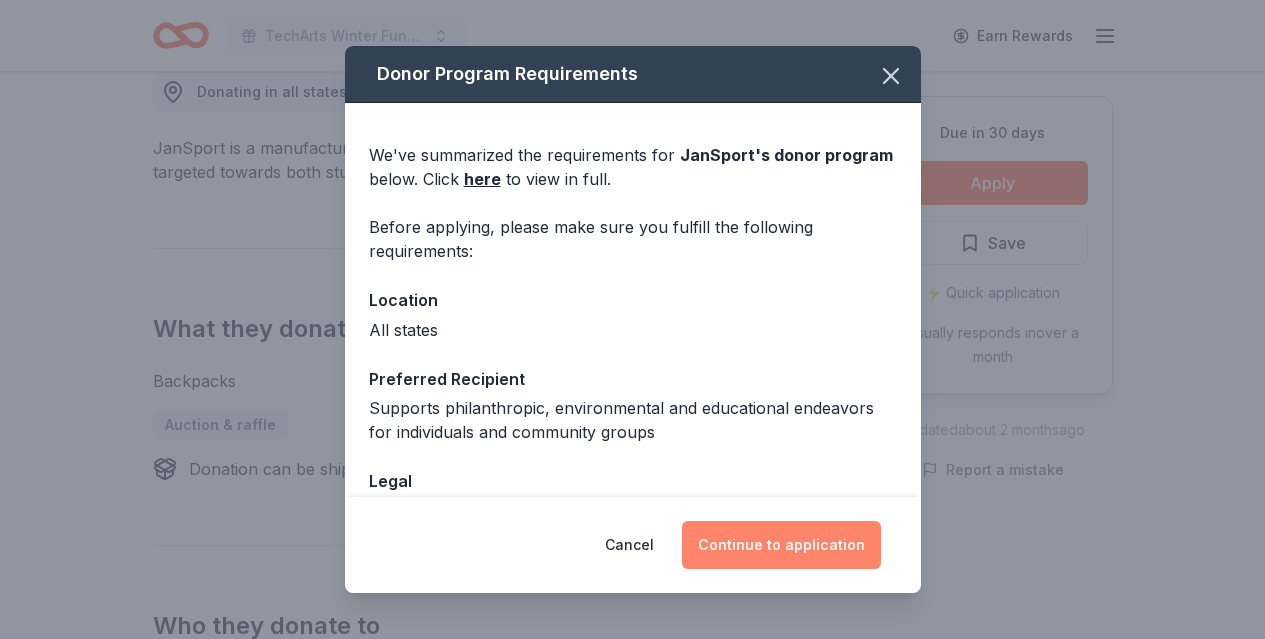 click on "Continue to application" at bounding box center (781, 545) 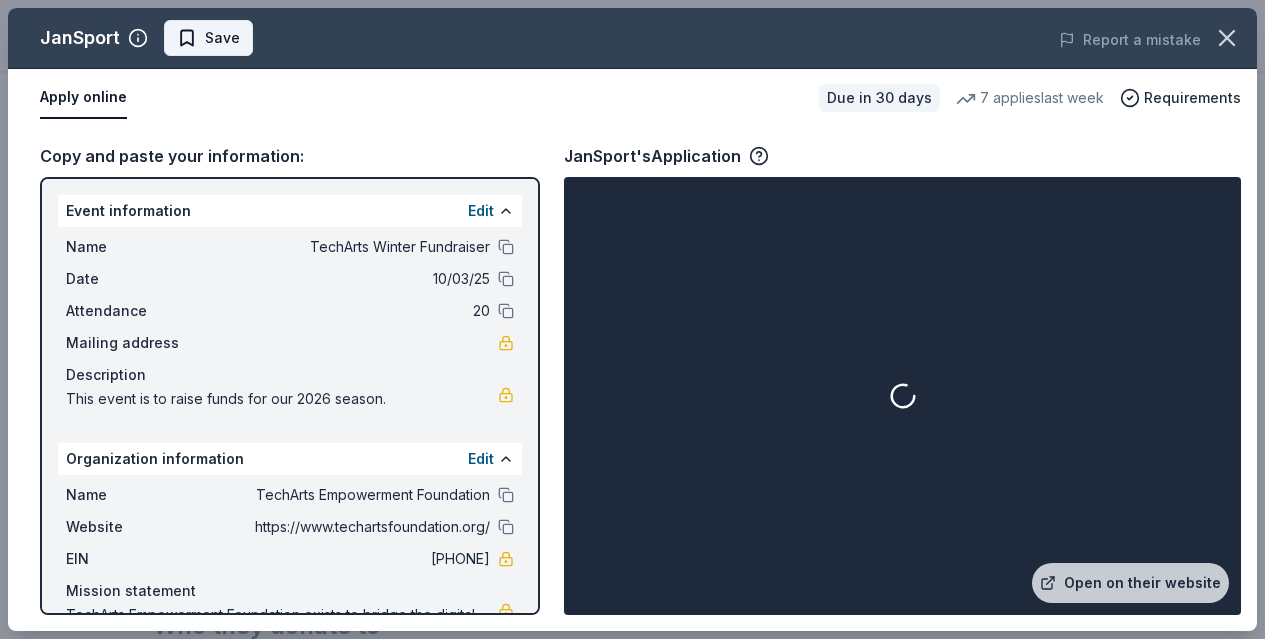 click on "Save" at bounding box center [208, 38] 